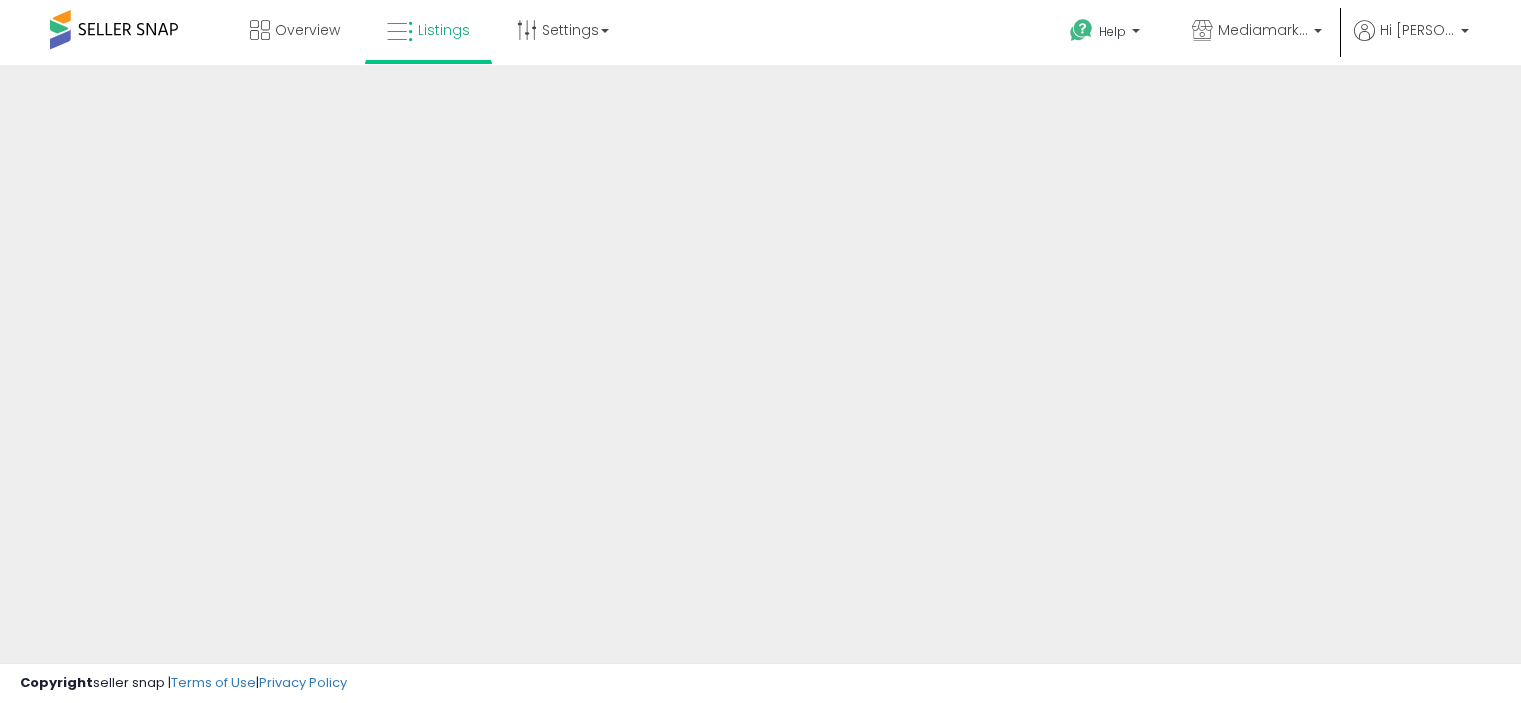 scroll, scrollTop: 0, scrollLeft: 0, axis: both 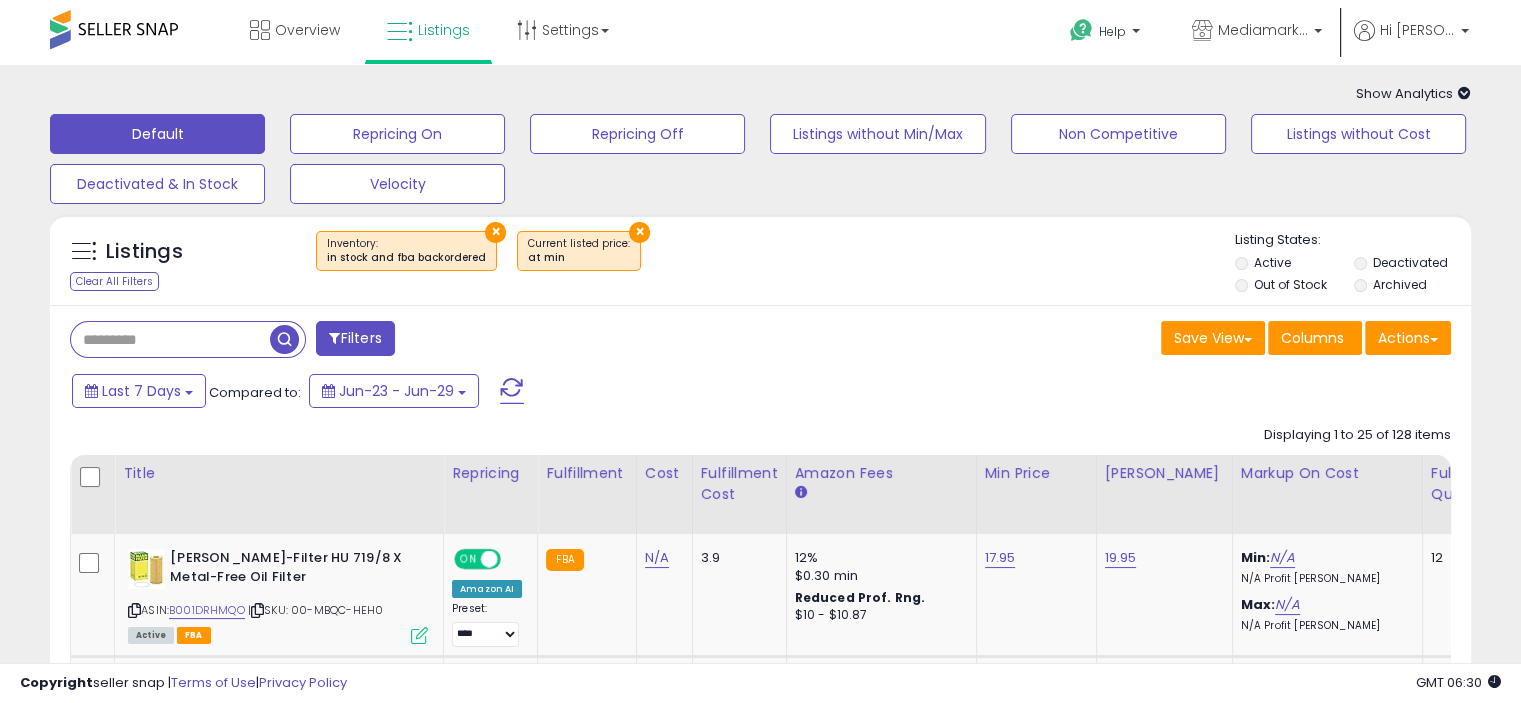 click on "×" at bounding box center [639, 232] 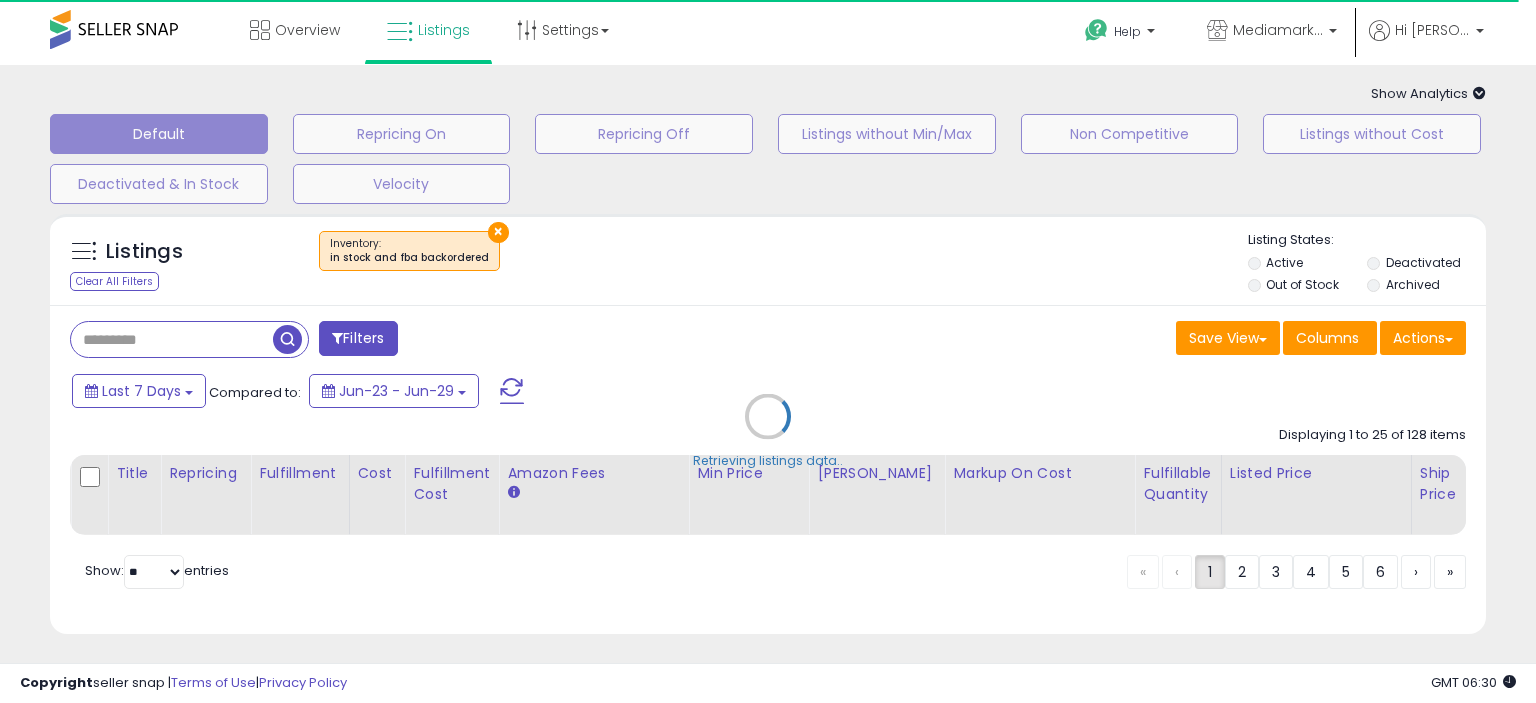 click on "Retrieving listings data.." at bounding box center (768, 431) 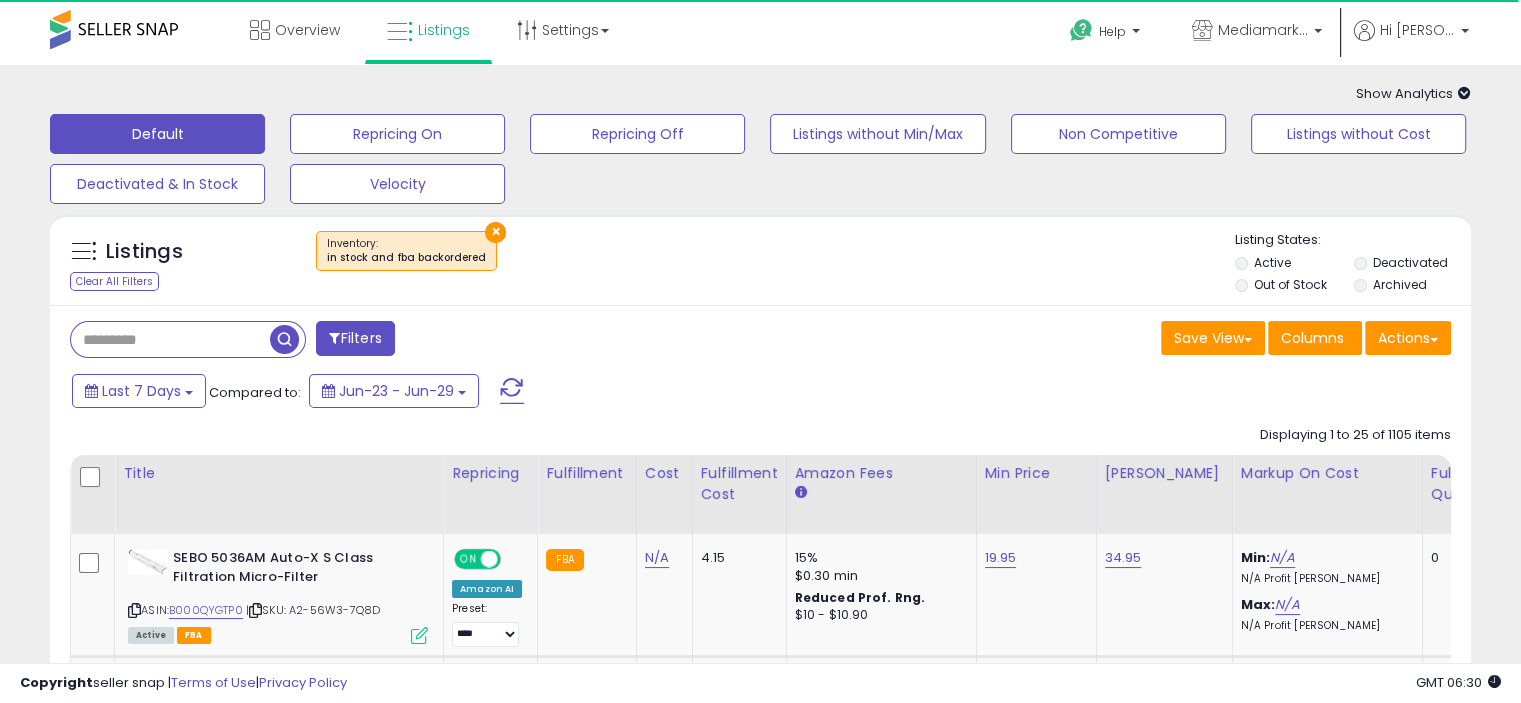 click on "Filters" at bounding box center [355, 338] 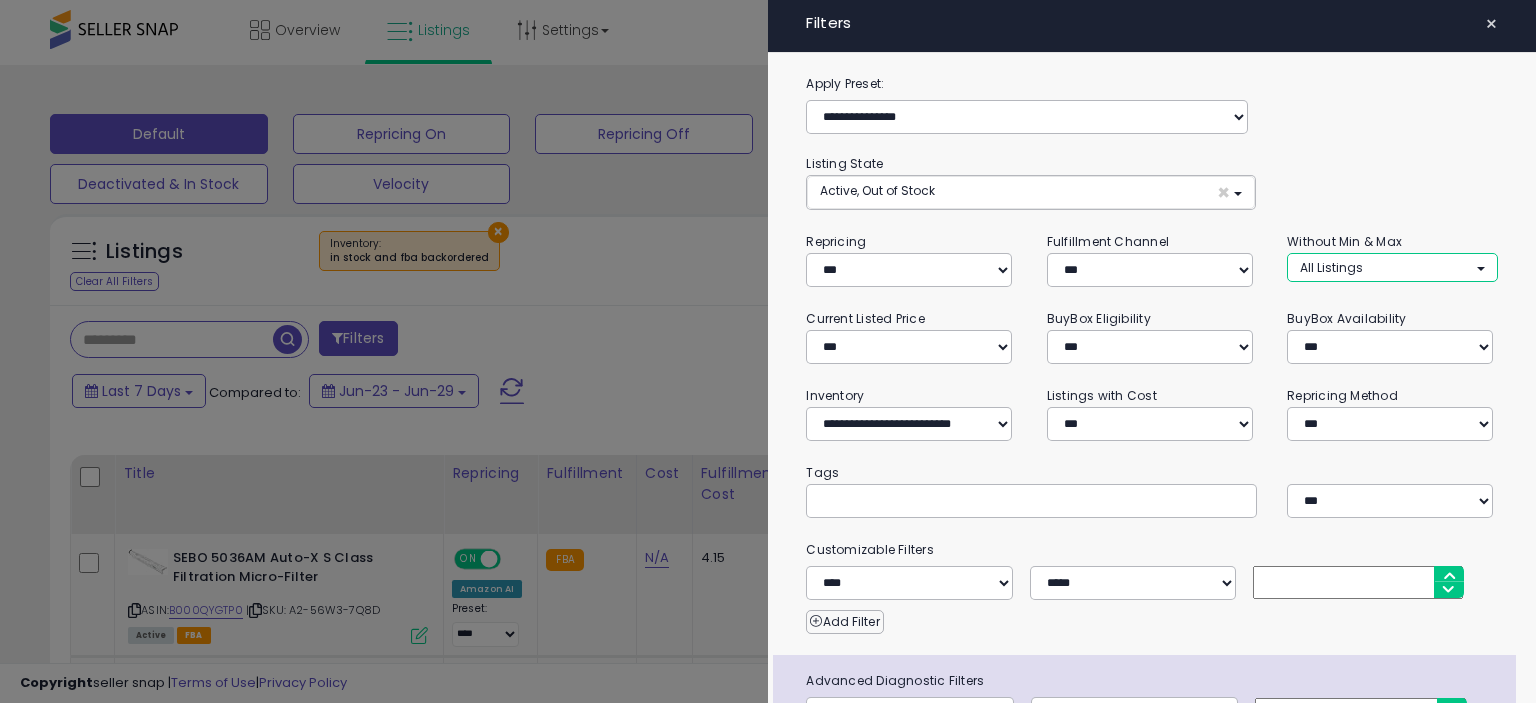 click on "All Listings" at bounding box center (1392, 267) 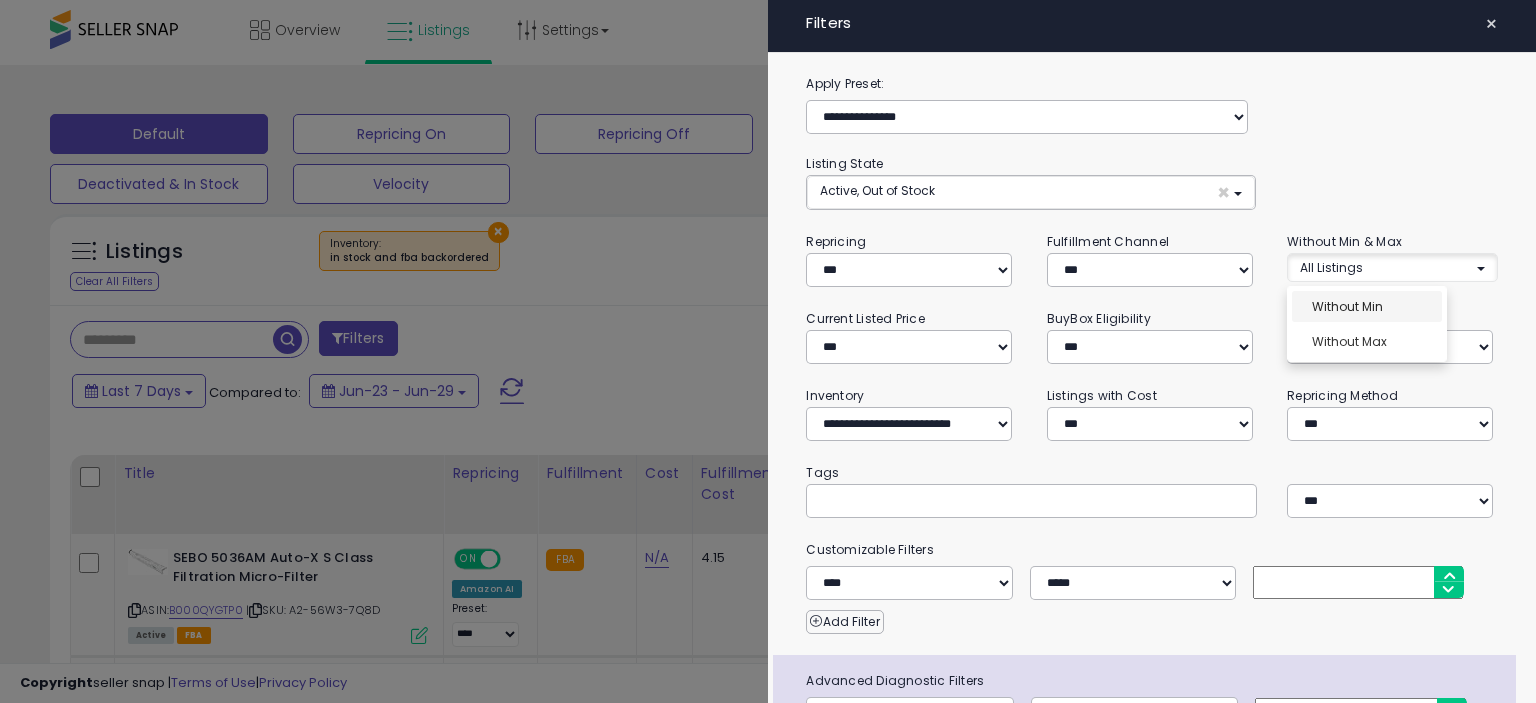 select on "**********" 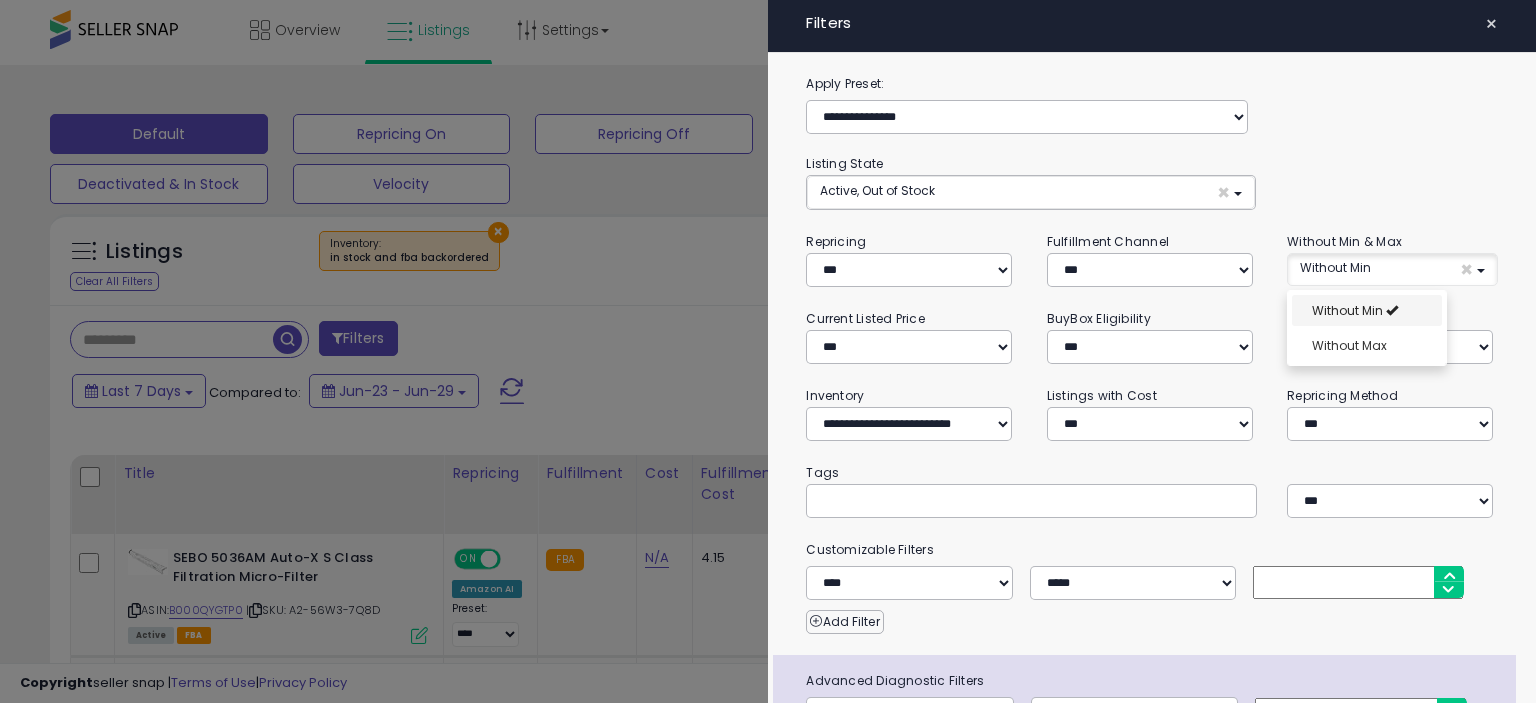 click on "Without Min" at bounding box center [1347, 310] 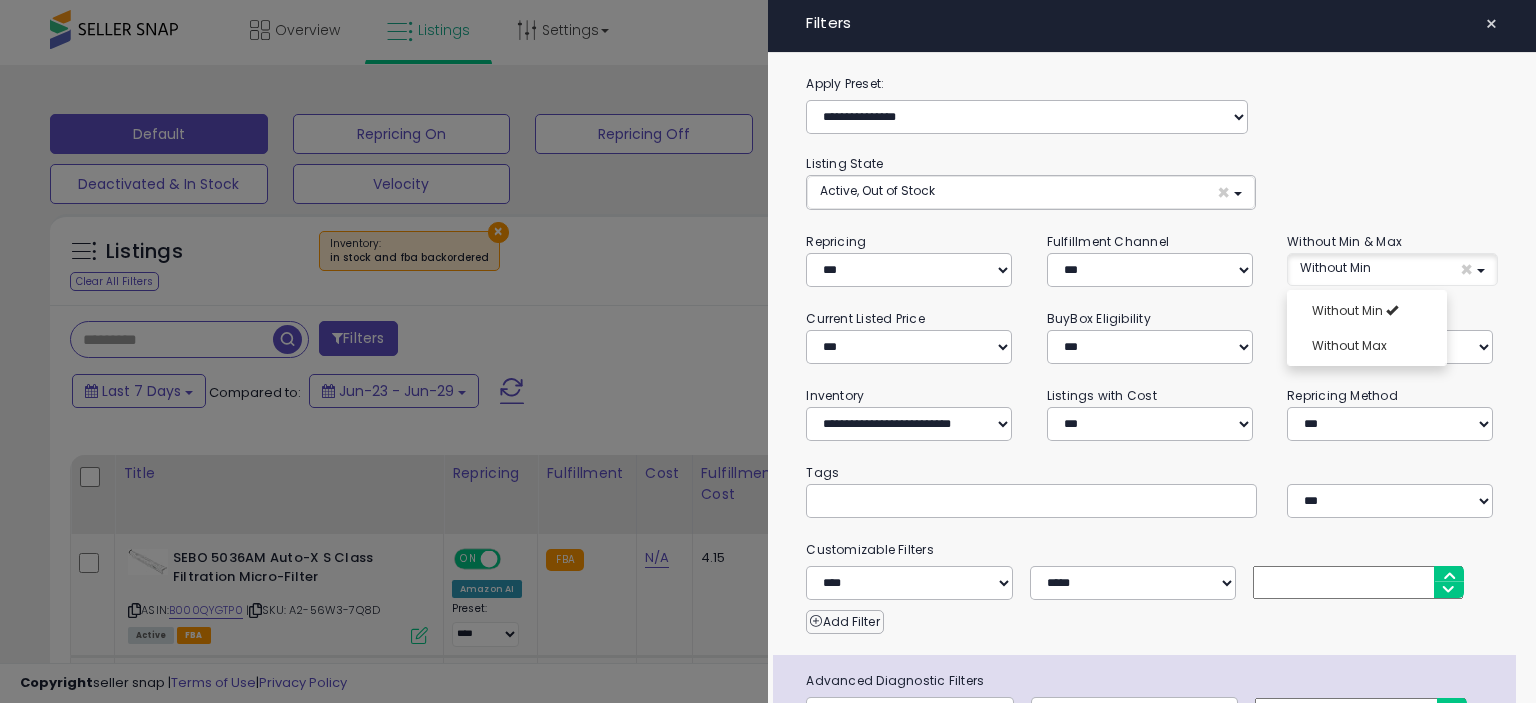 click at bounding box center (768, 351) 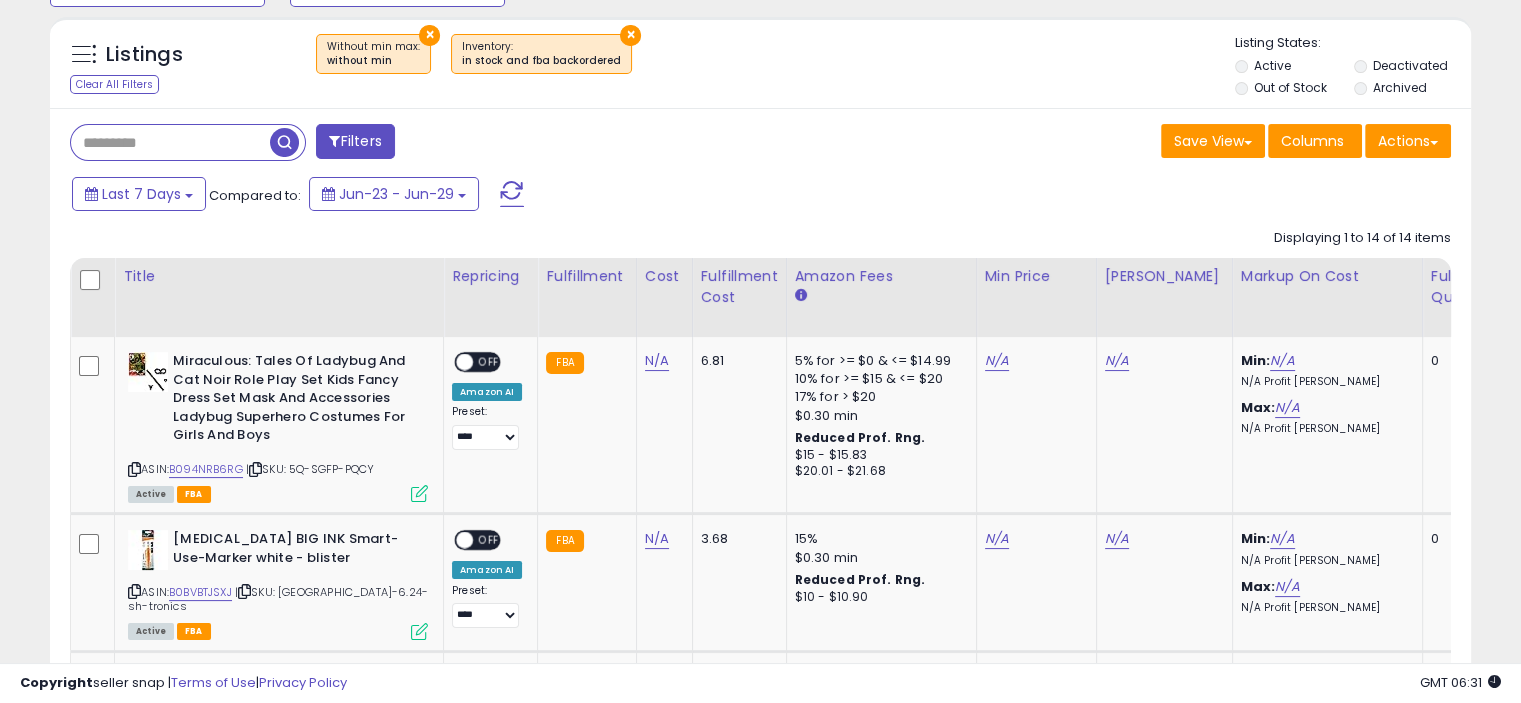 scroll, scrollTop: 252, scrollLeft: 0, axis: vertical 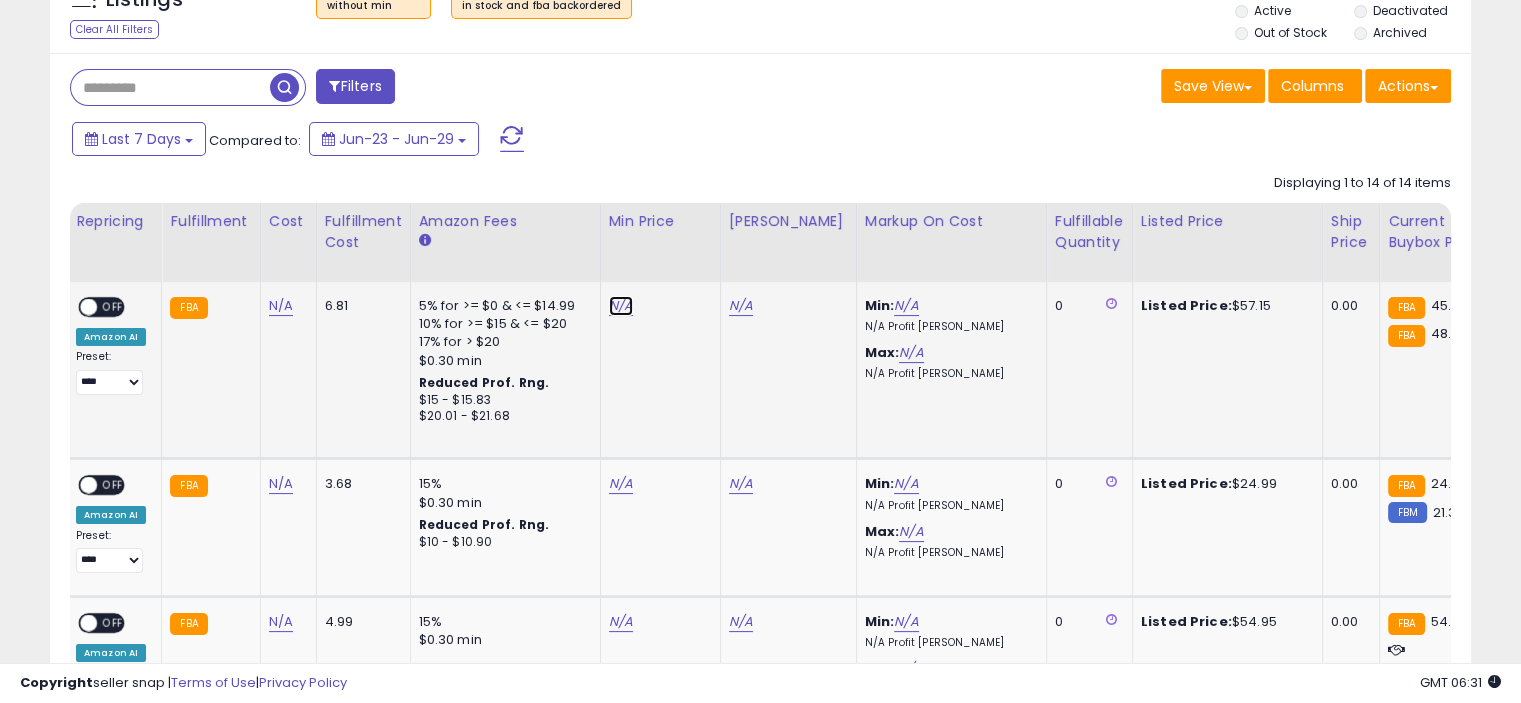 click on "N/A" at bounding box center (621, 306) 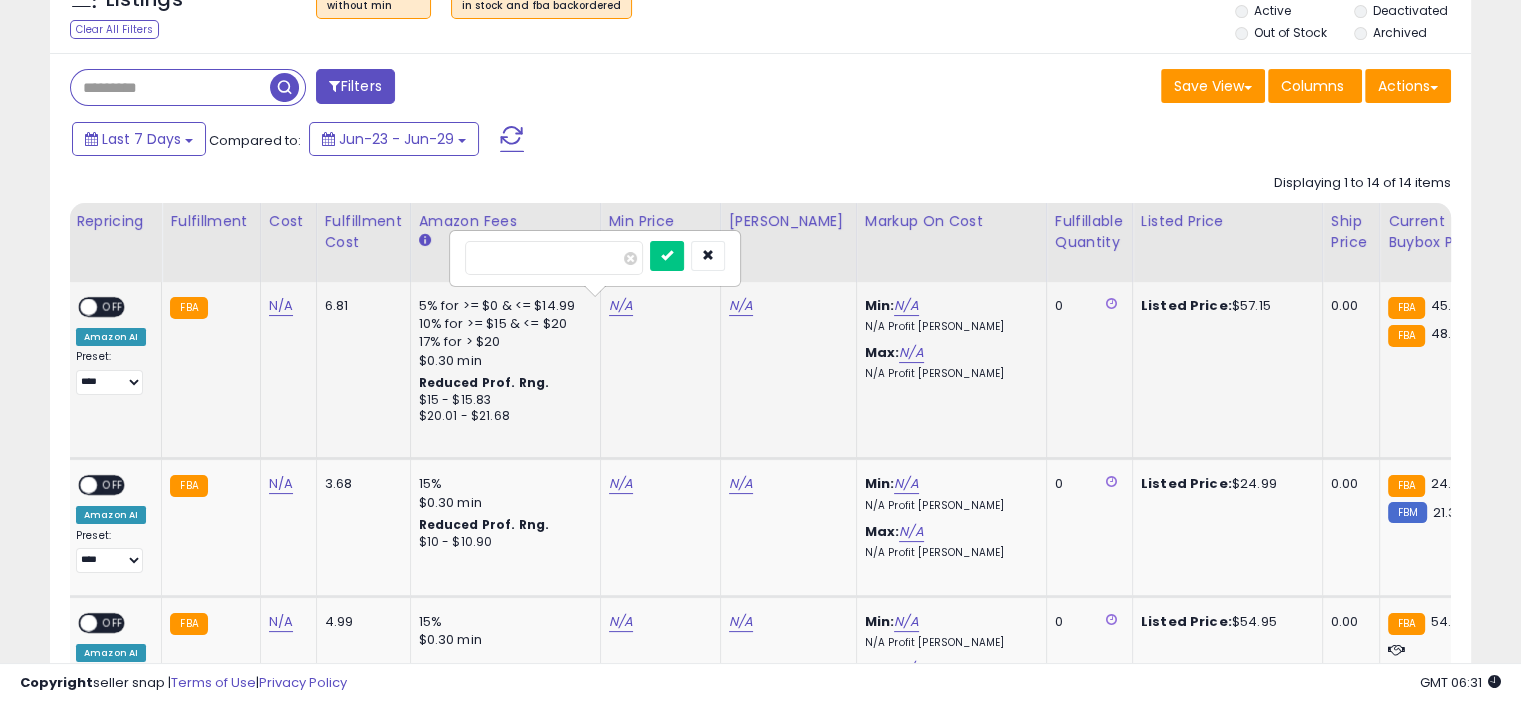 type on "*****" 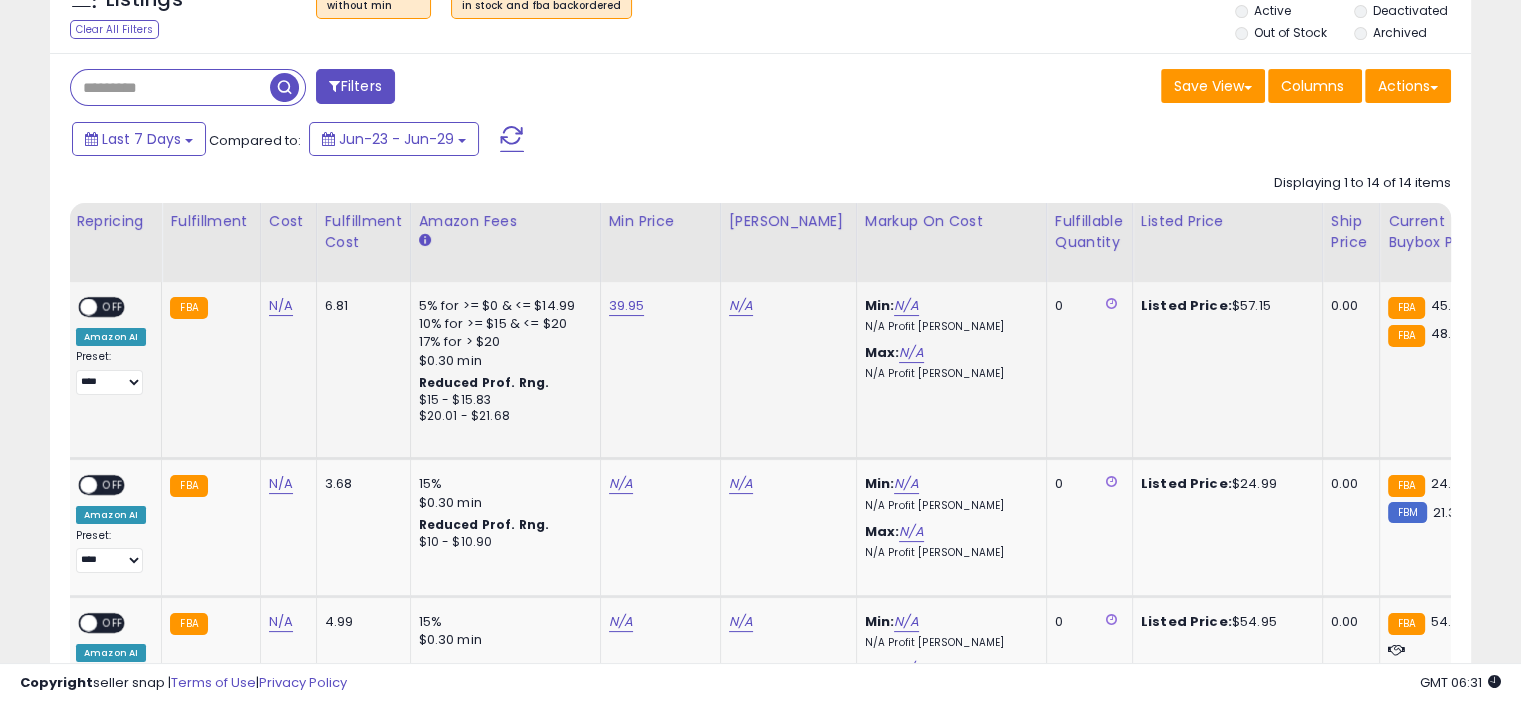 click on "N/A" at bounding box center [785, 306] 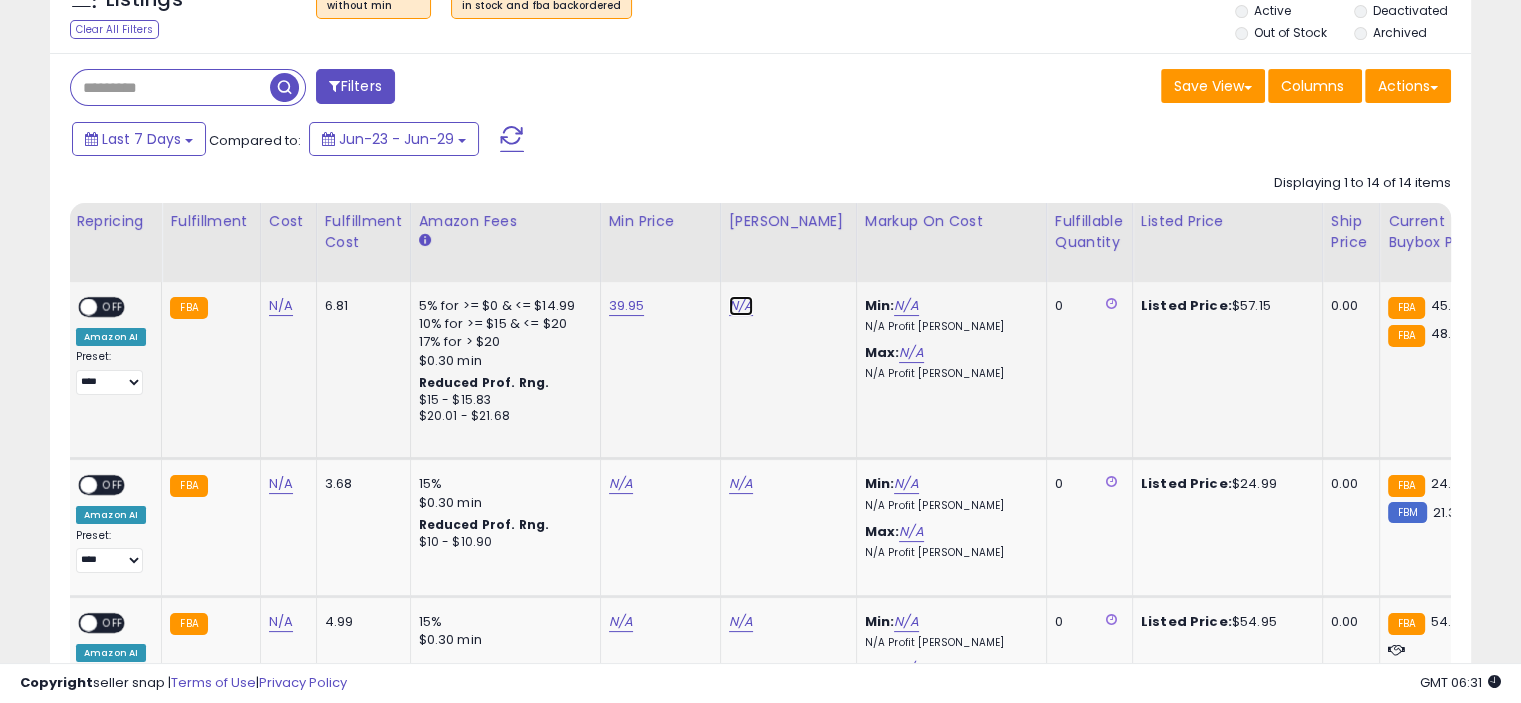 click on "N/A" at bounding box center [741, 306] 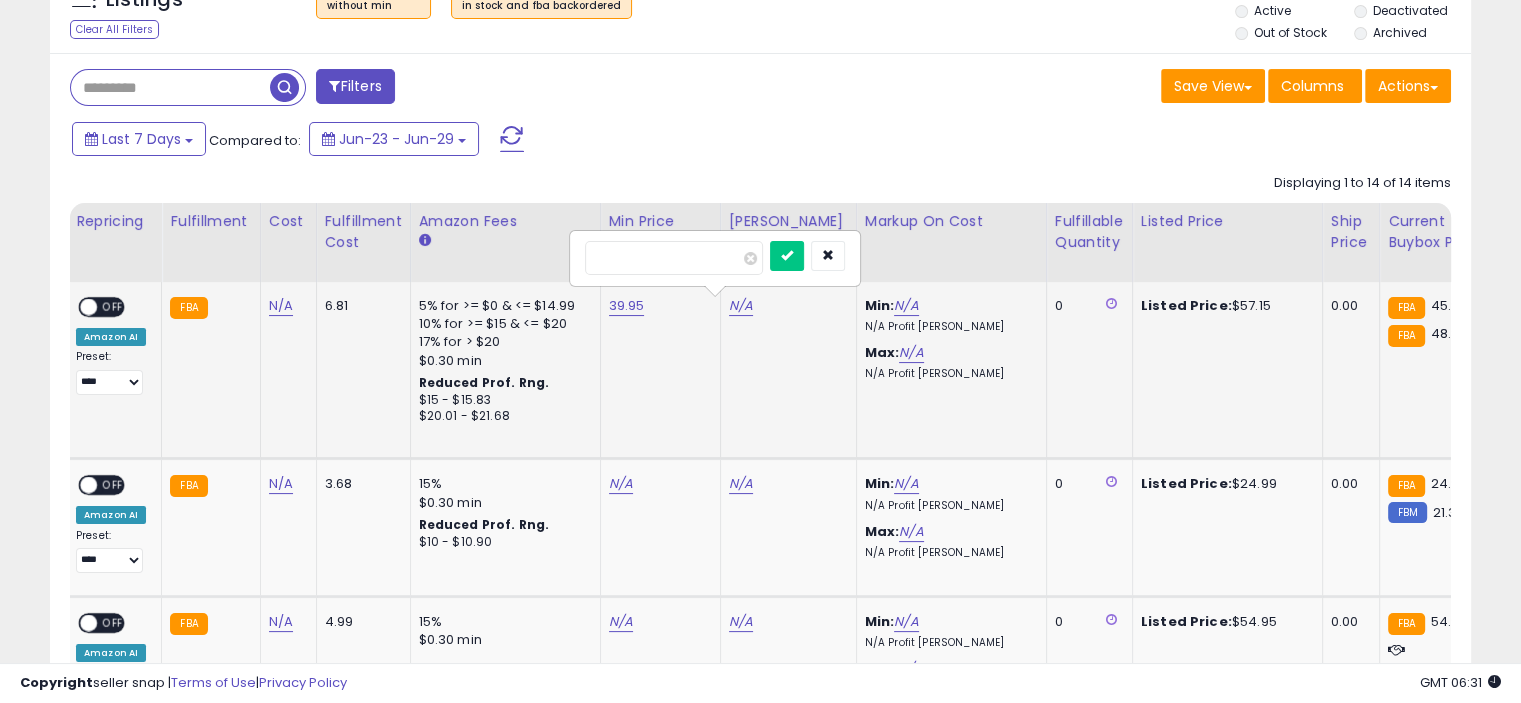 type on "*****" 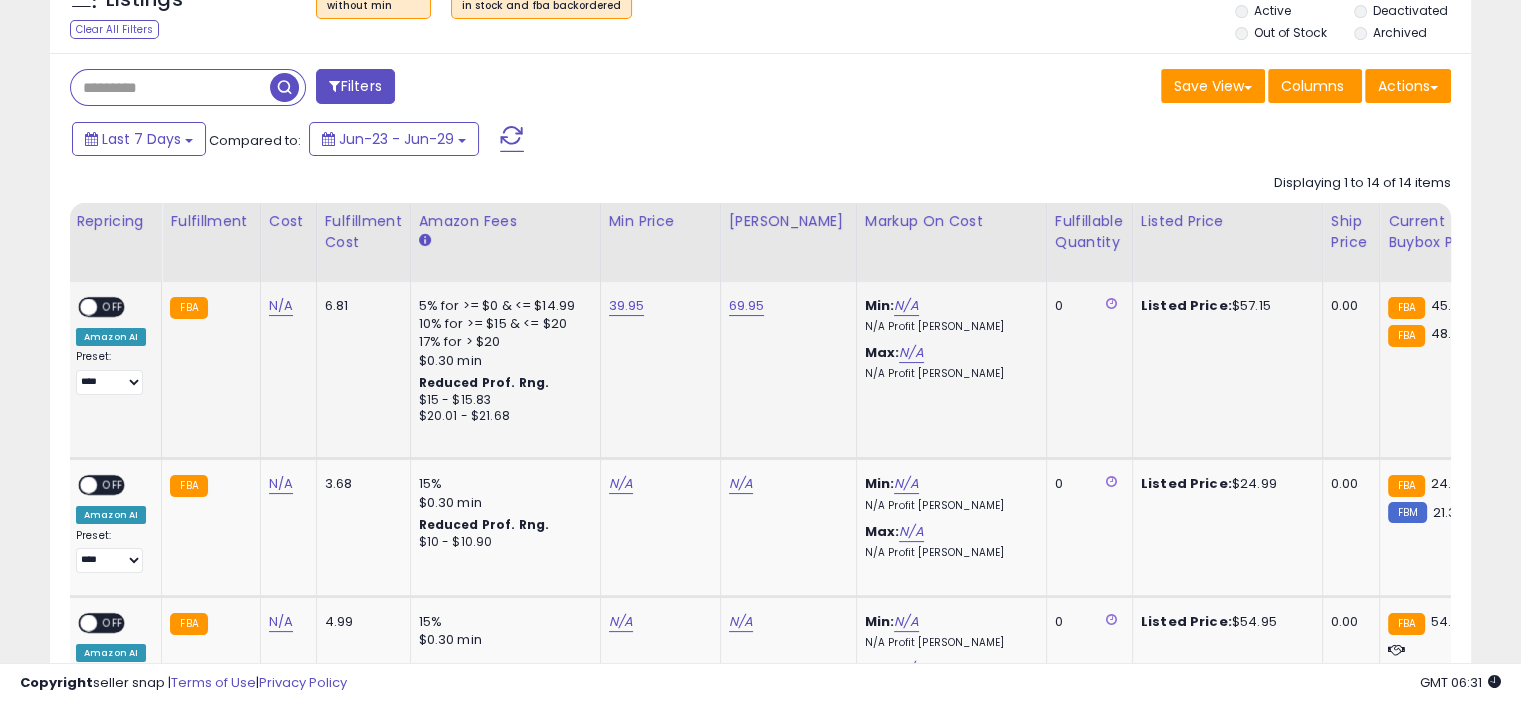 click on "OFF" at bounding box center (113, 307) 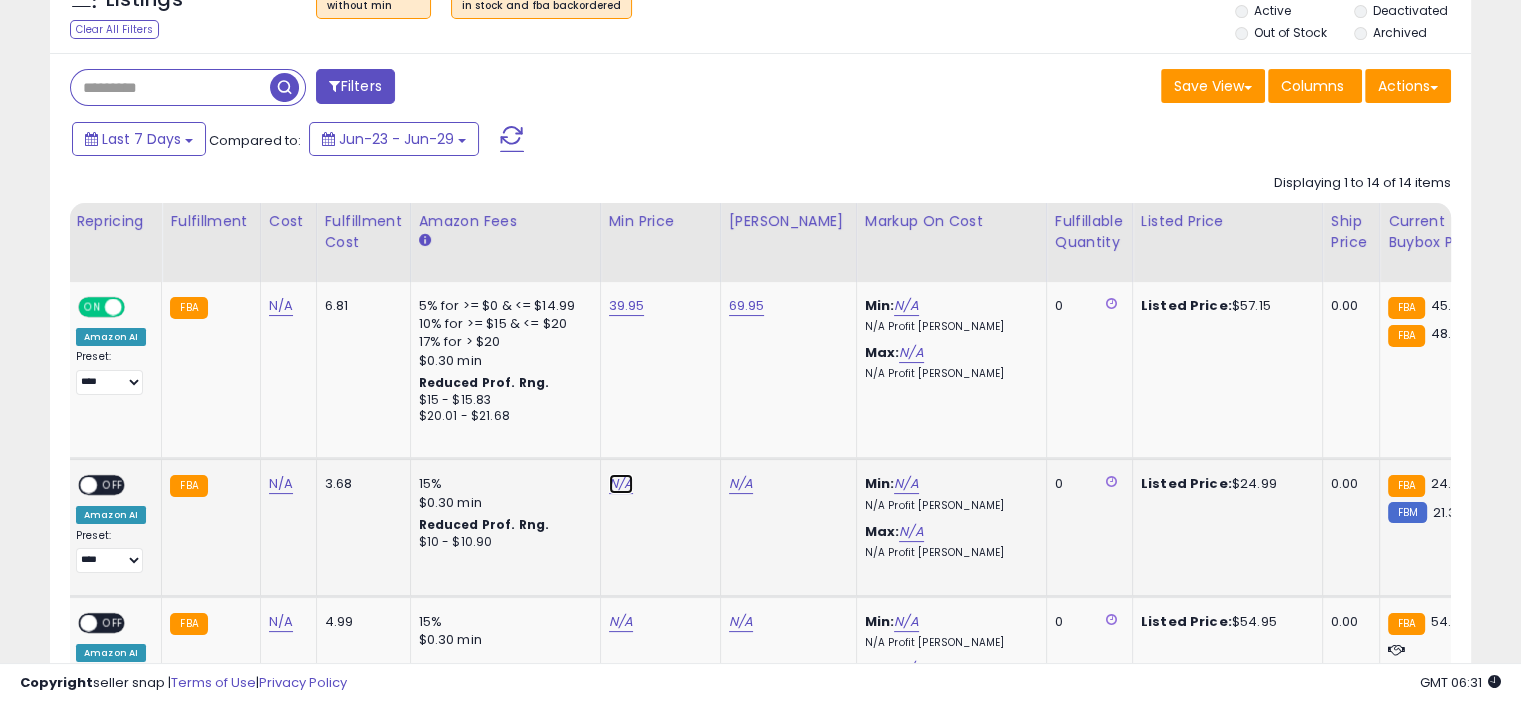 click on "N/A" at bounding box center [621, 484] 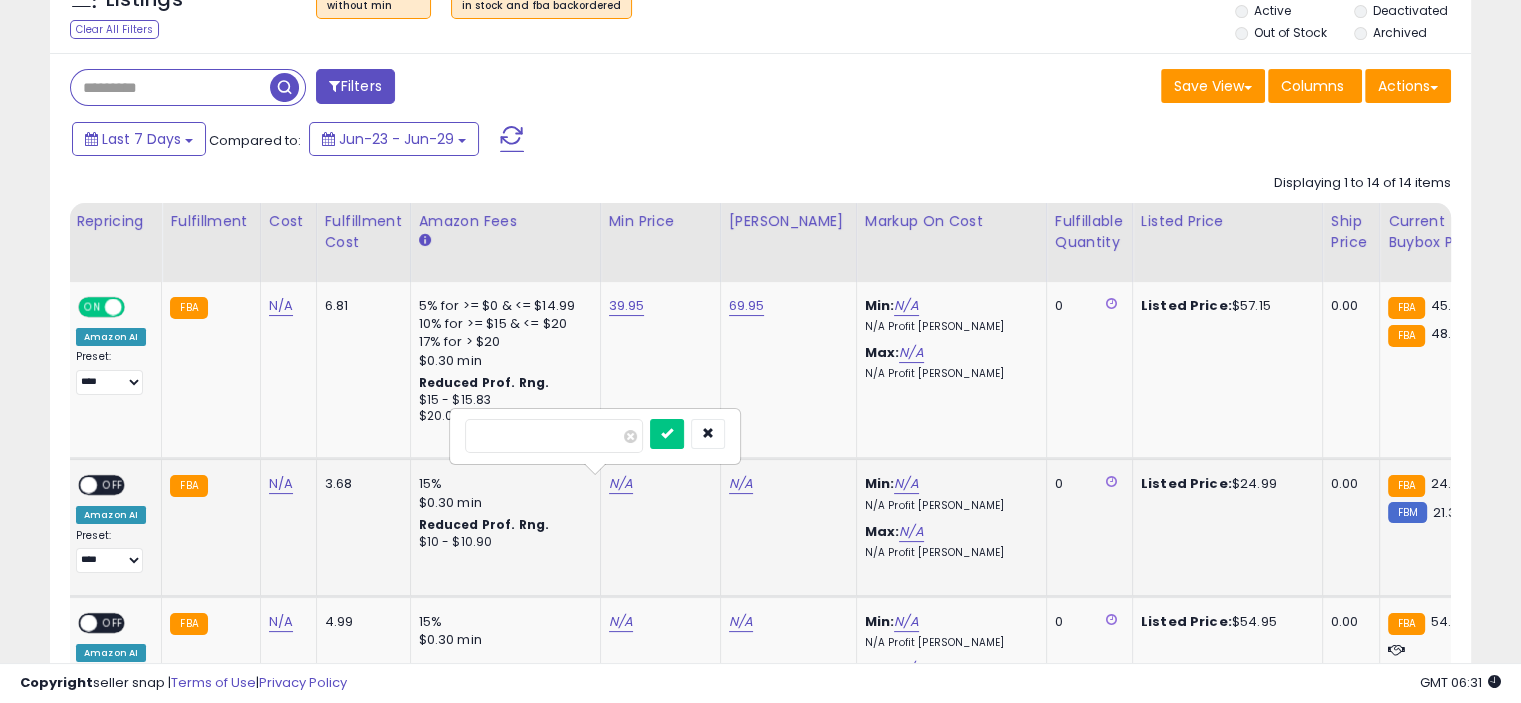 type on "*****" 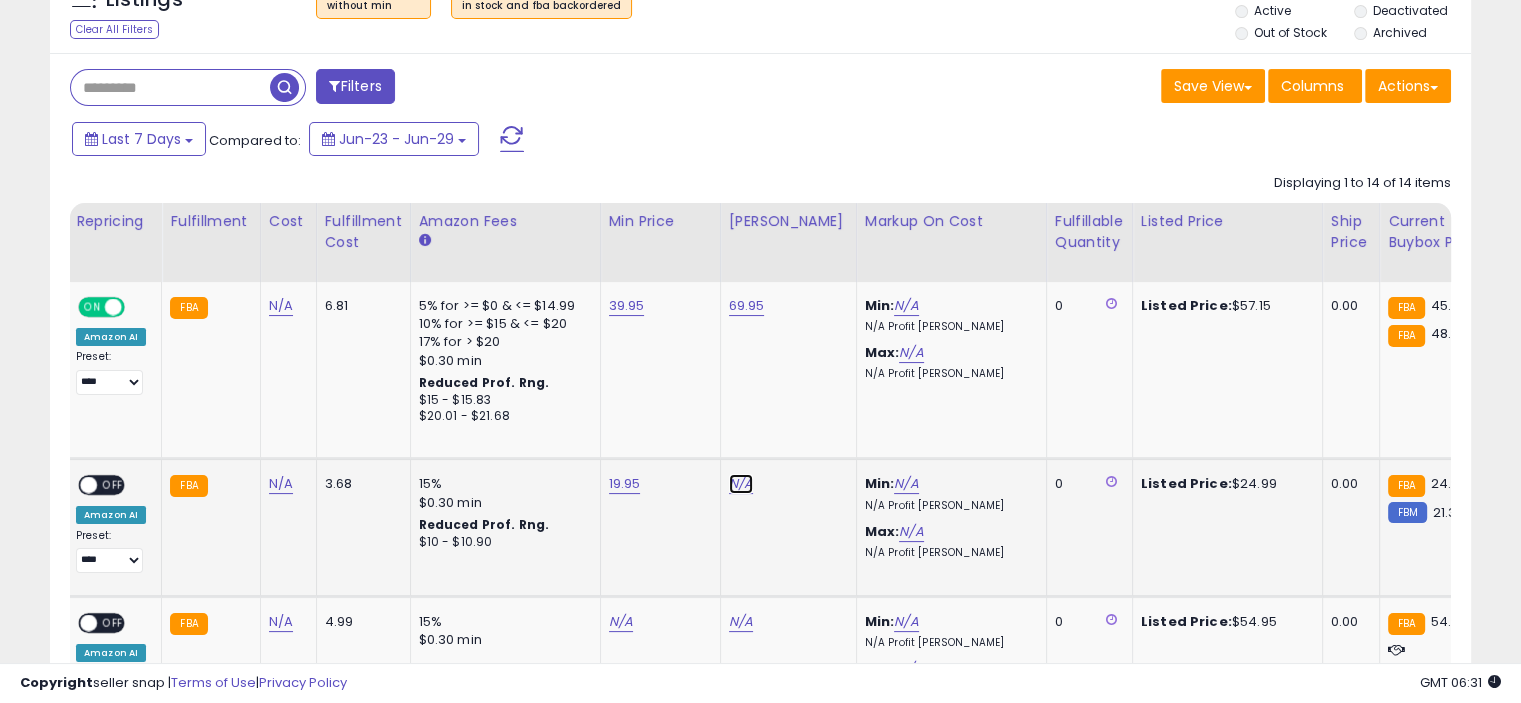 click on "N/A" at bounding box center (741, 484) 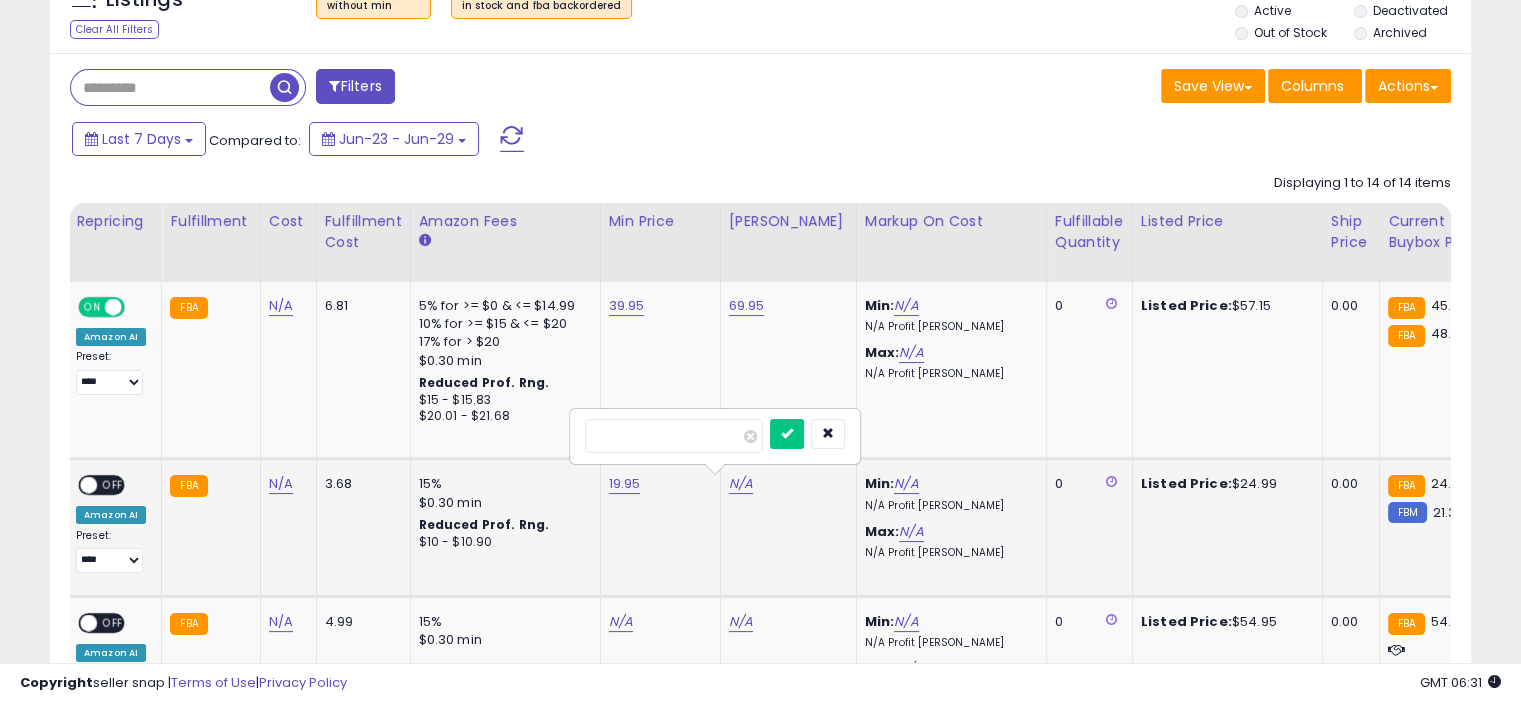type on "*****" 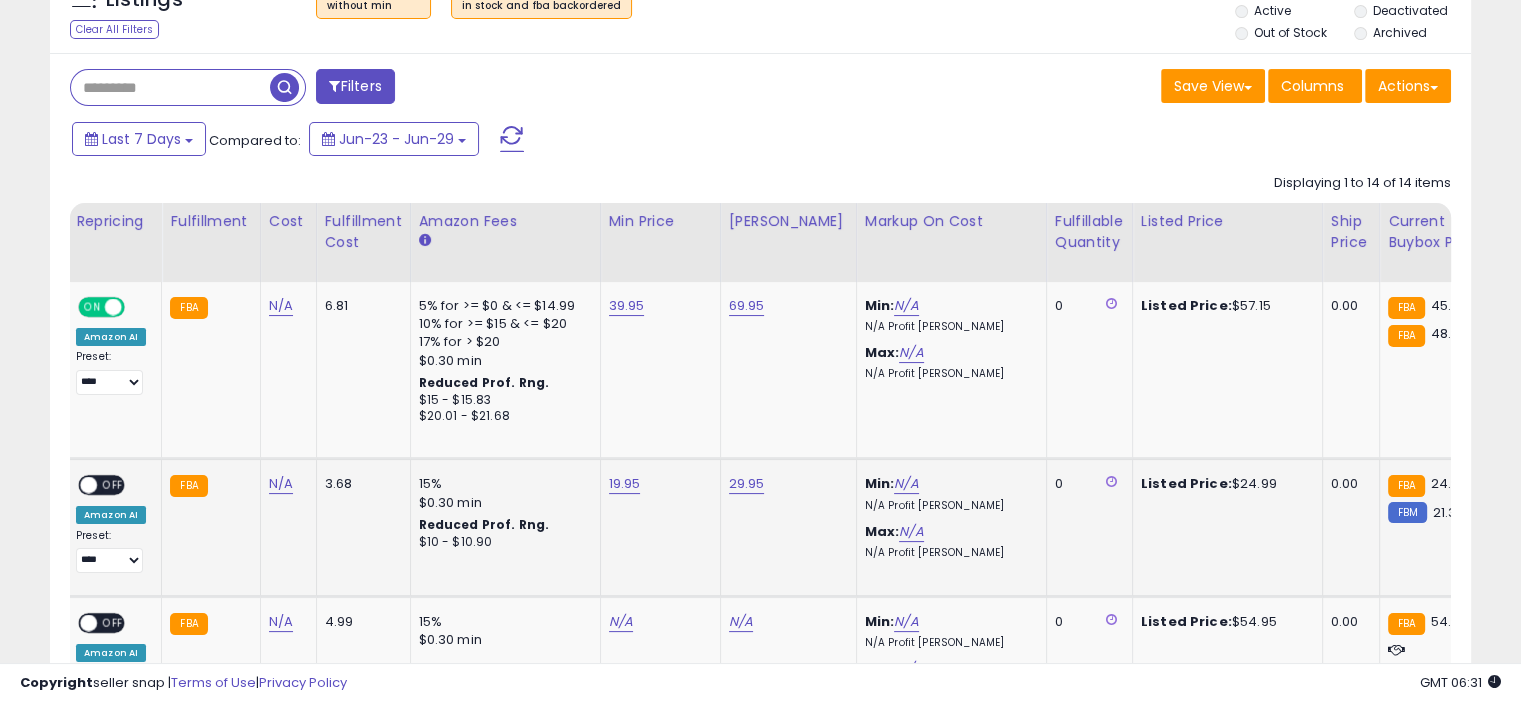 click on "OFF" at bounding box center (113, 485) 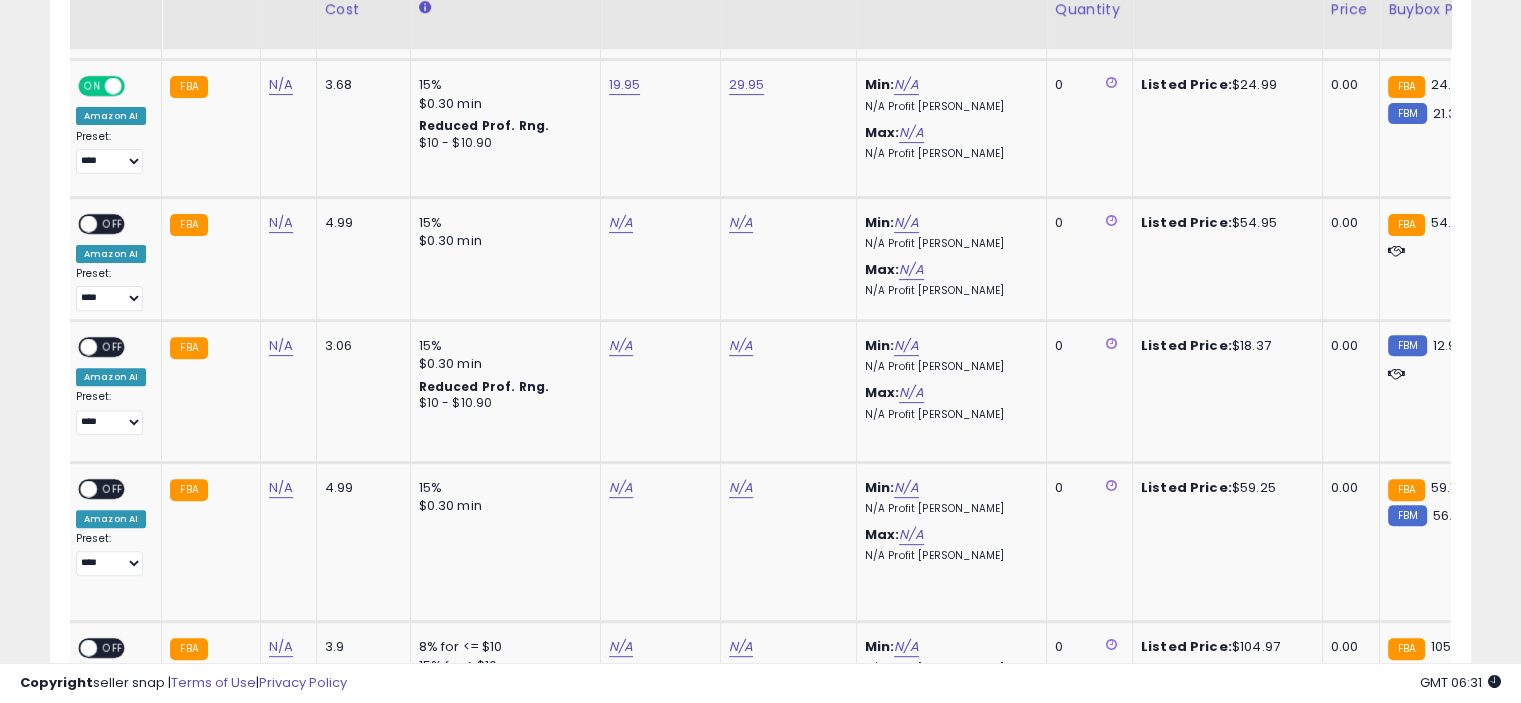 scroll, scrollTop: 652, scrollLeft: 0, axis: vertical 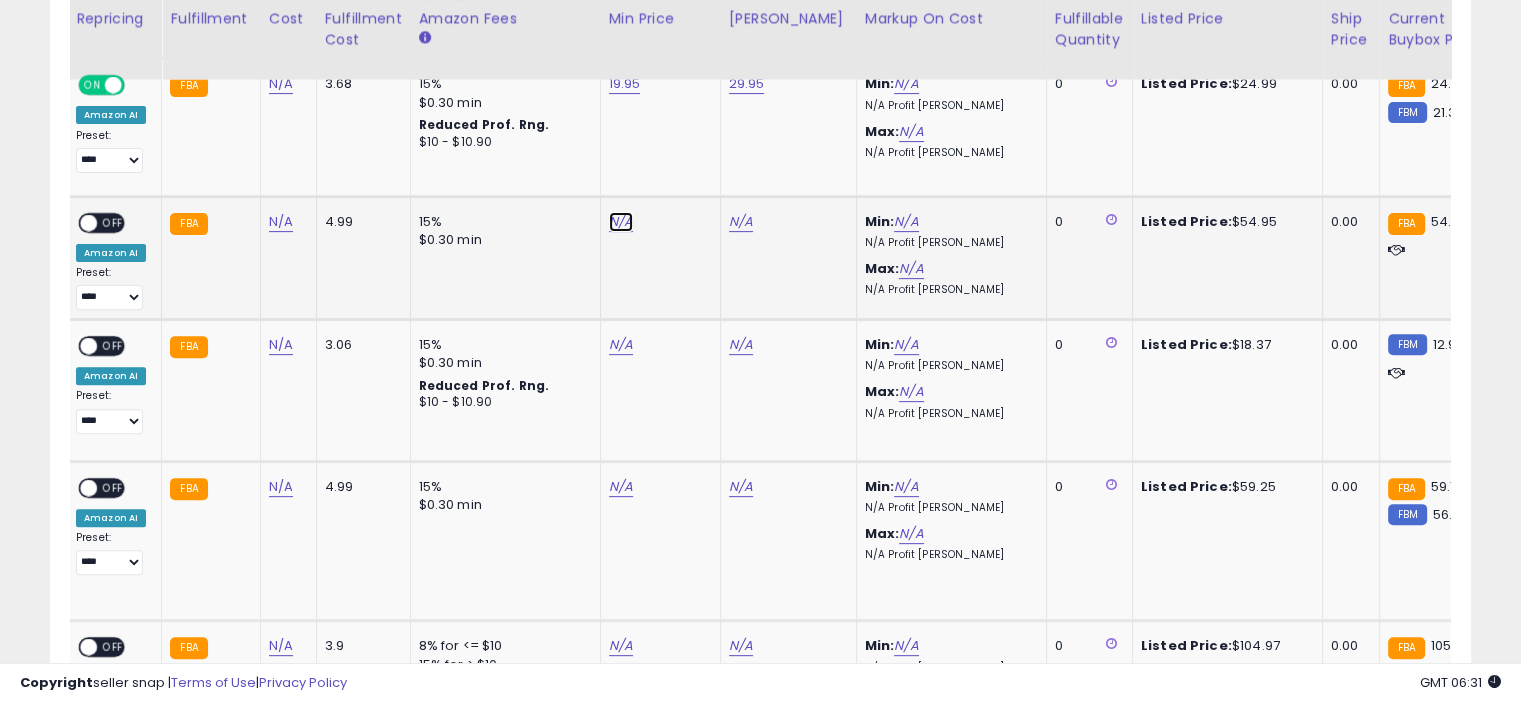 click on "N/A" at bounding box center (621, 222) 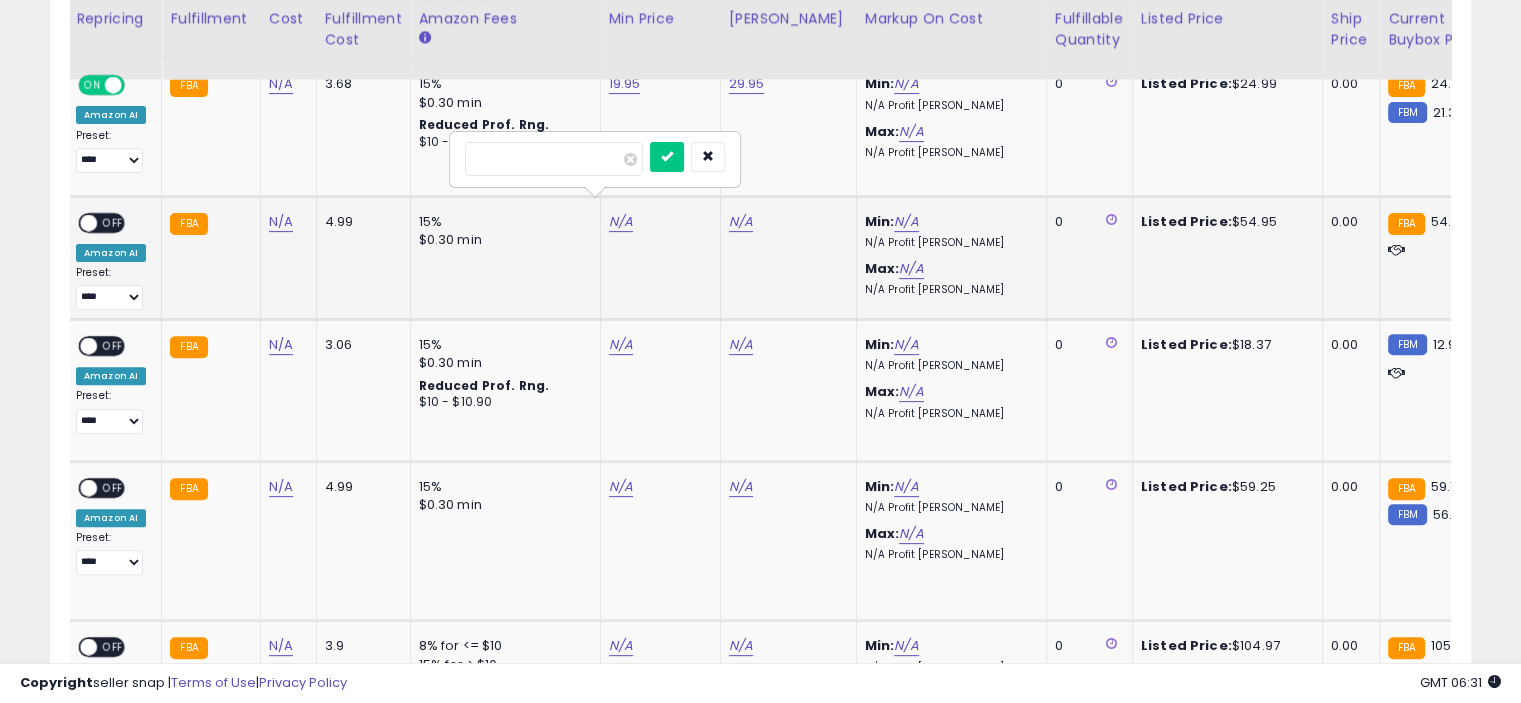 type on "*****" 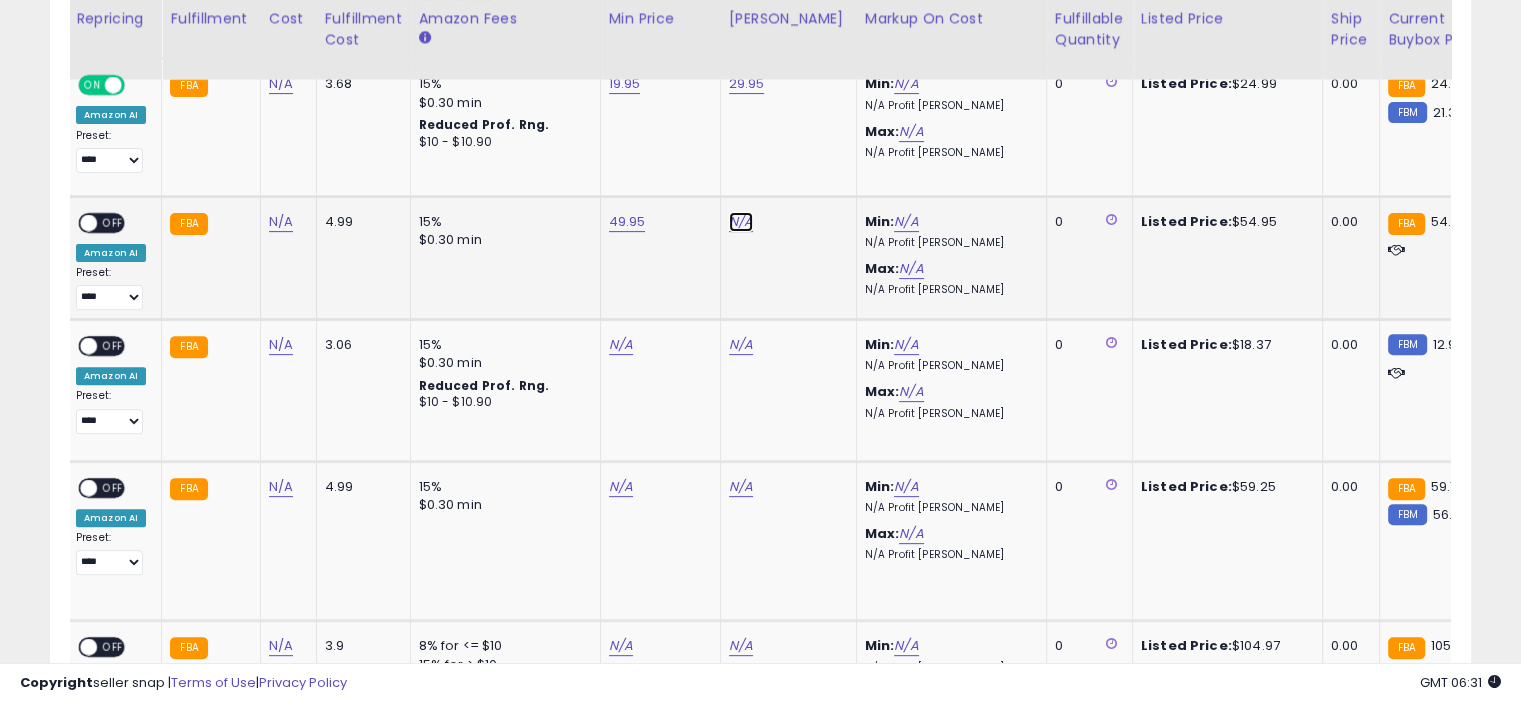 click on "N/A" at bounding box center [741, 222] 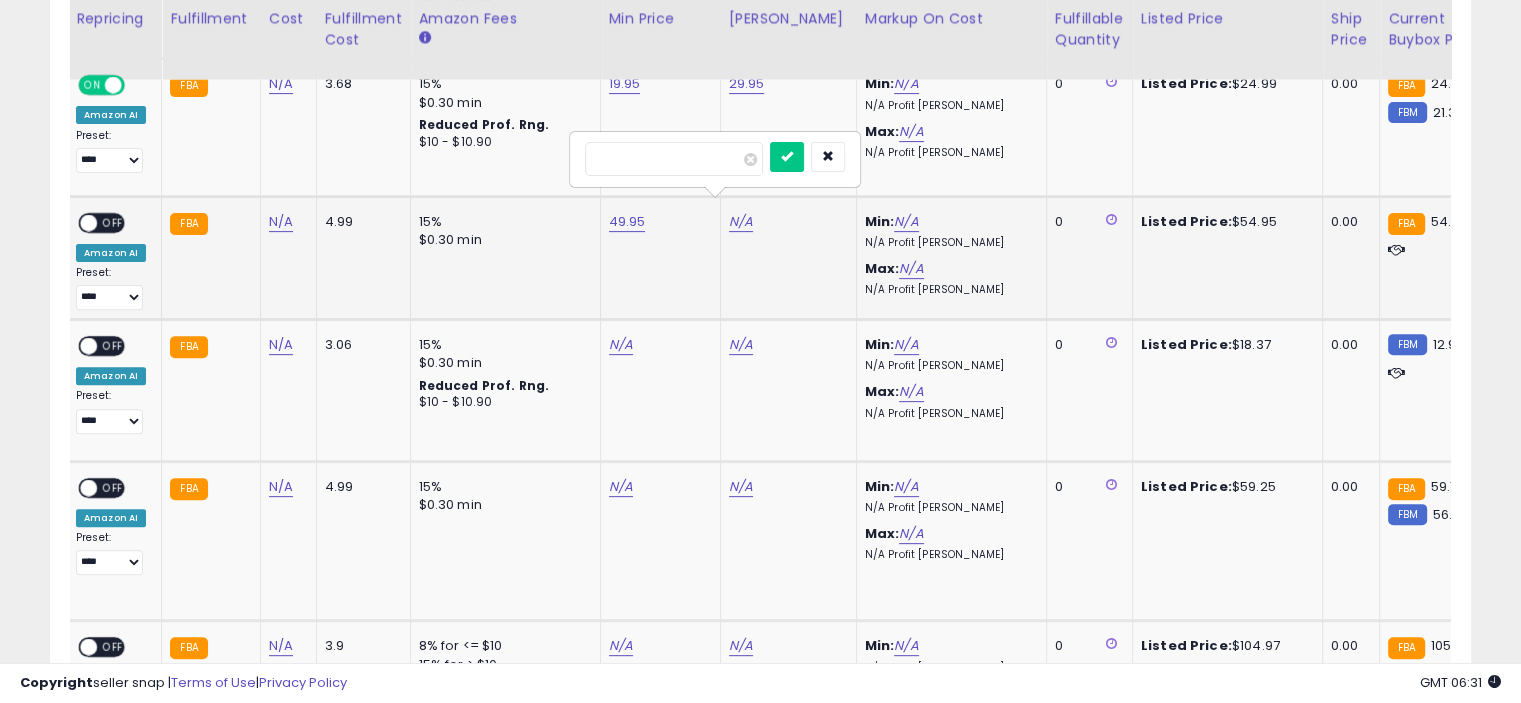 type on "*****" 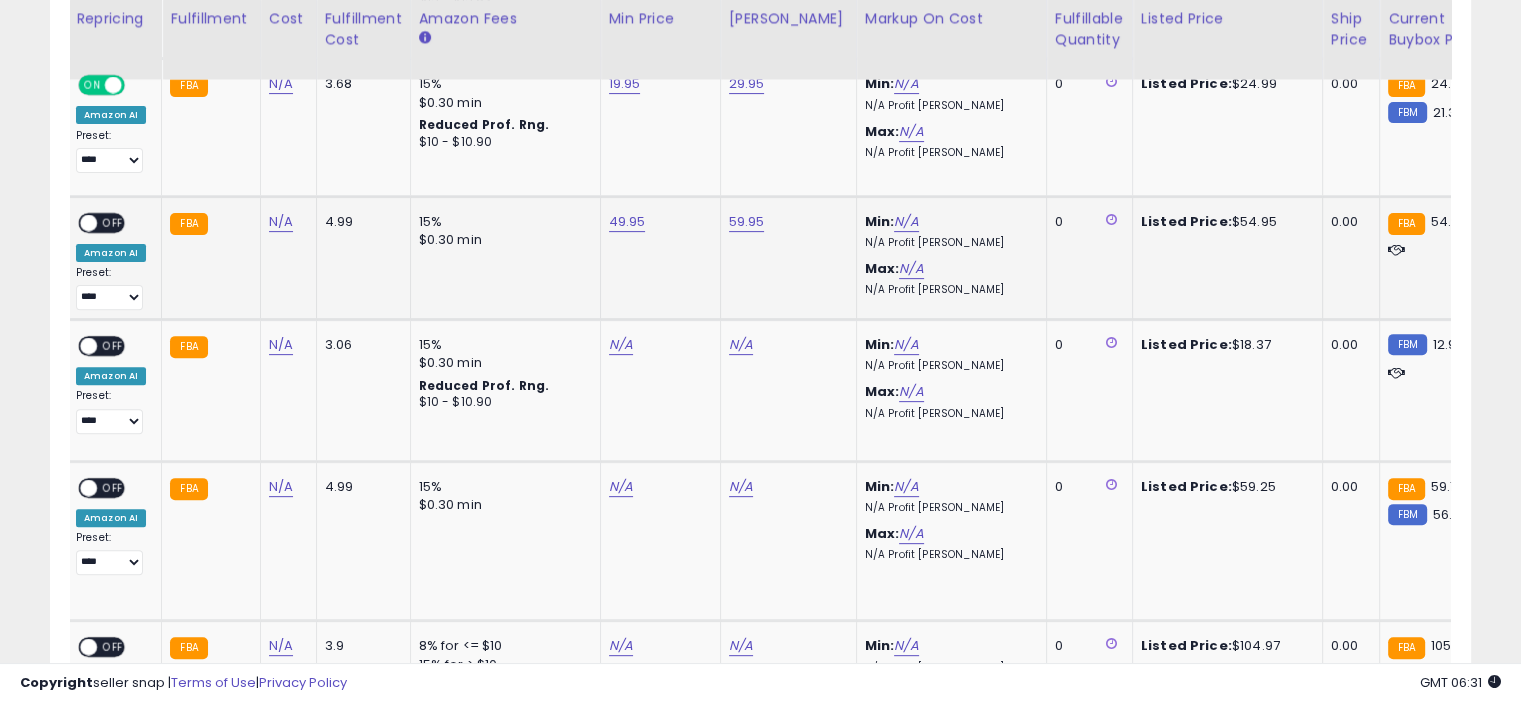 click on "OFF" at bounding box center [113, 222] 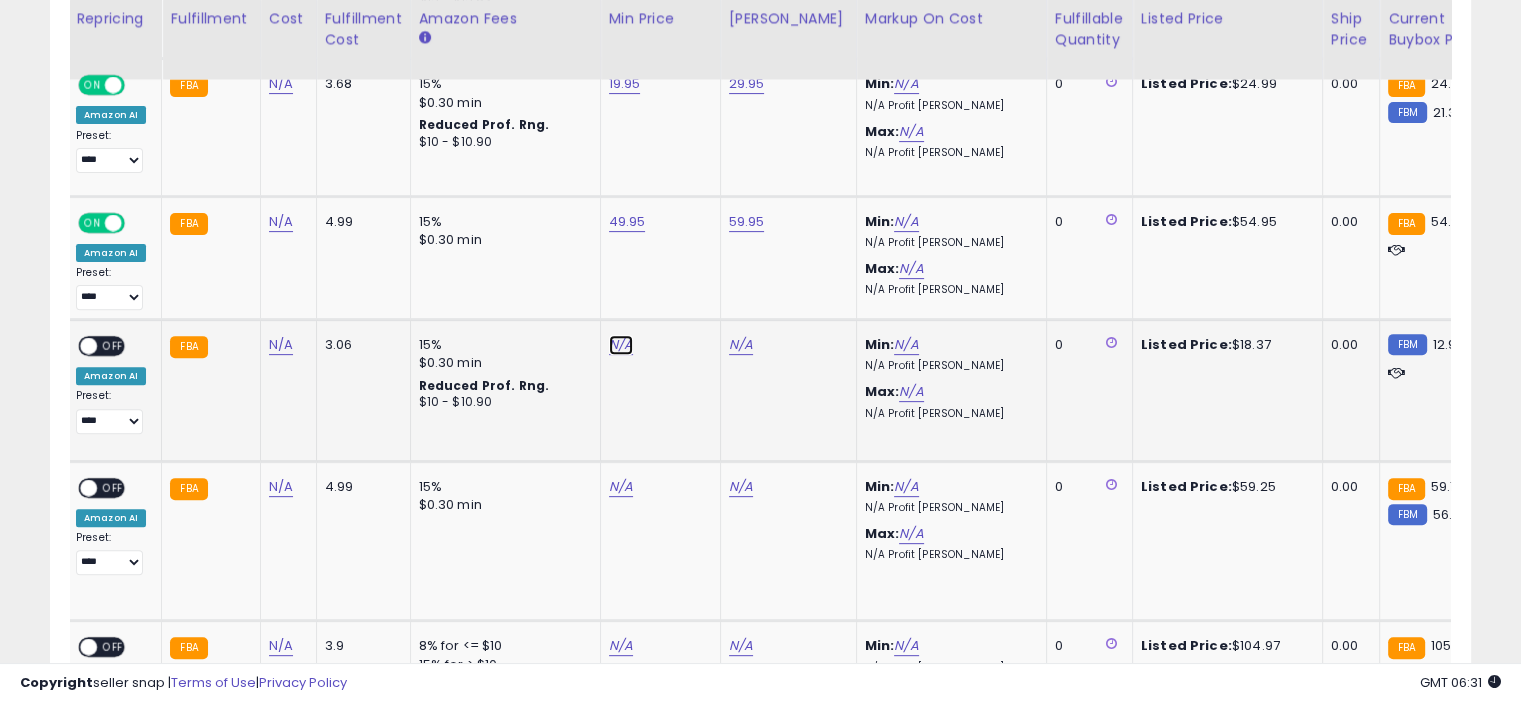 click on "N/A" at bounding box center (621, 345) 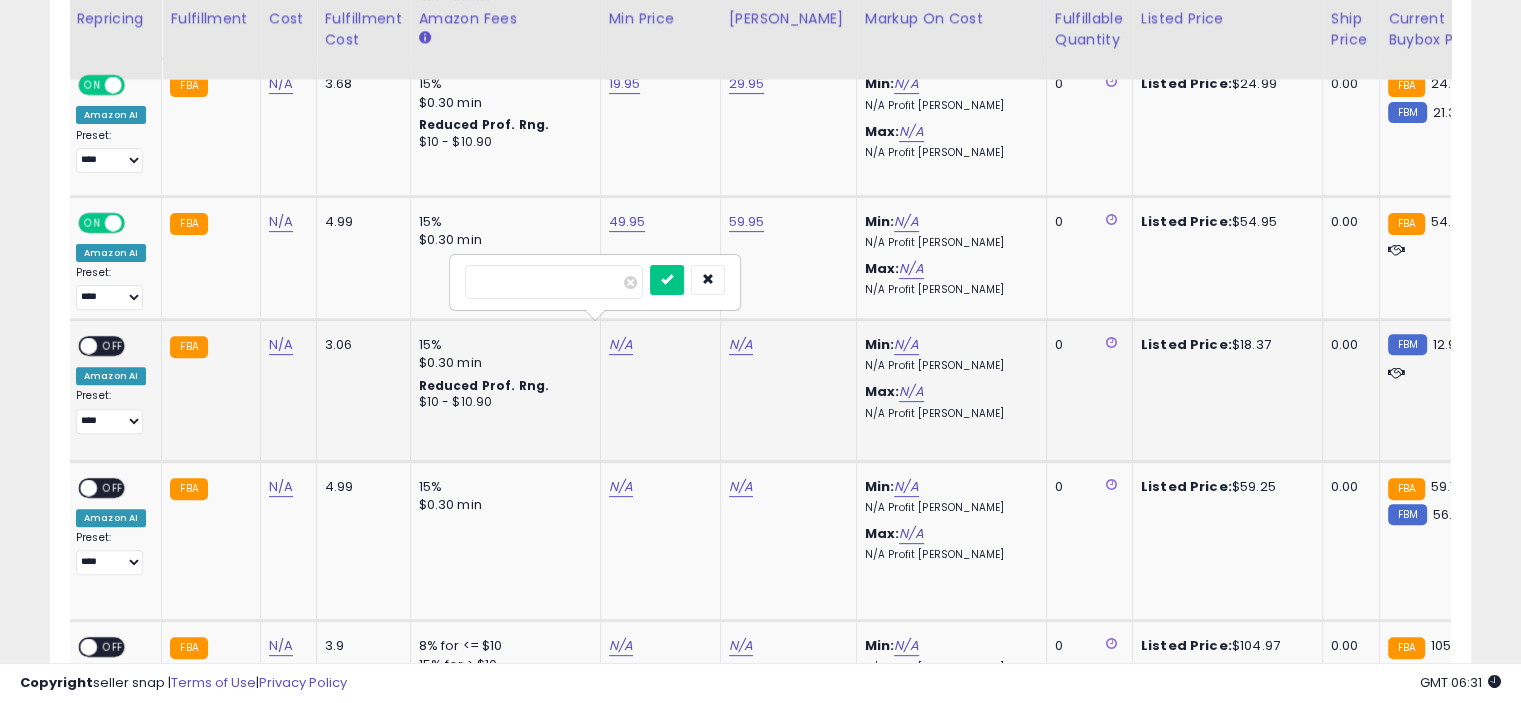 type on "*****" 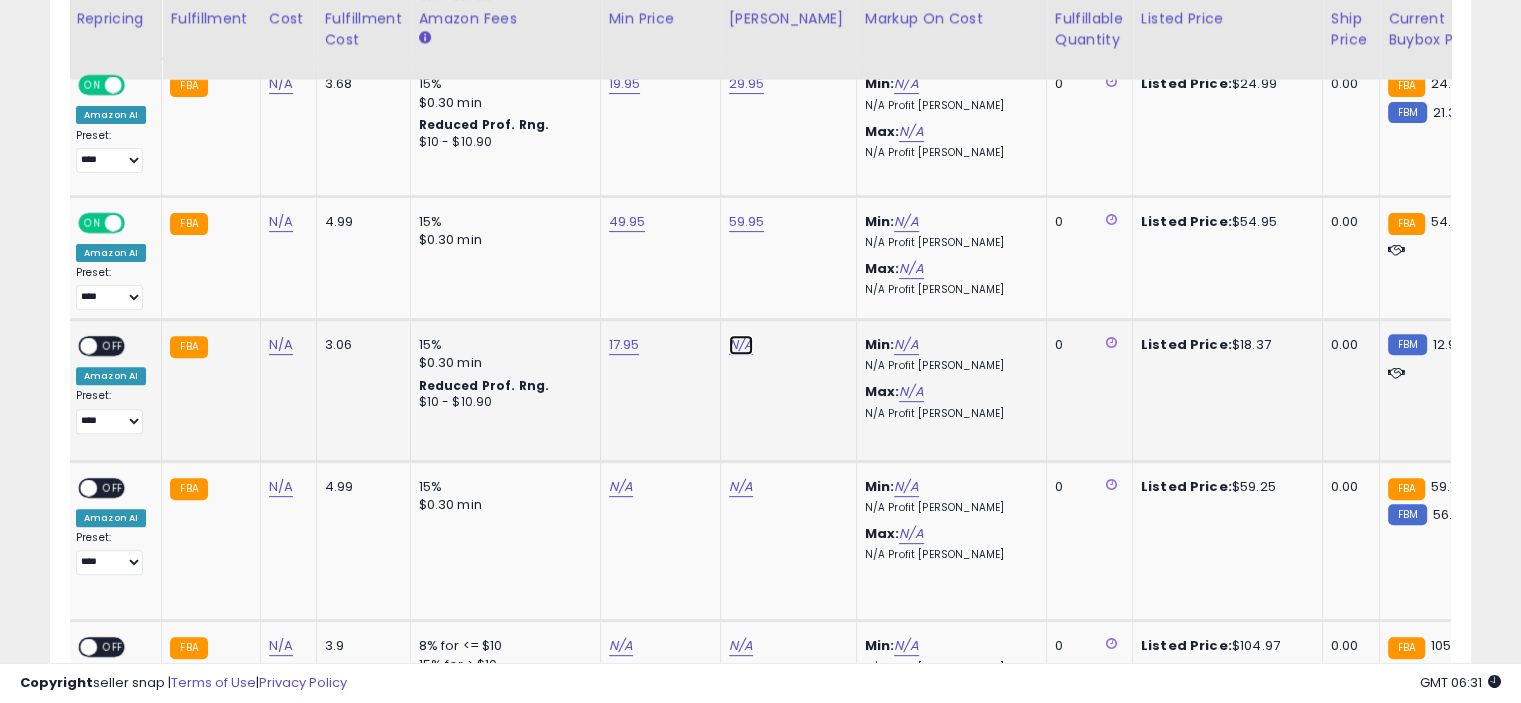 click on "N/A" at bounding box center (741, 345) 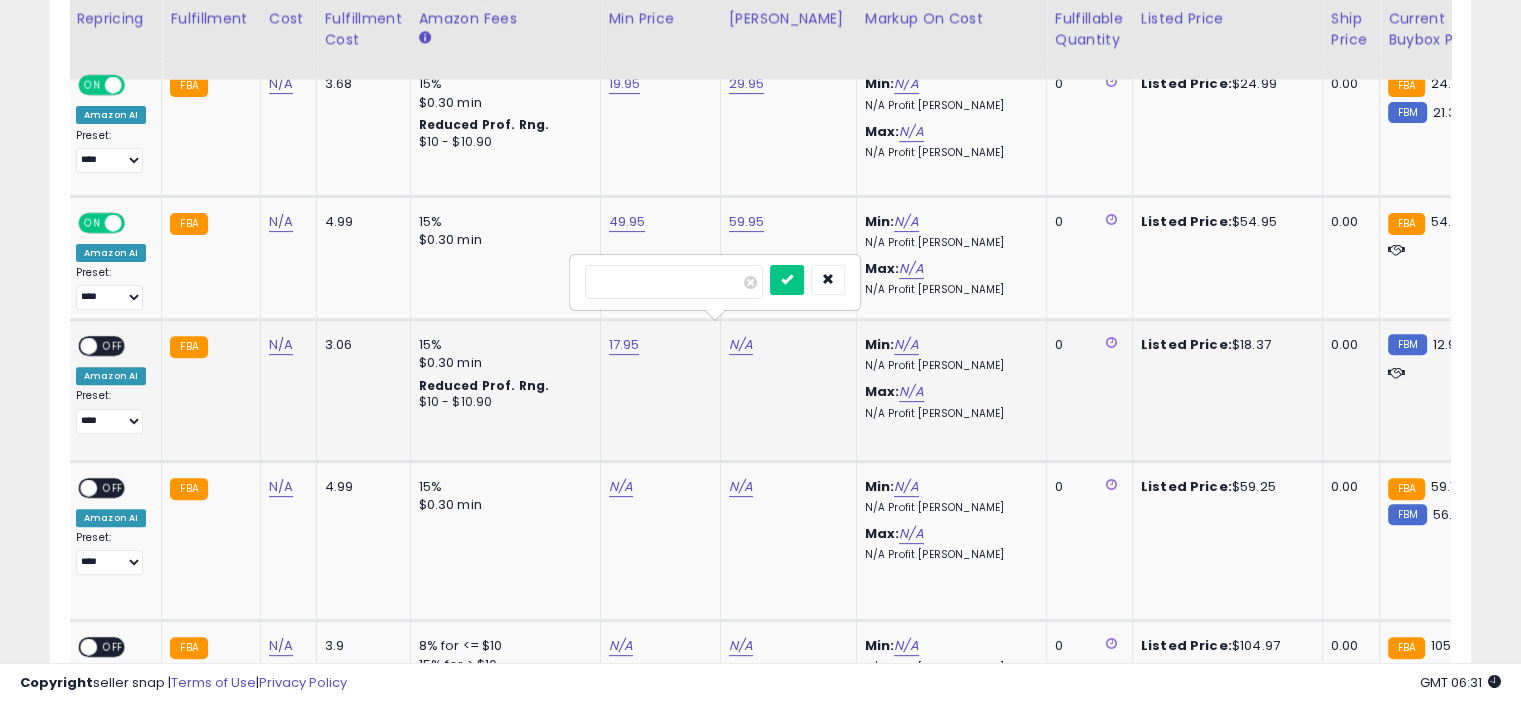type on "*****" 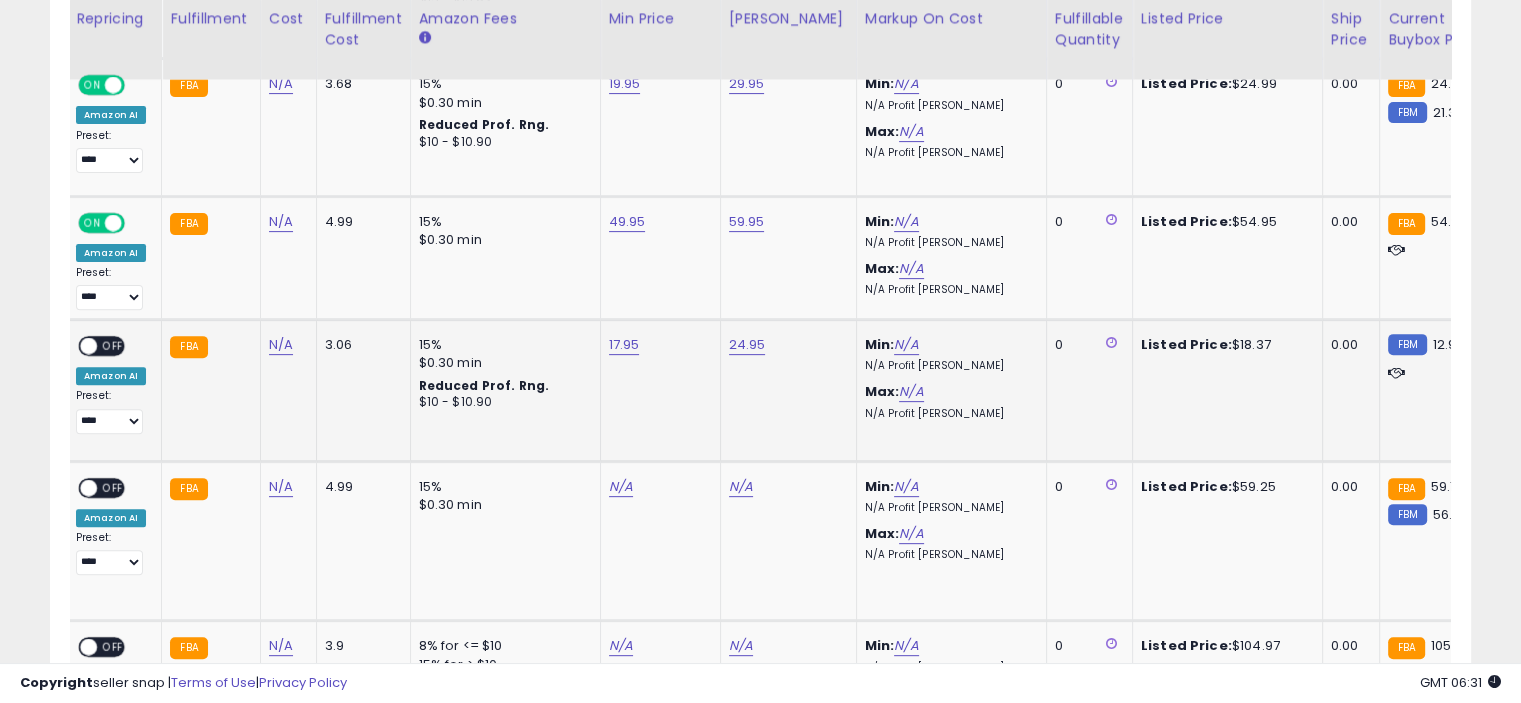 click on "OFF" at bounding box center [113, 346] 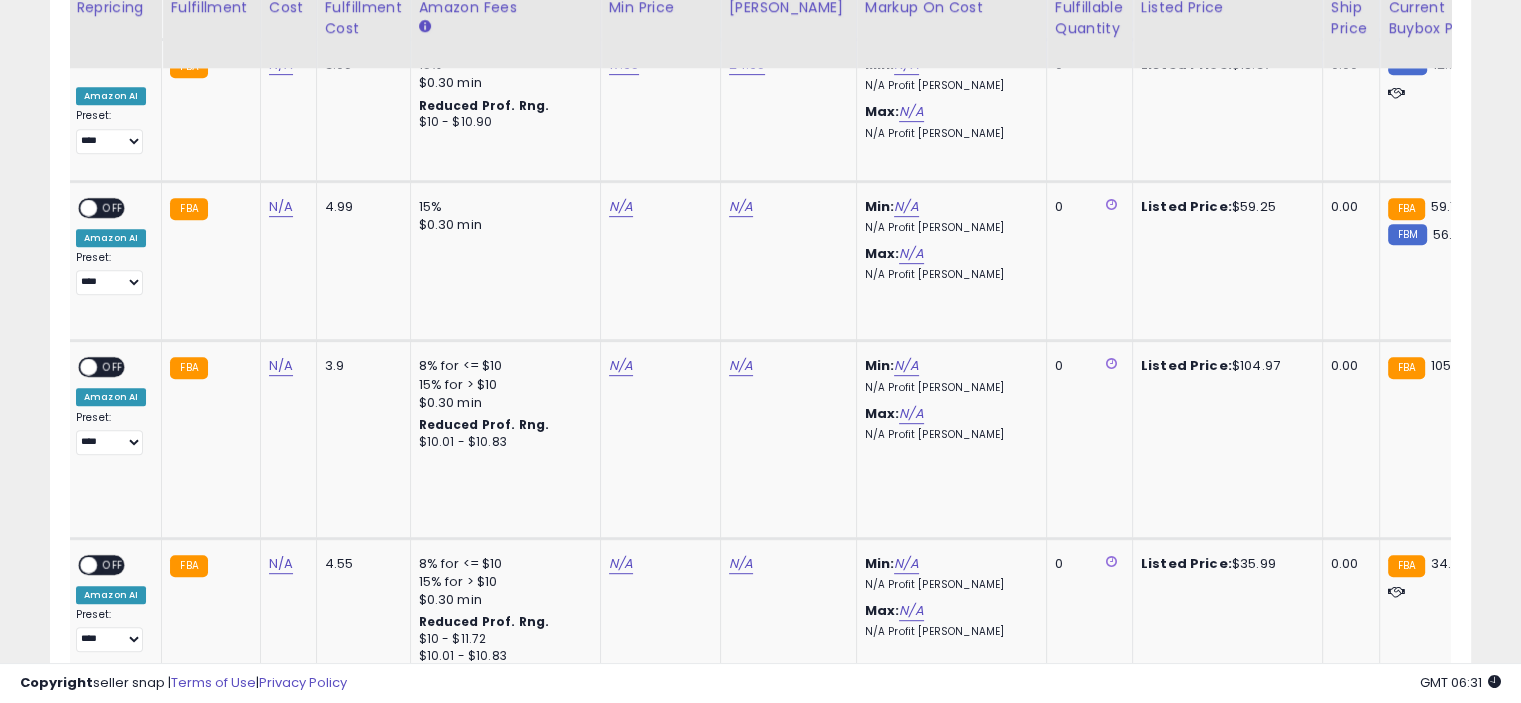 scroll, scrollTop: 932, scrollLeft: 0, axis: vertical 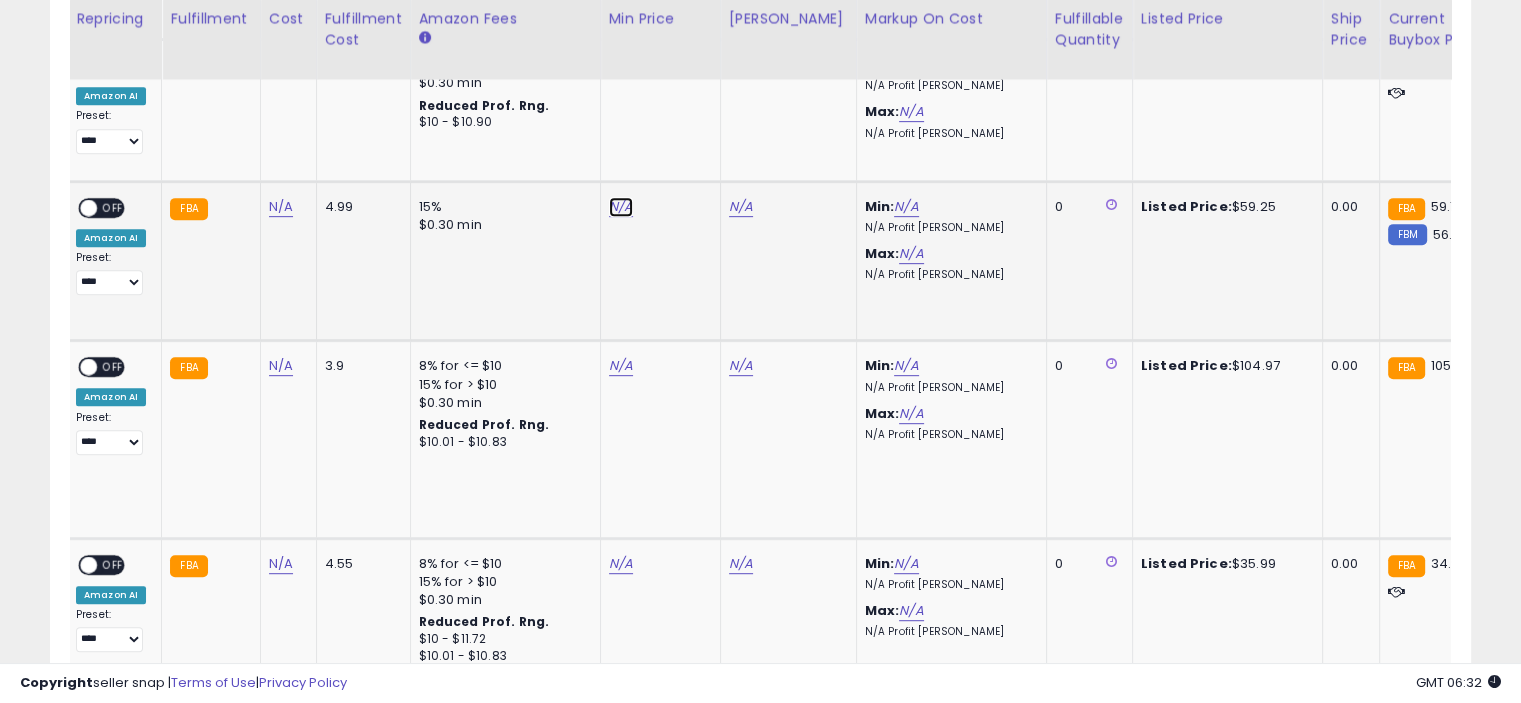 click on "N/A" at bounding box center [621, 207] 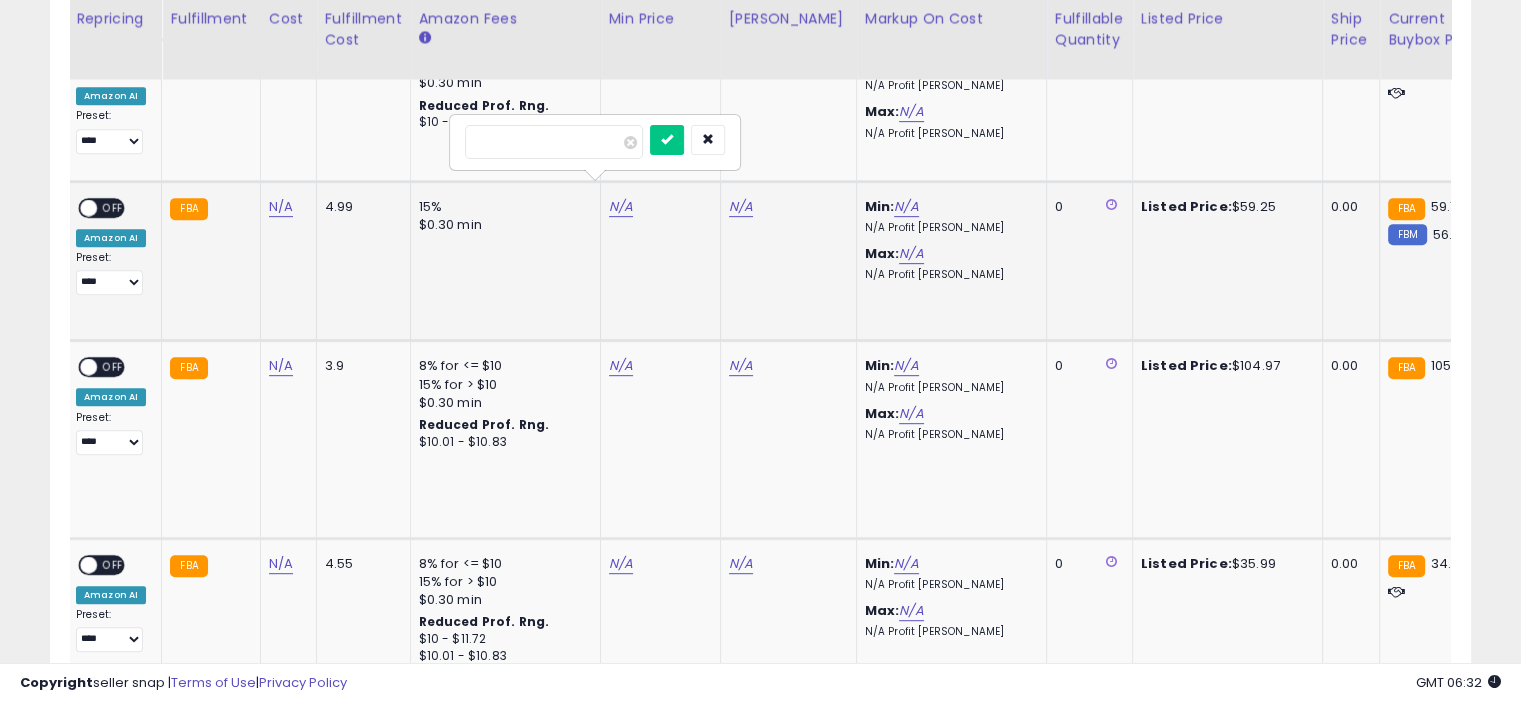 type on "*****" 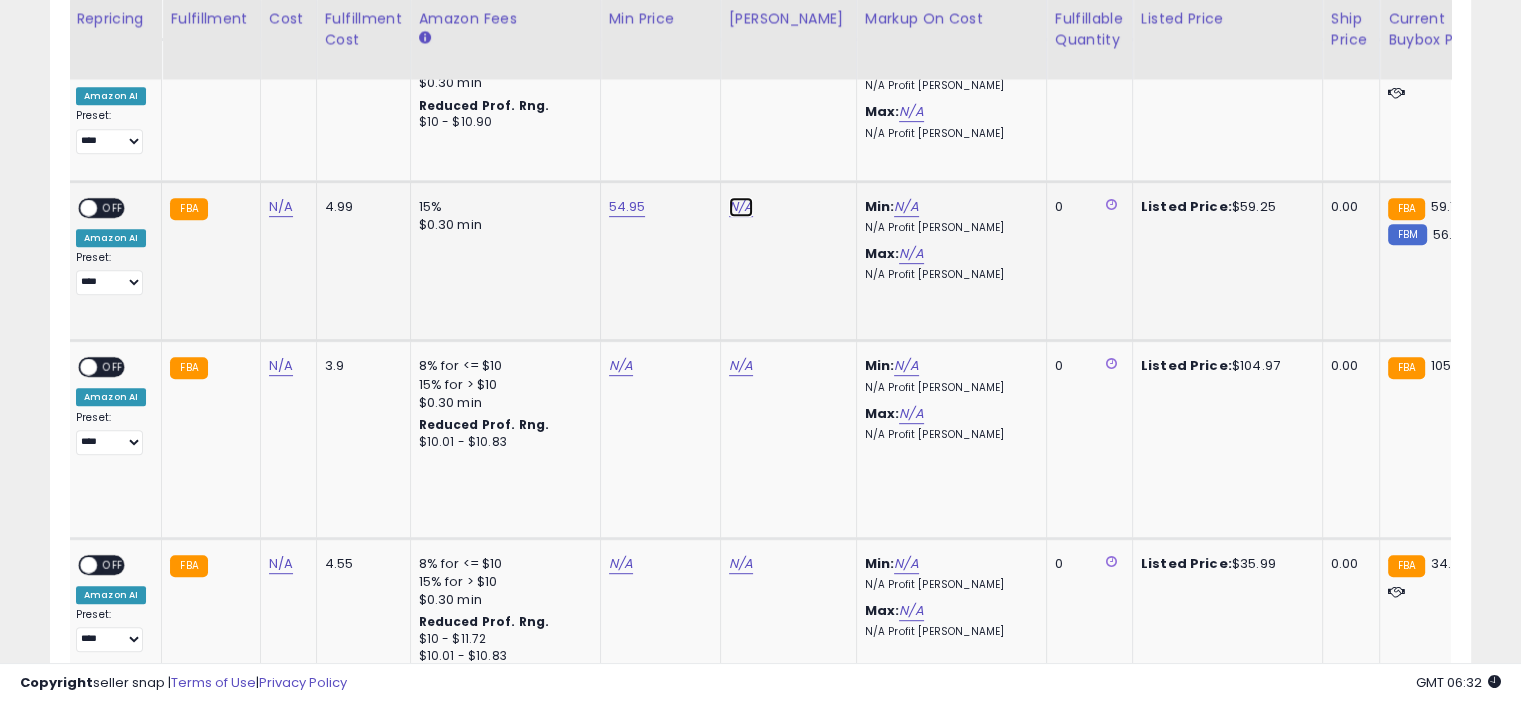 click on "N/A" at bounding box center (741, 207) 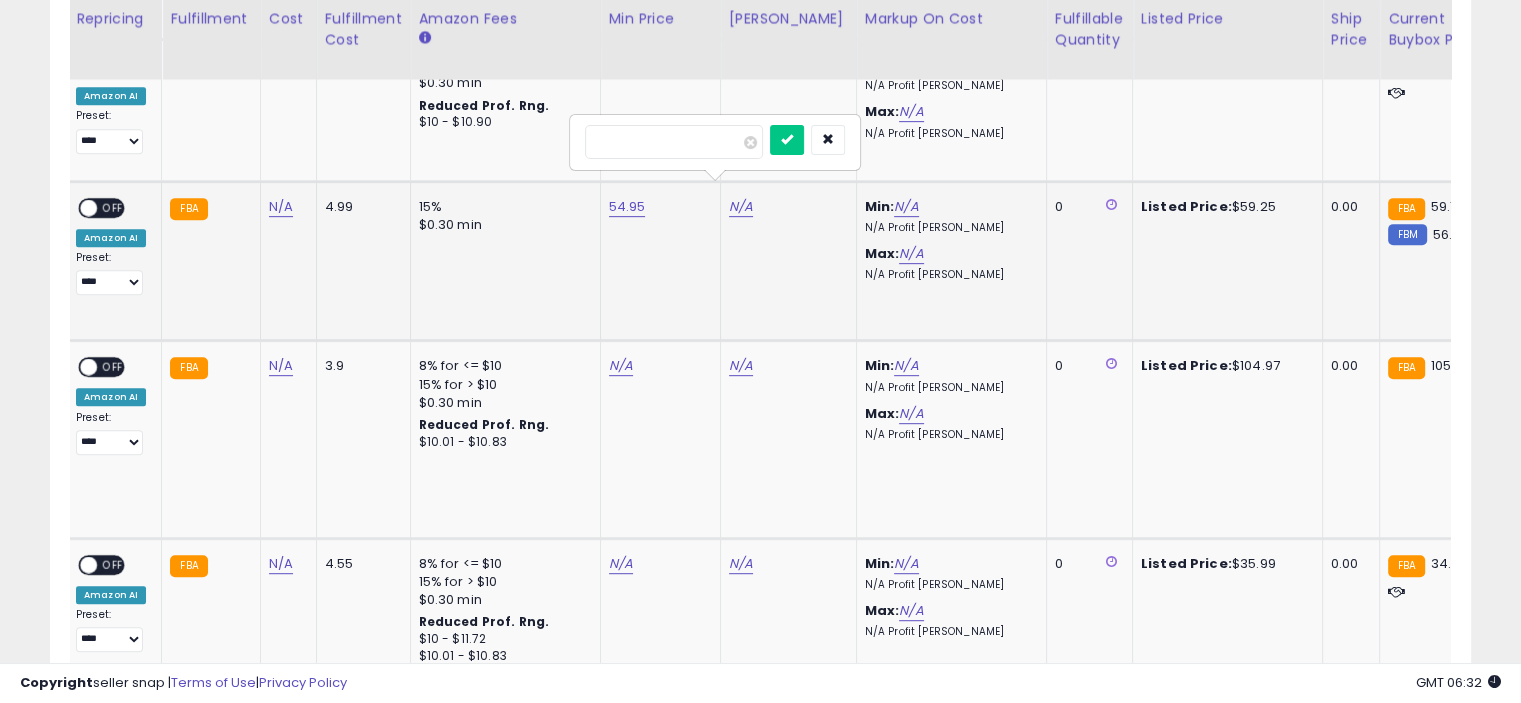 type on "*****" 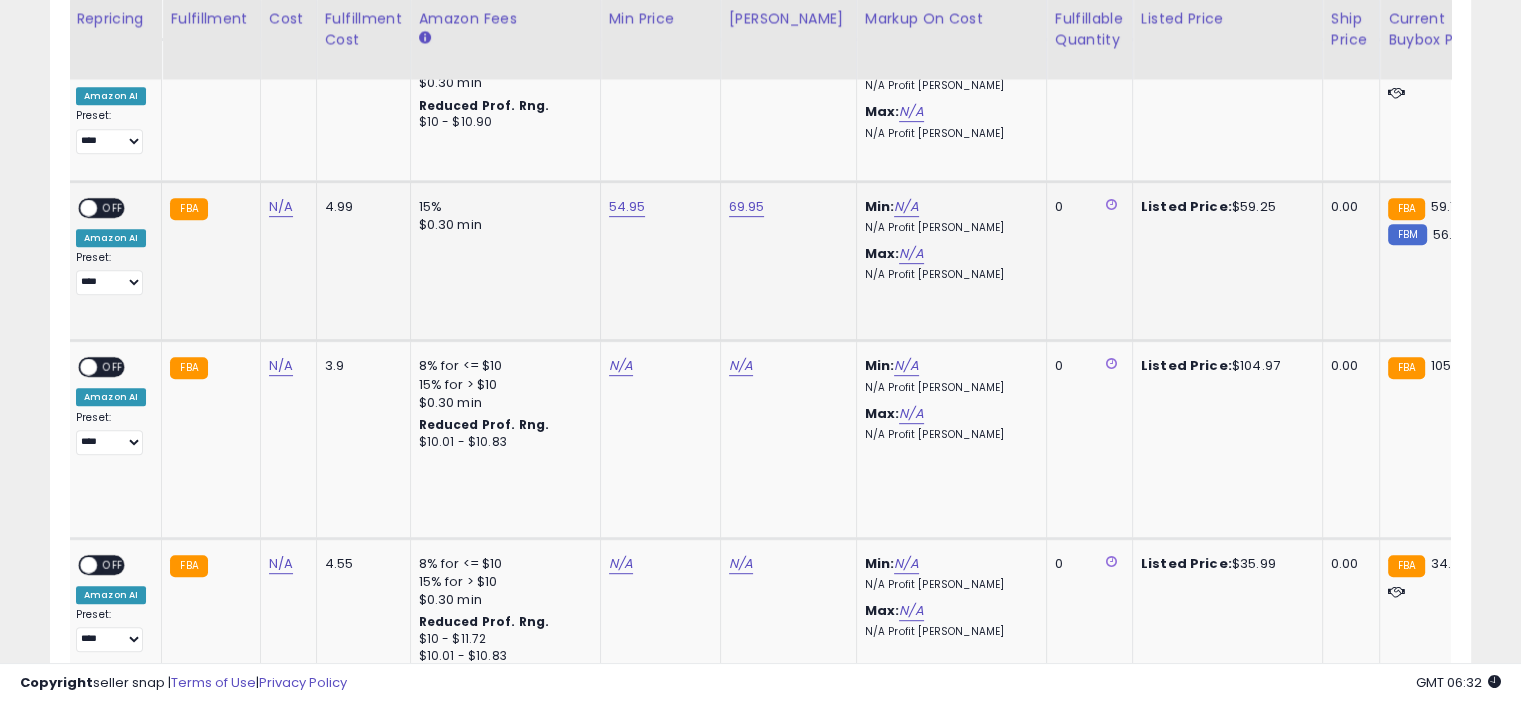 click on "OFF" at bounding box center (113, 207) 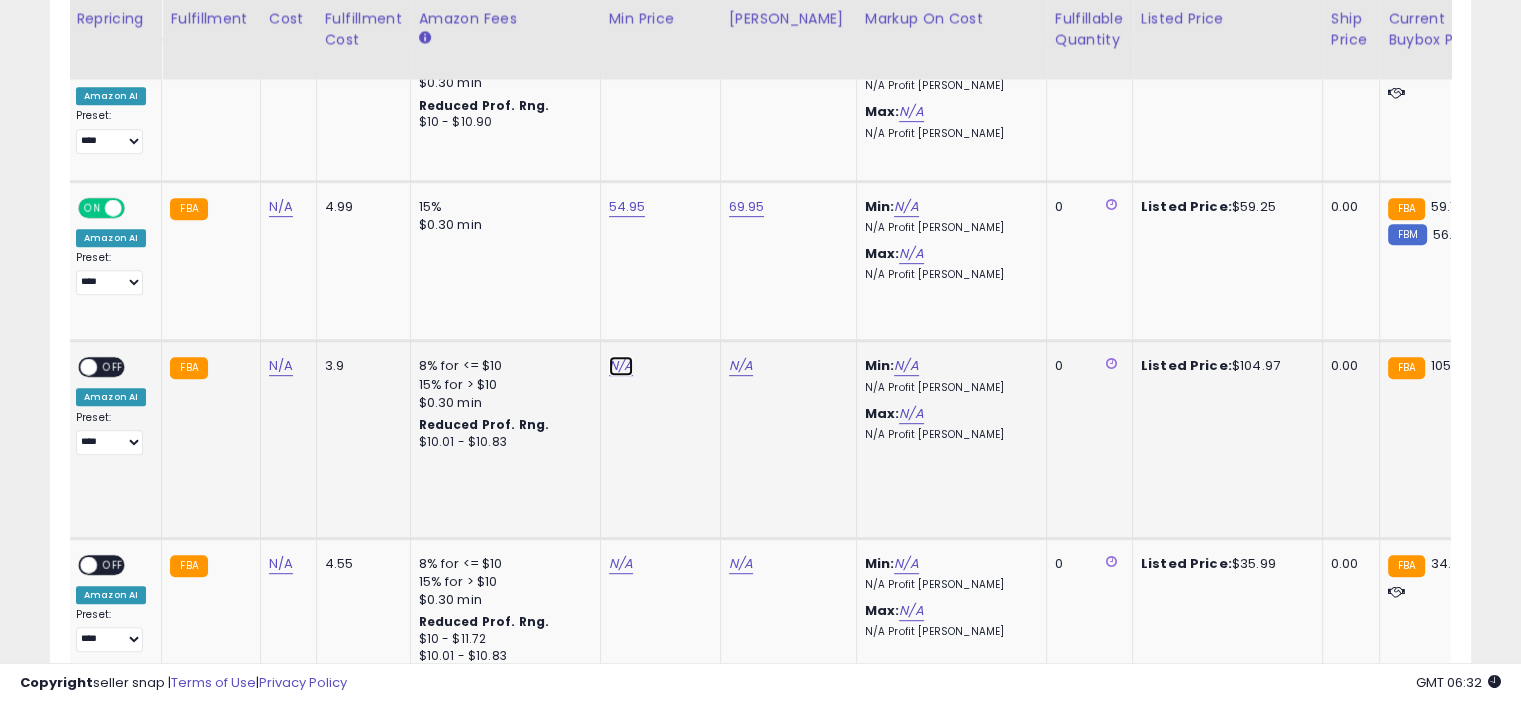 click on "N/A" at bounding box center (621, 366) 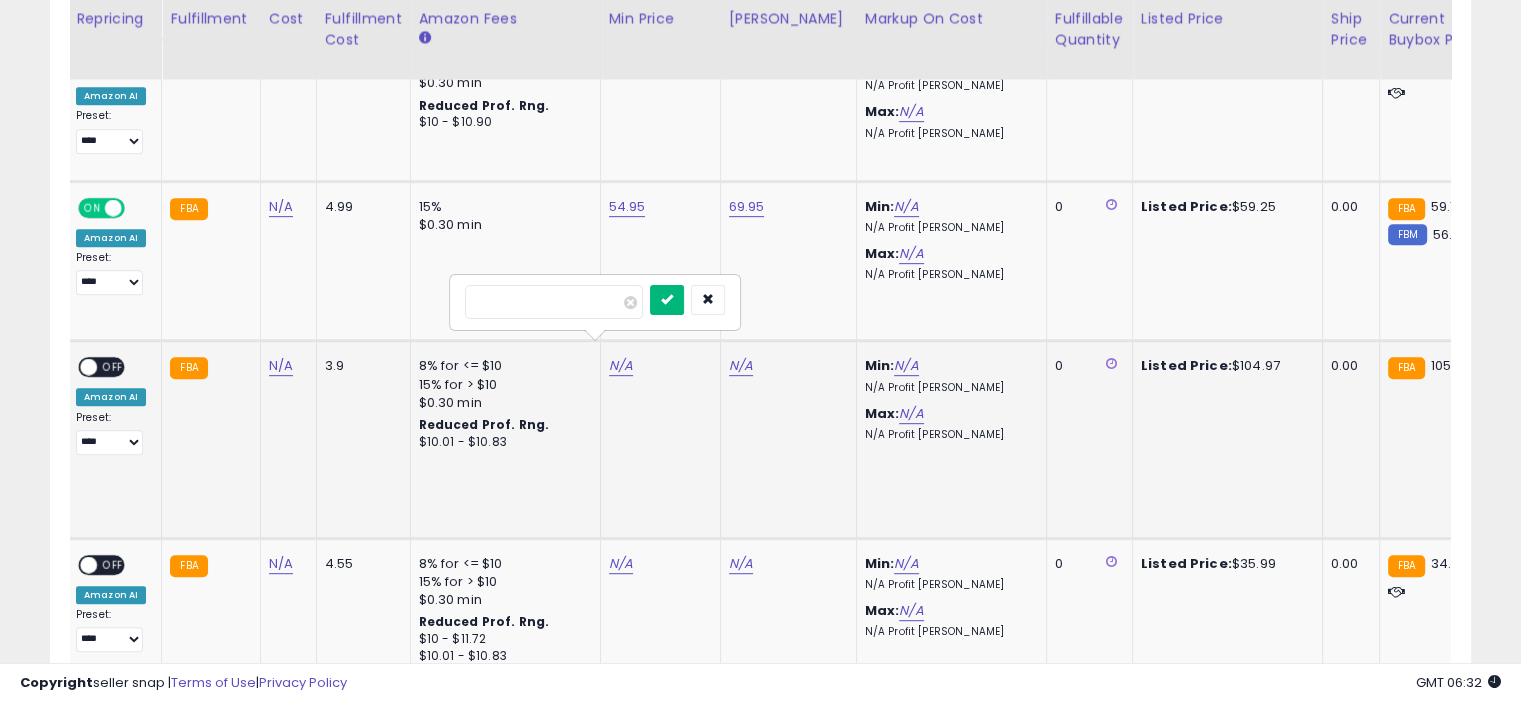 type on "*****" 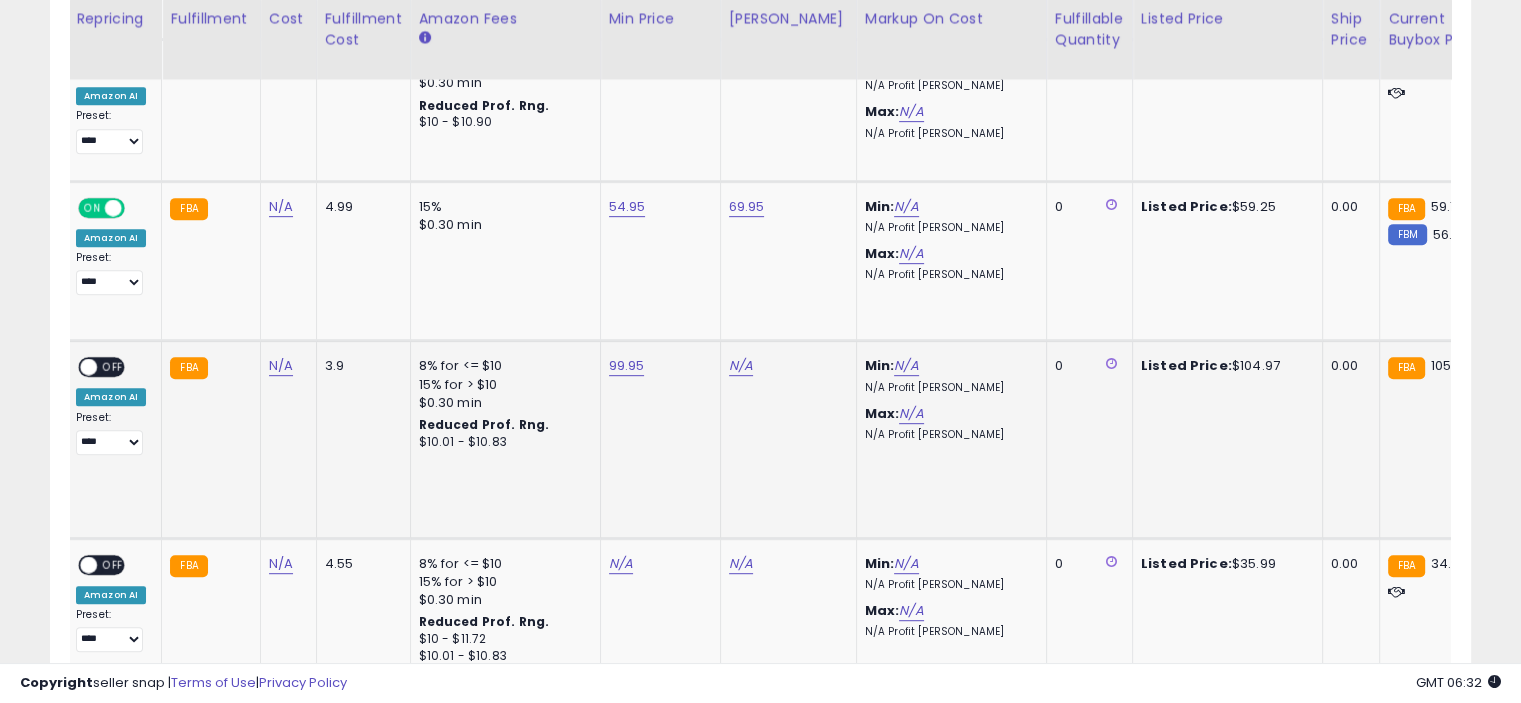 click on "N/A" at bounding box center [785, 366] 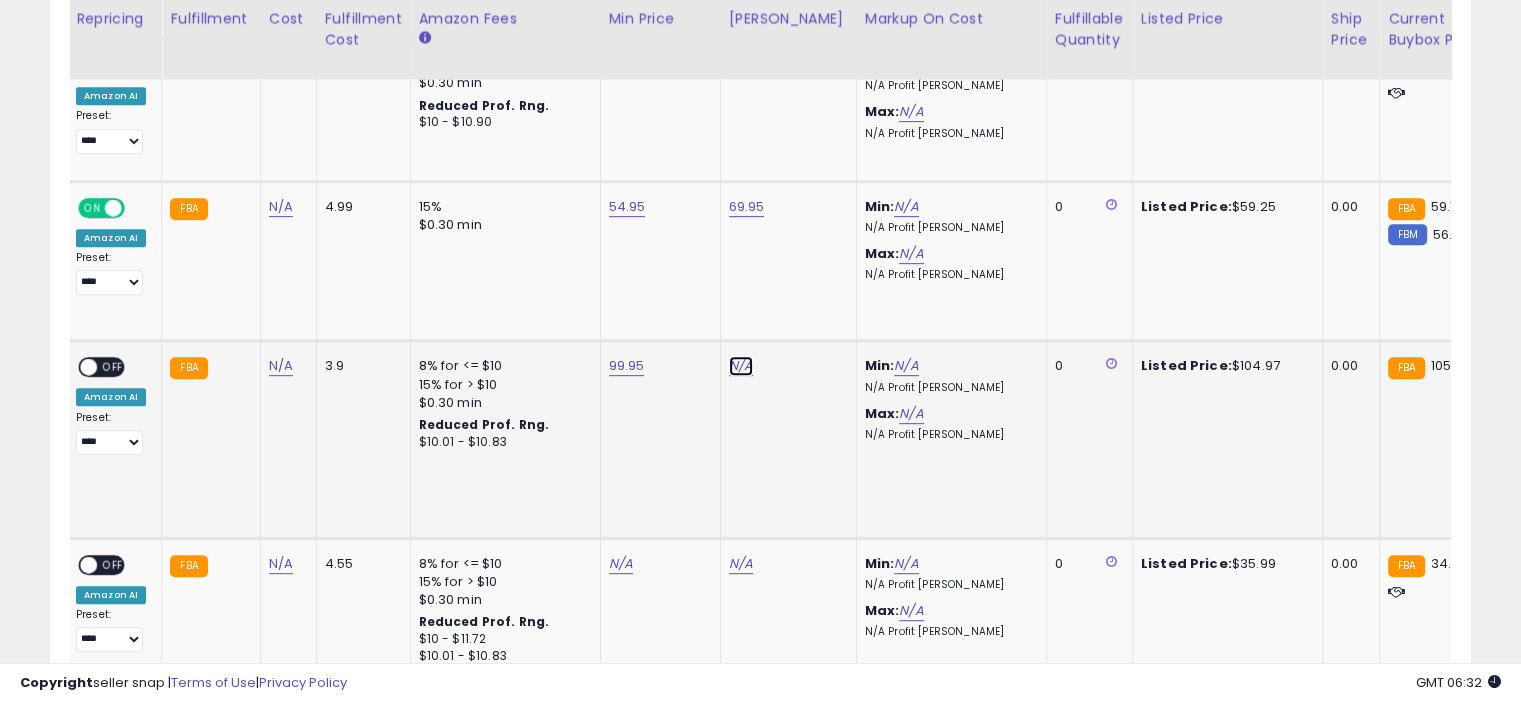 click on "N/A" at bounding box center (741, 366) 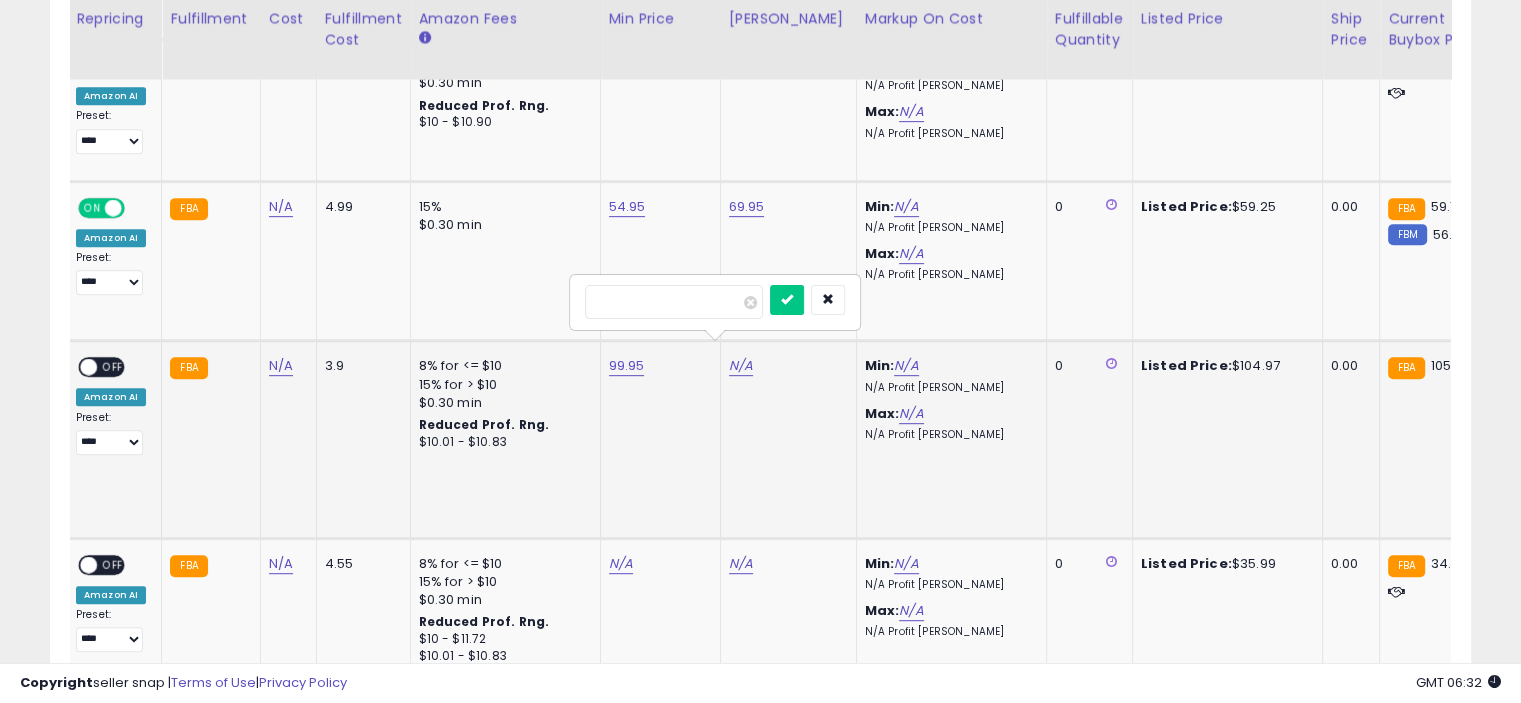 type on "******" 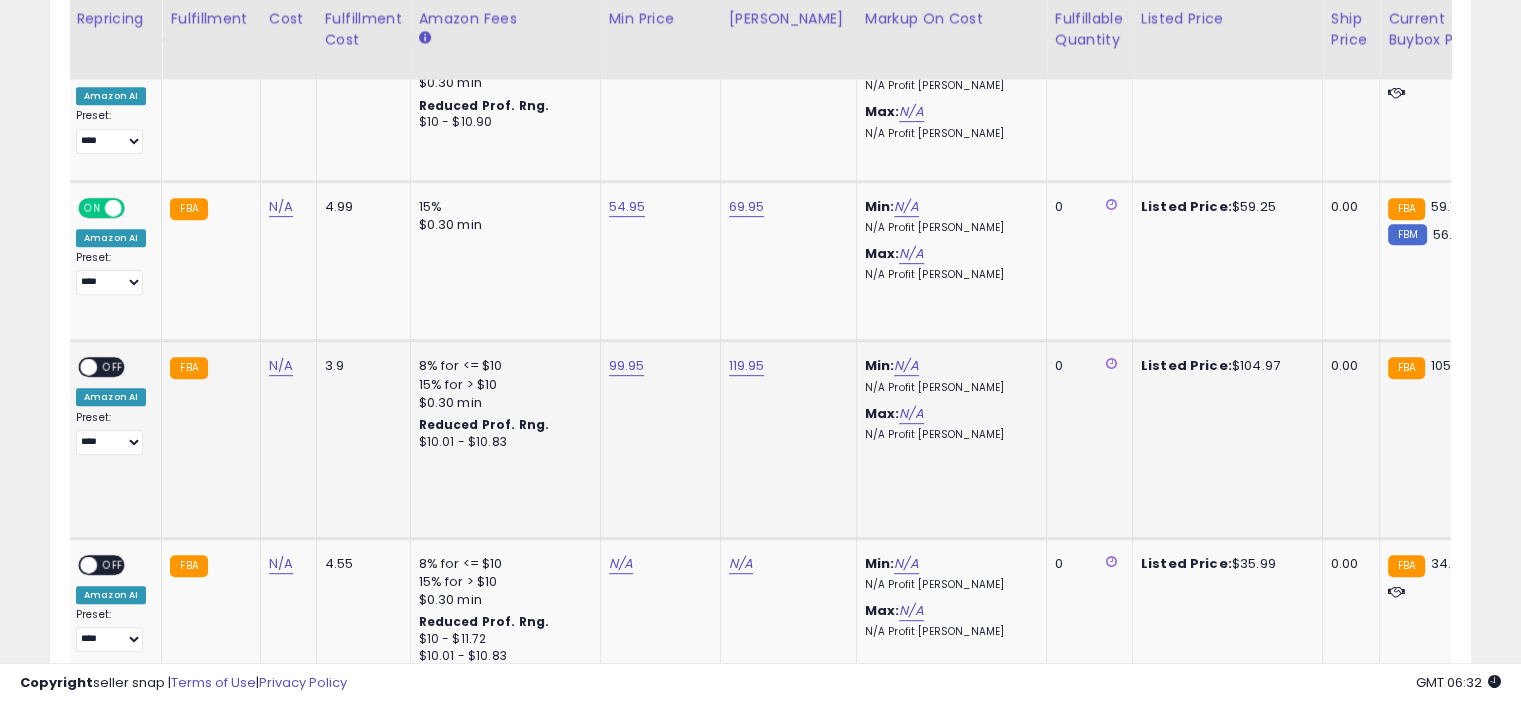 click on "OFF" at bounding box center [113, 367] 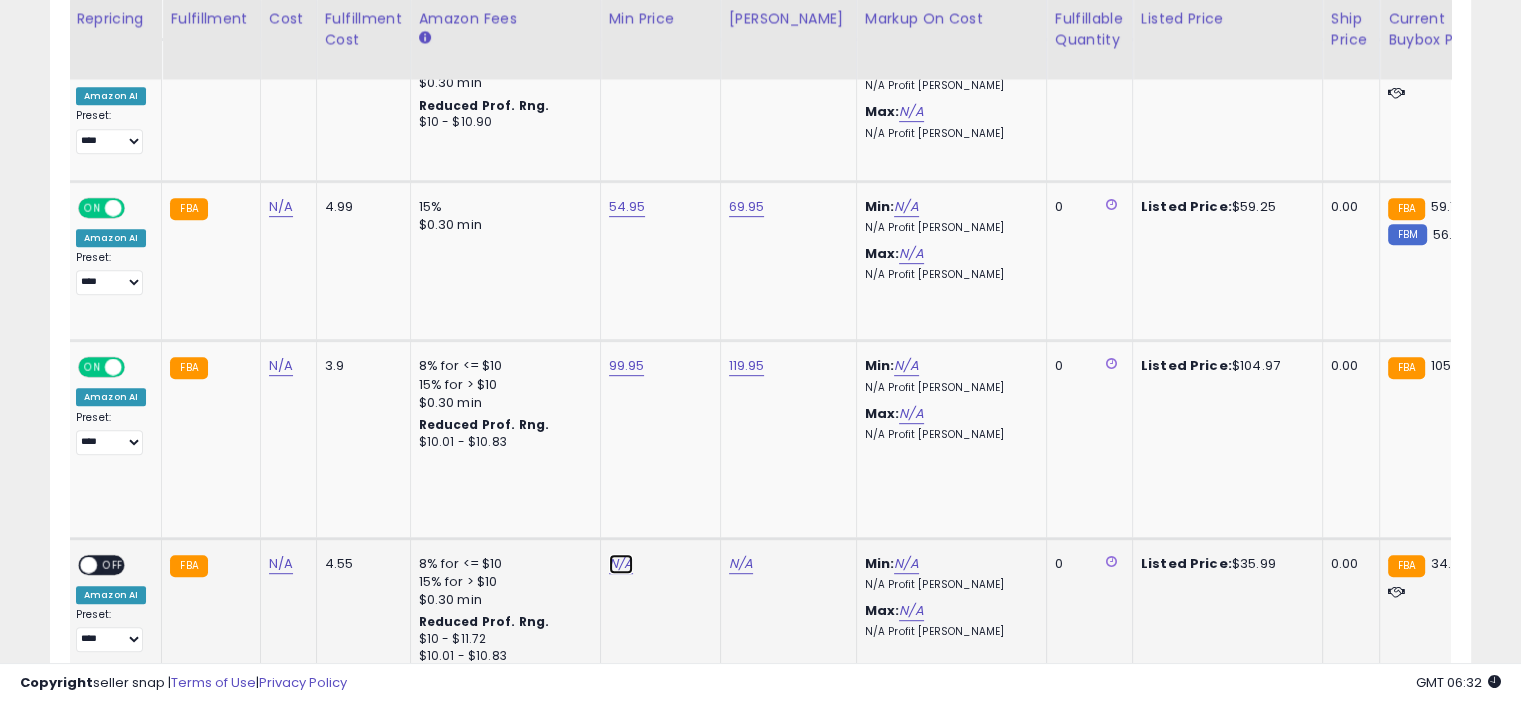 click on "N/A" at bounding box center [621, 564] 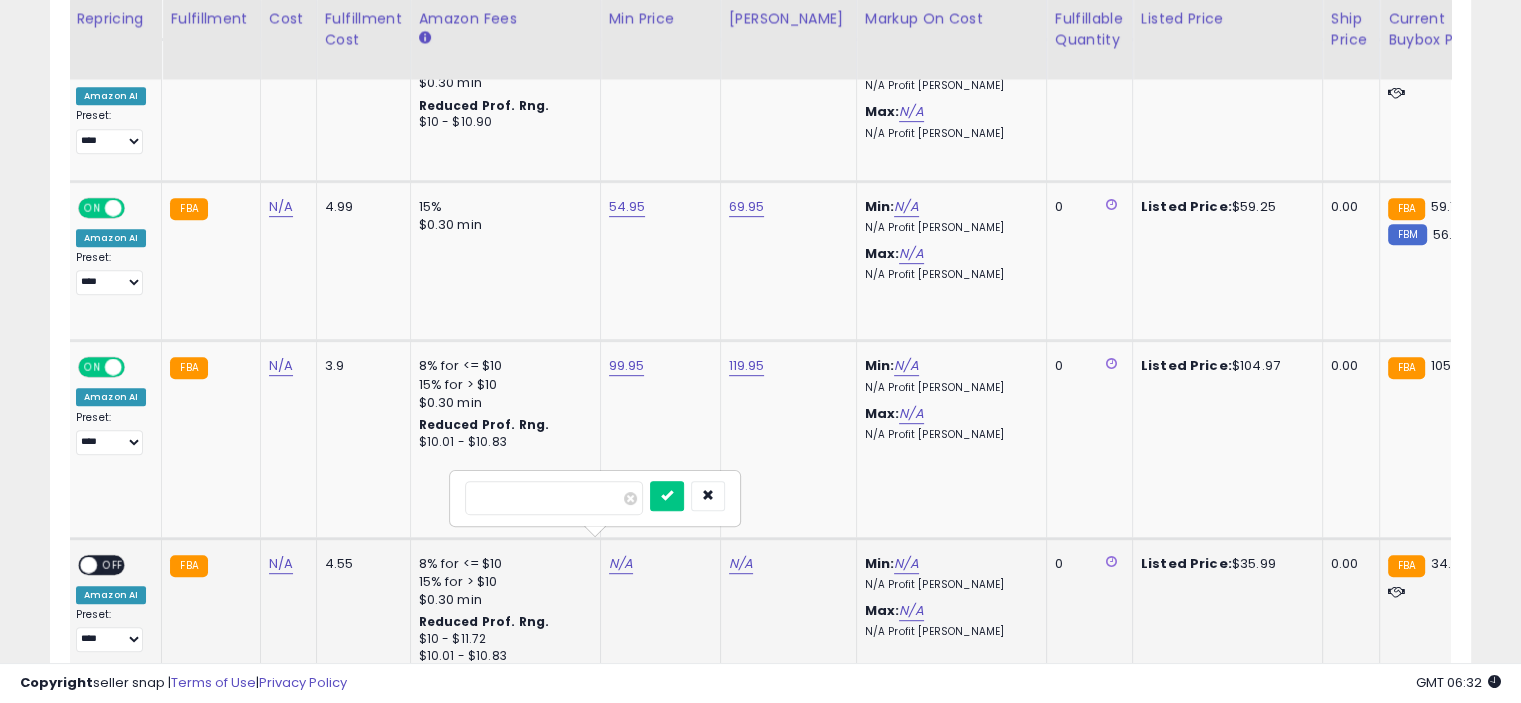 type on "*****" 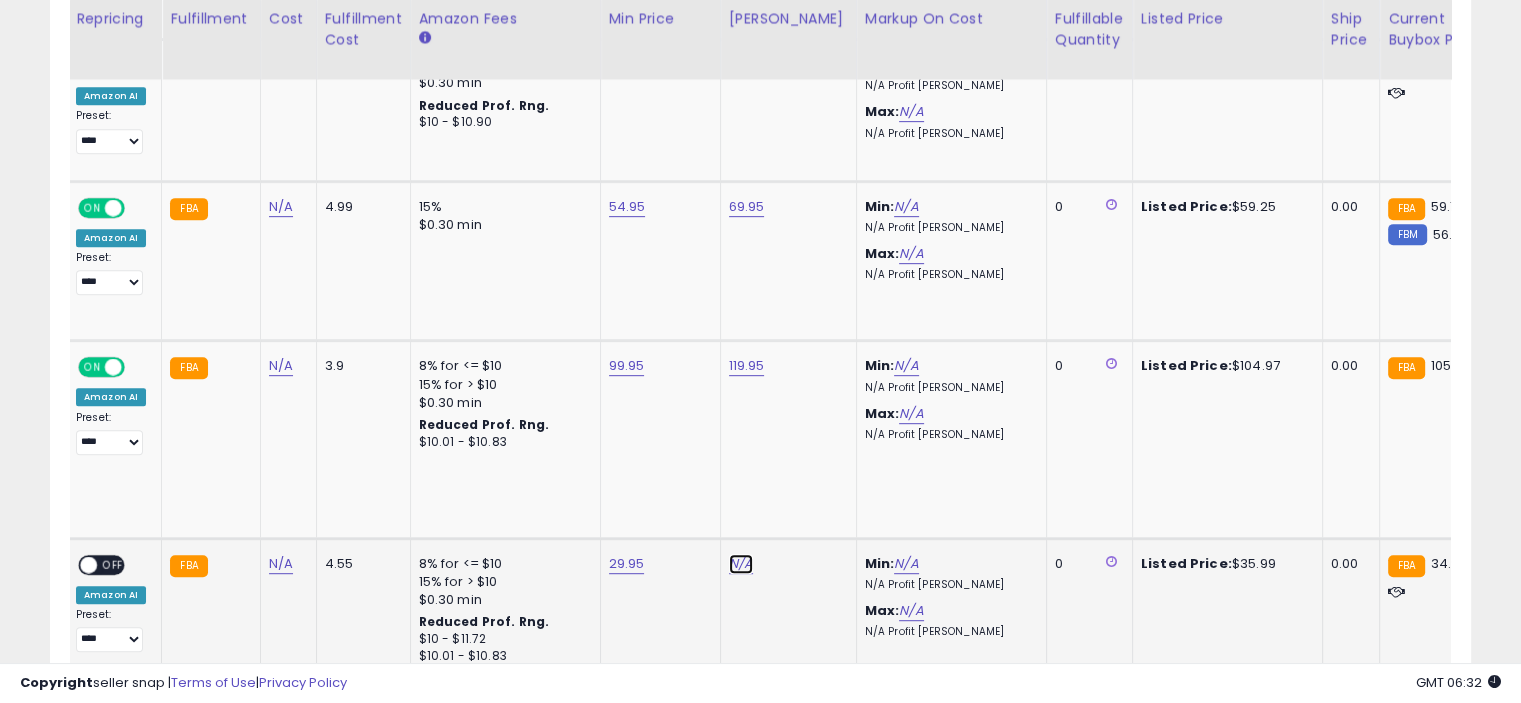 click on "N/A" at bounding box center (741, 564) 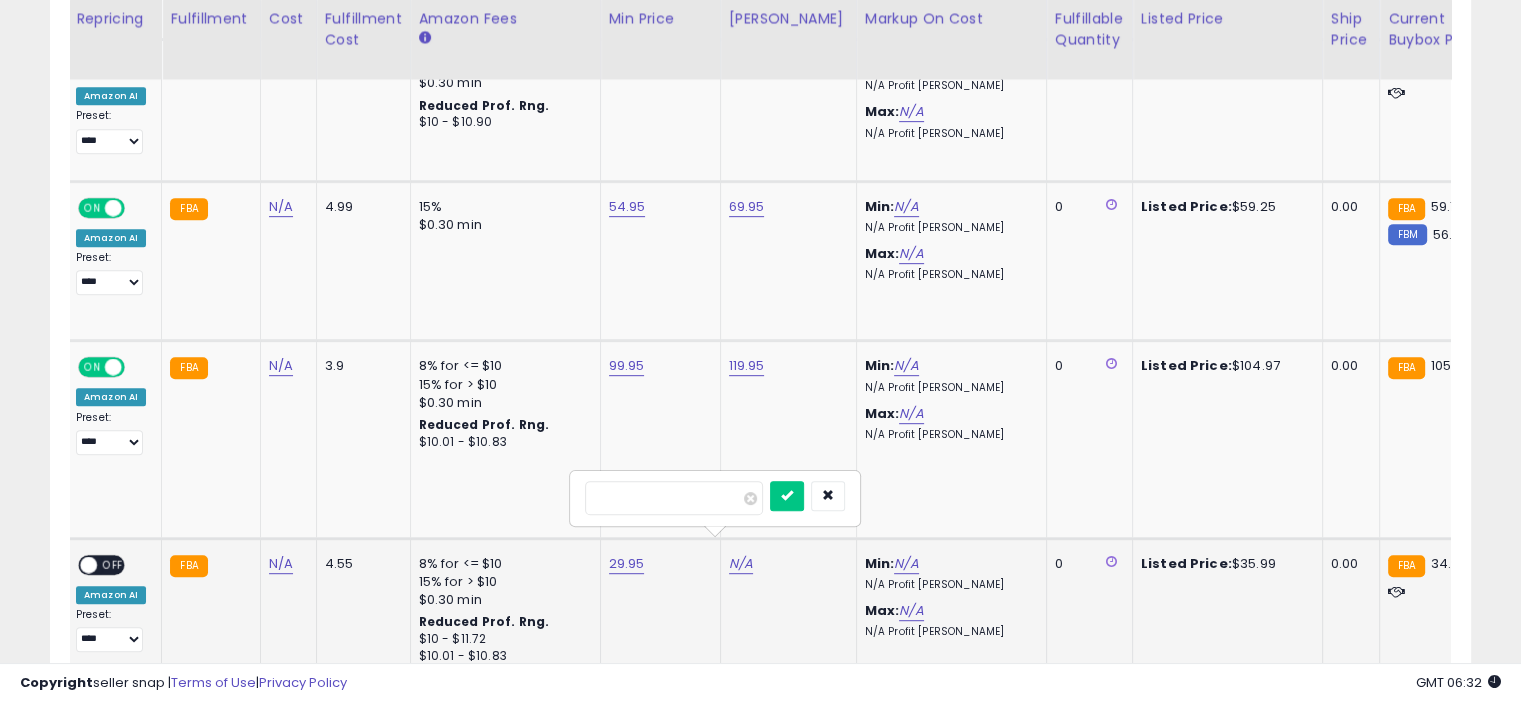 type on "*****" 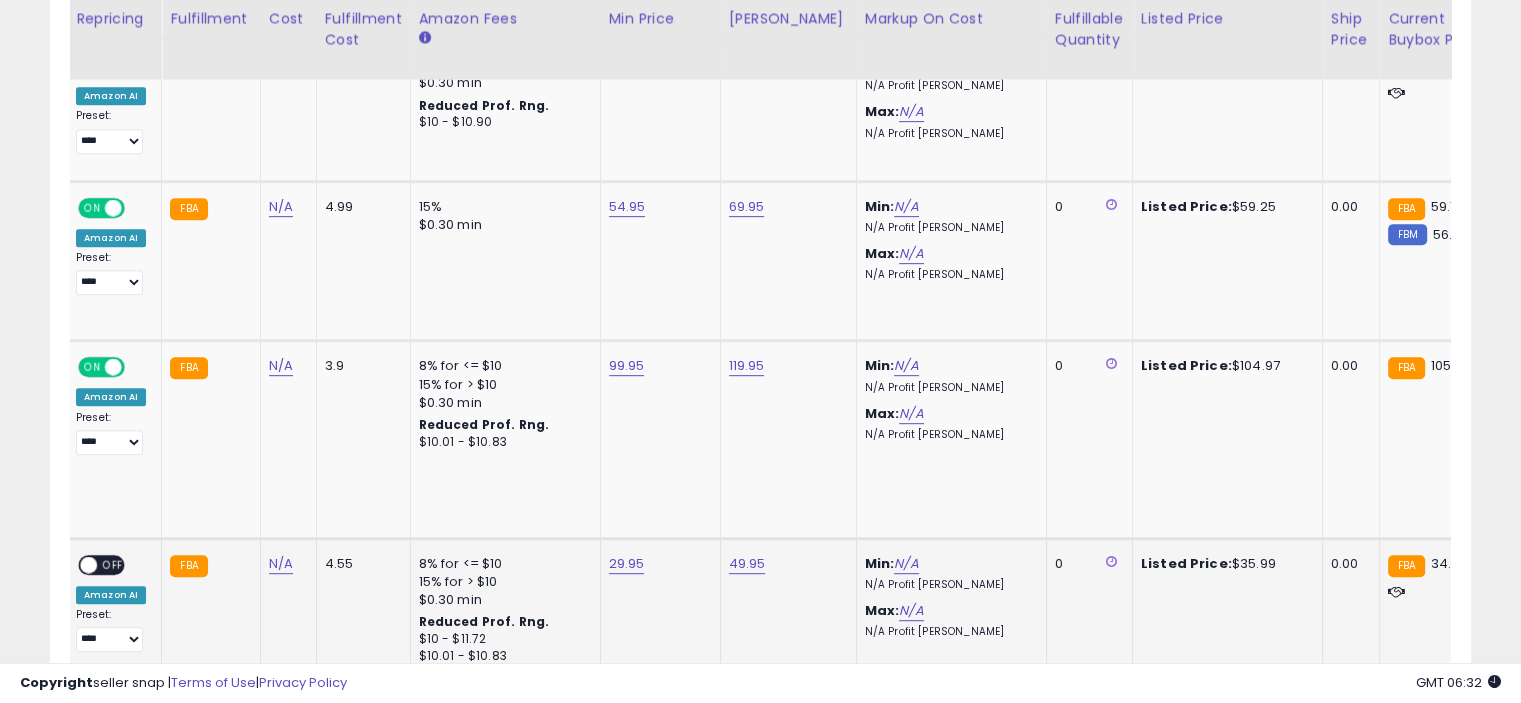 click on "OFF" at bounding box center (113, 564) 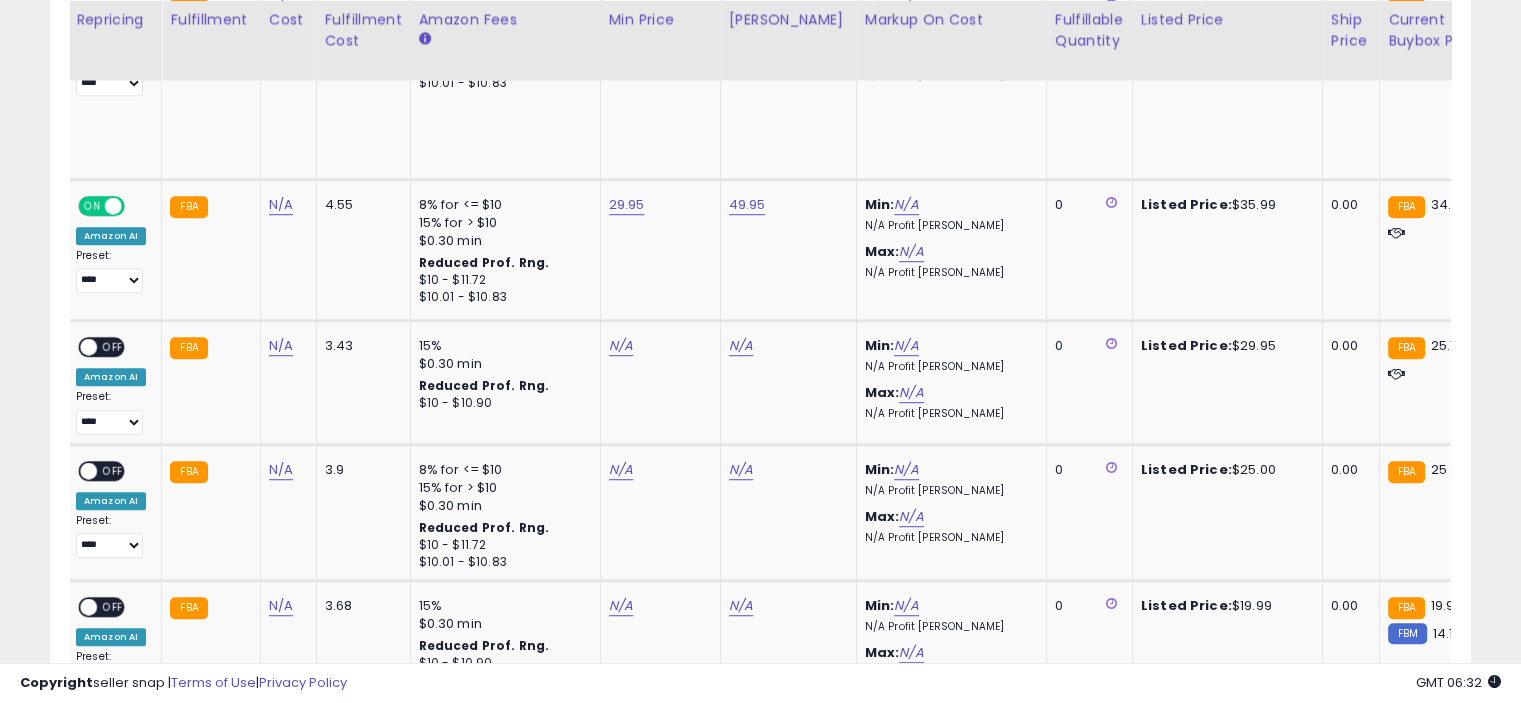 scroll, scrollTop: 1292, scrollLeft: 0, axis: vertical 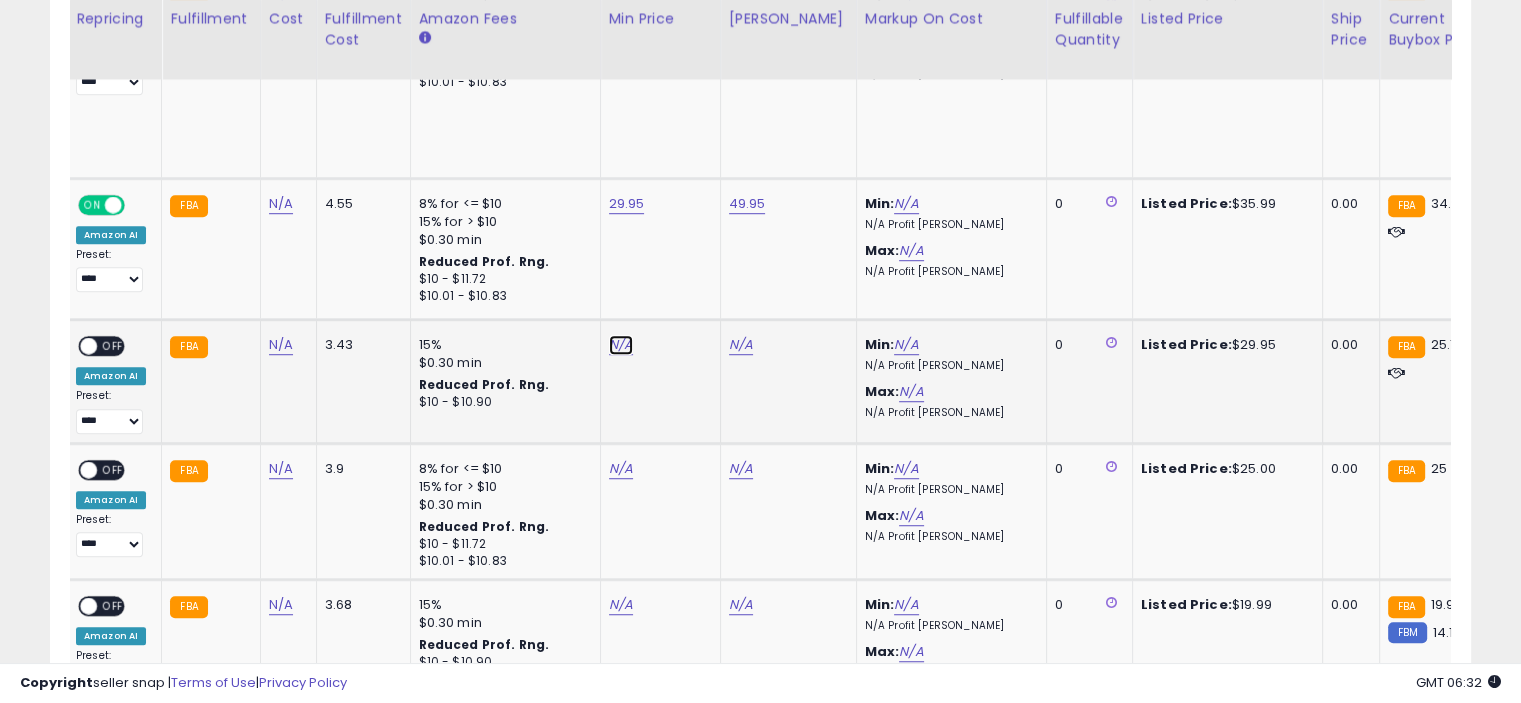 click on "N/A" at bounding box center [621, 345] 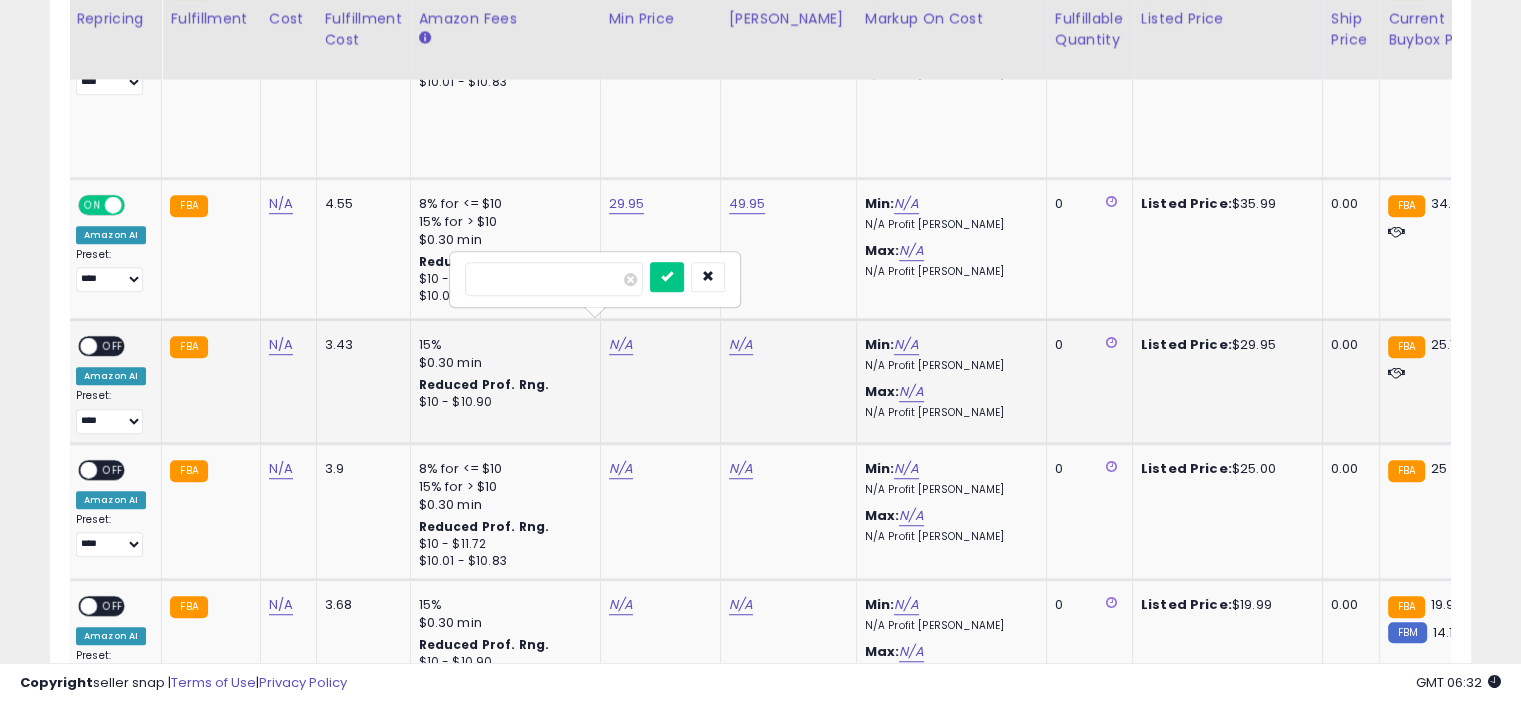 type on "*****" 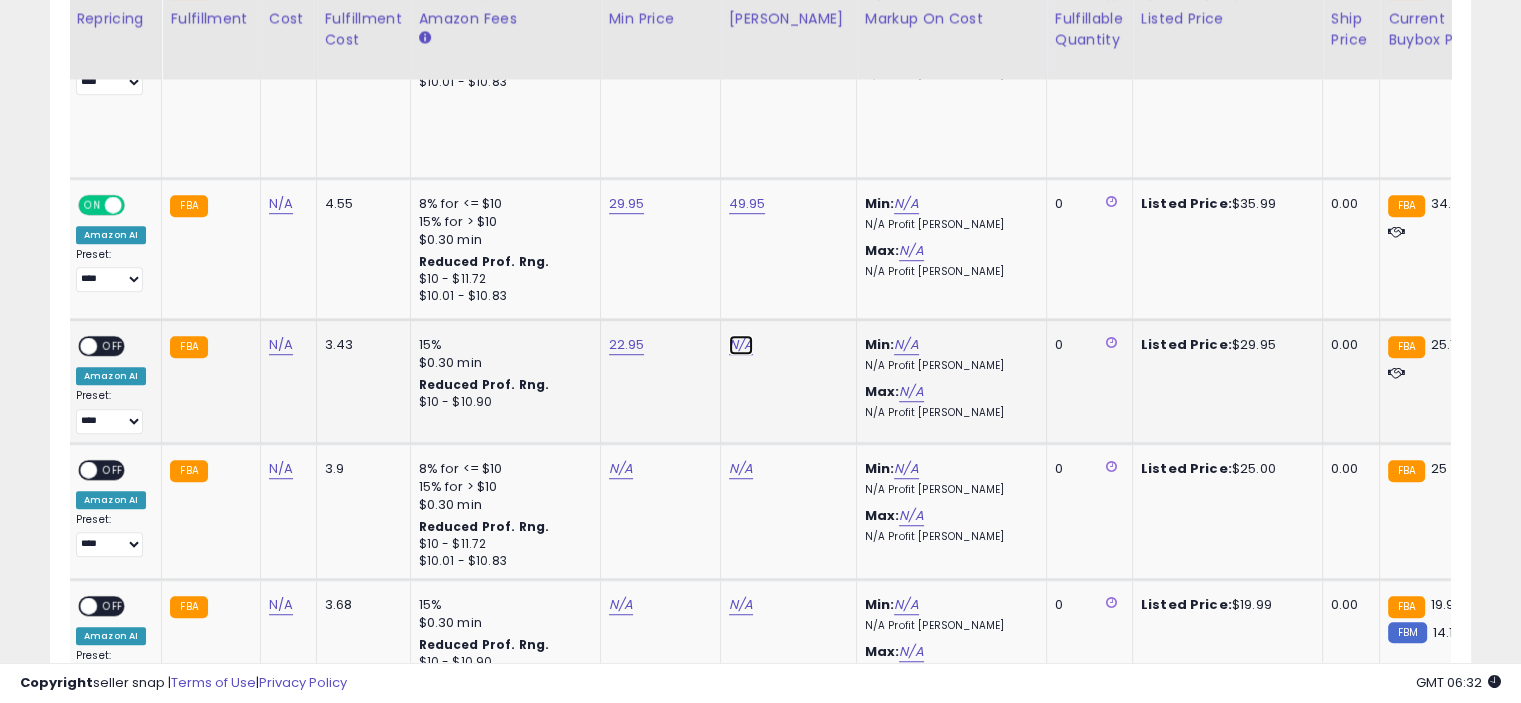 click on "N/A" at bounding box center [741, 345] 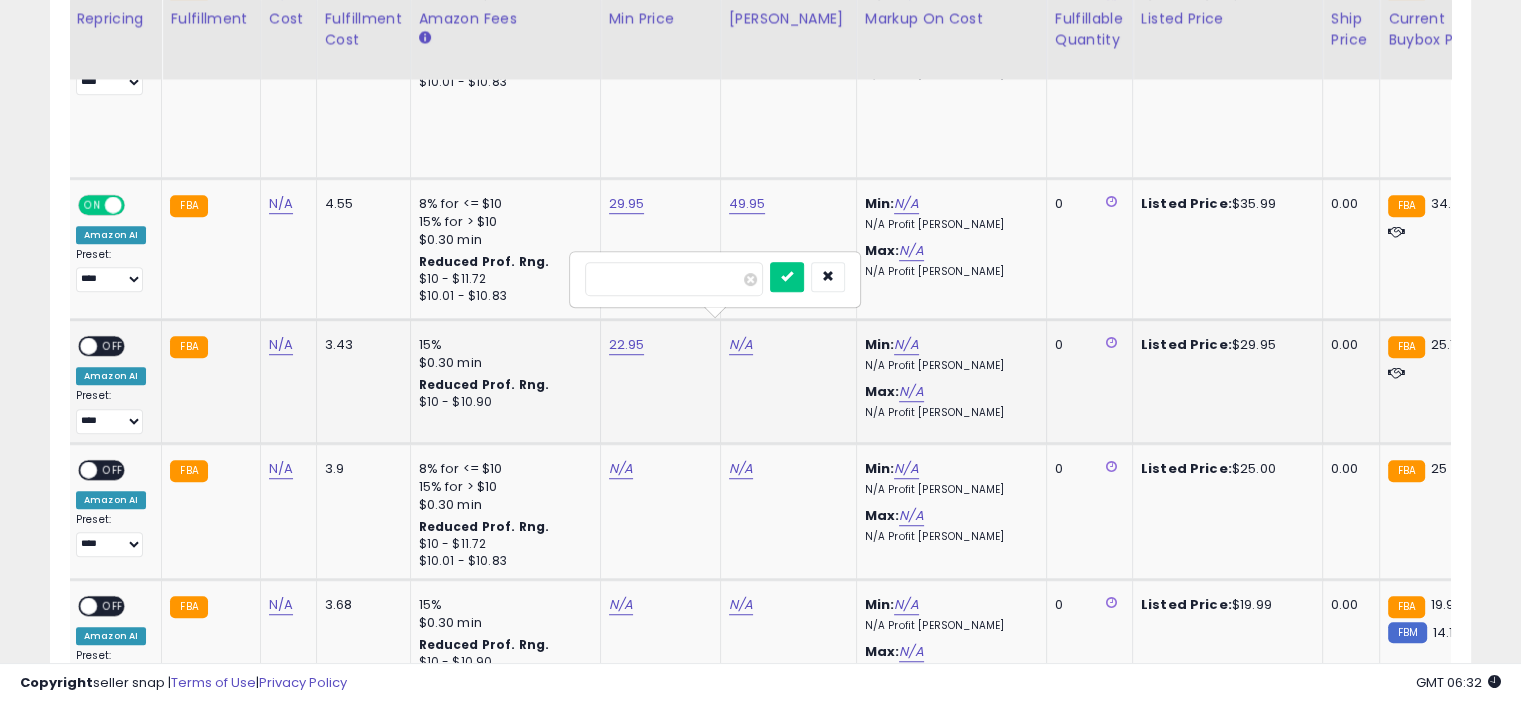 type on "*****" 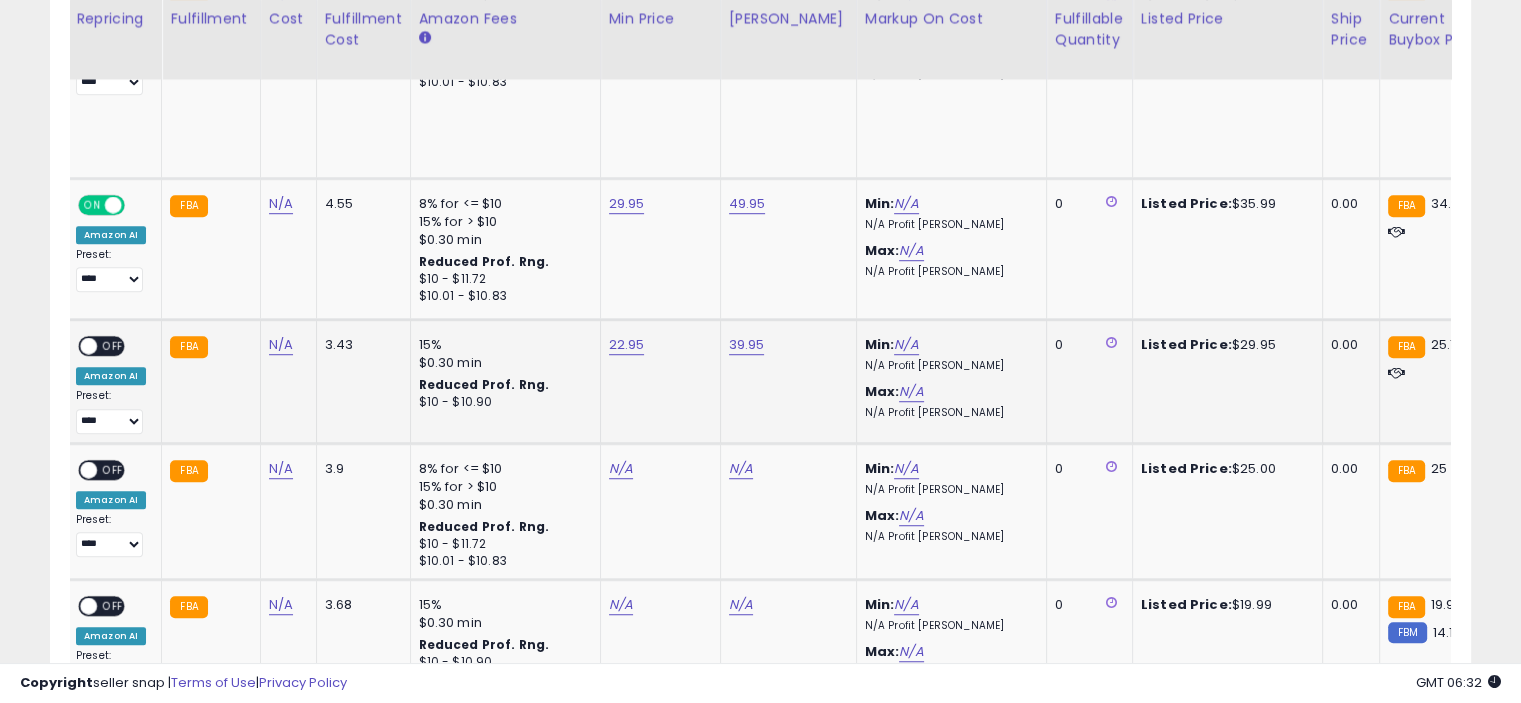 click on "OFF" at bounding box center [113, 345] 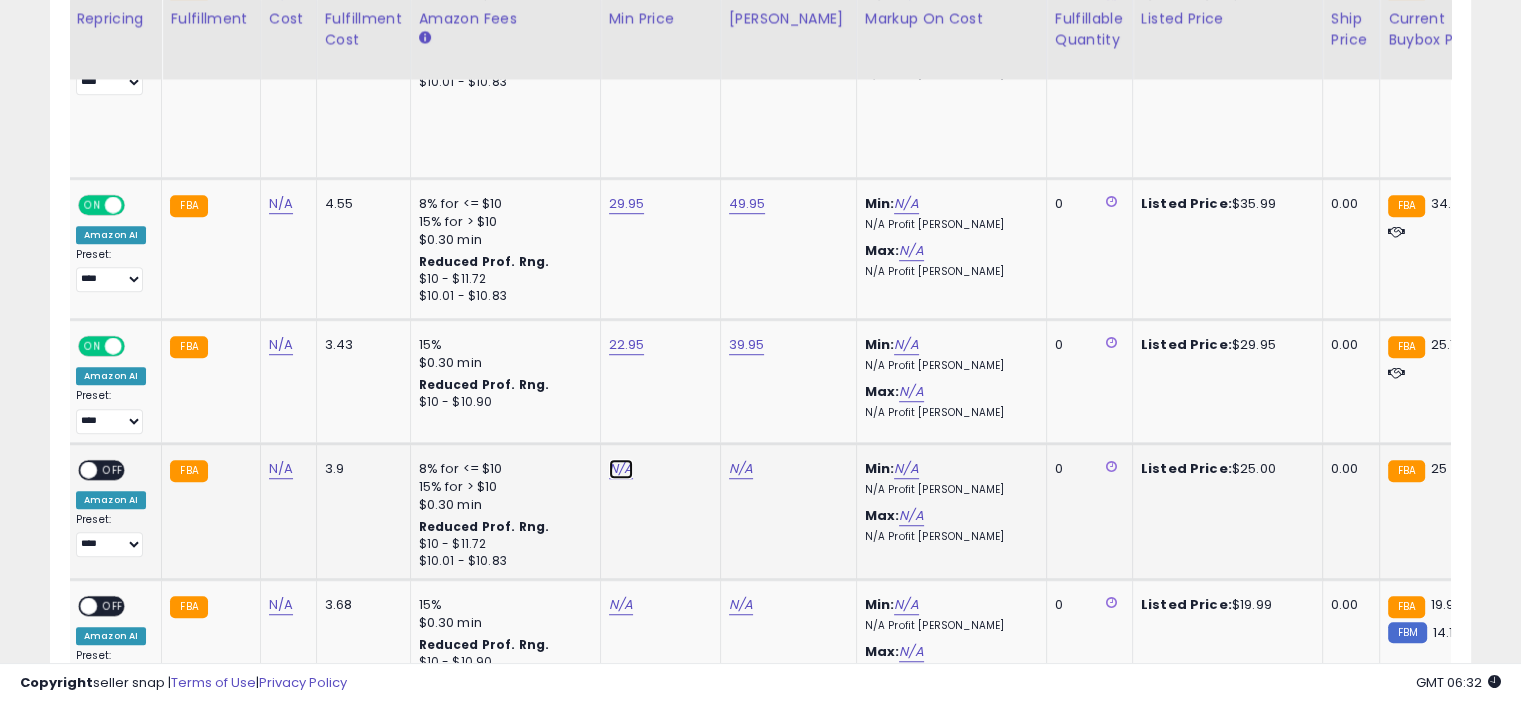 click on "N/A" at bounding box center [621, 469] 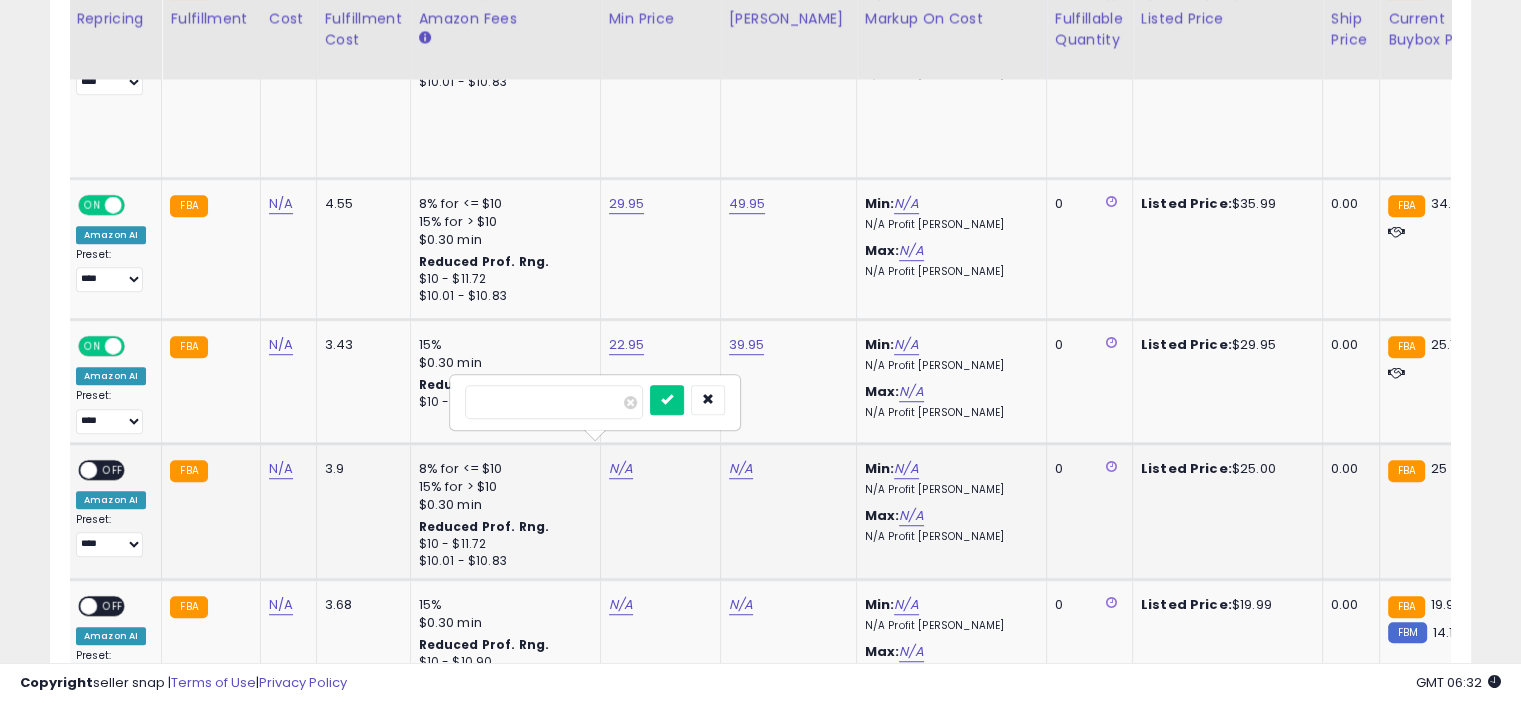 type on "*****" 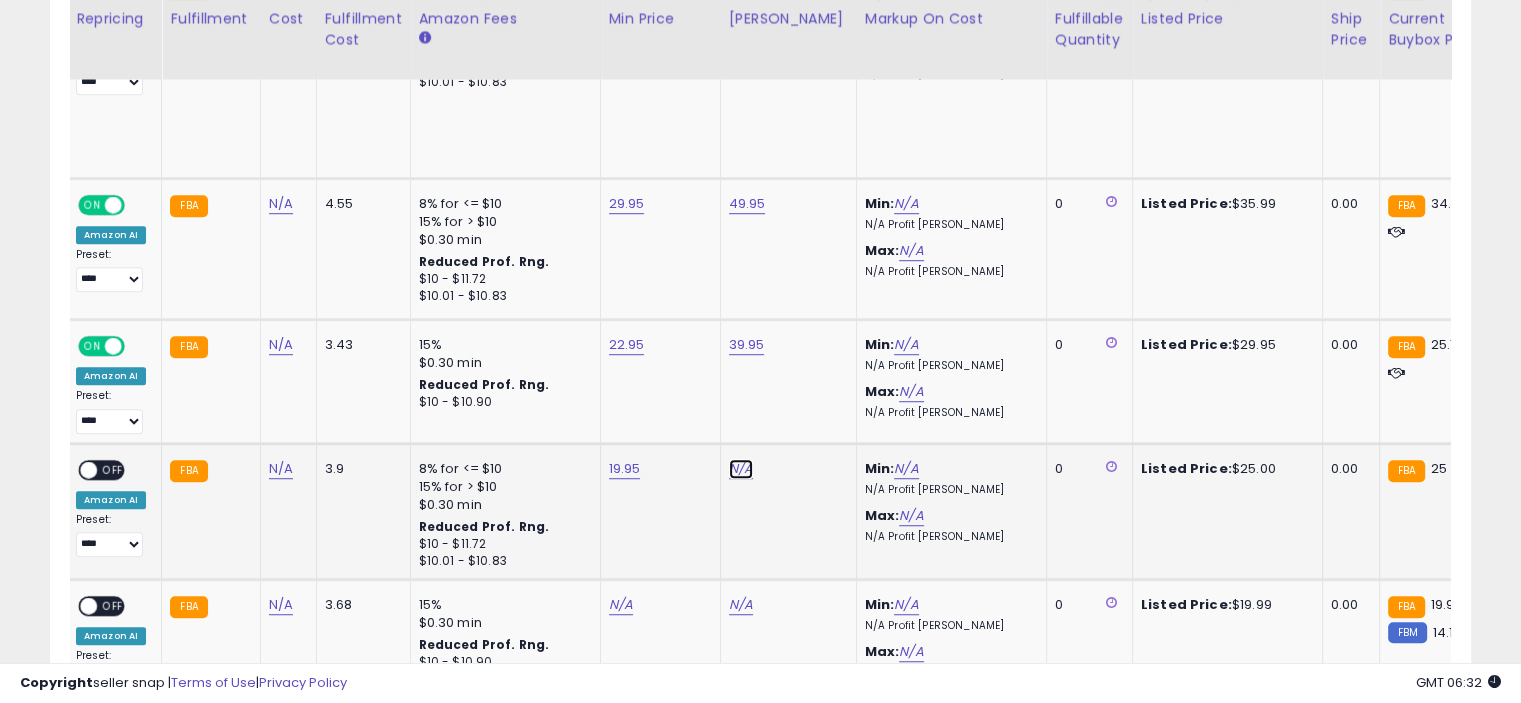 click on "N/A" at bounding box center [741, 469] 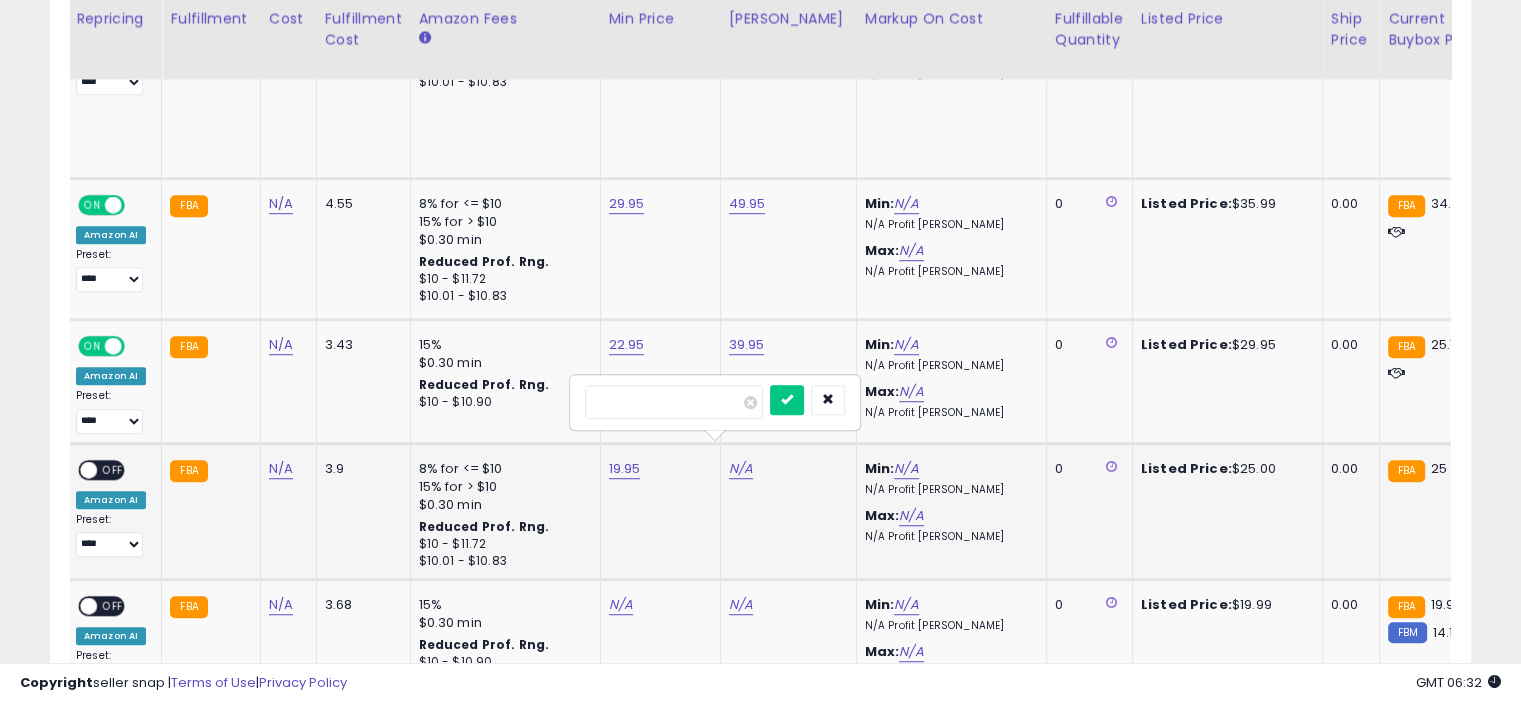 type on "*****" 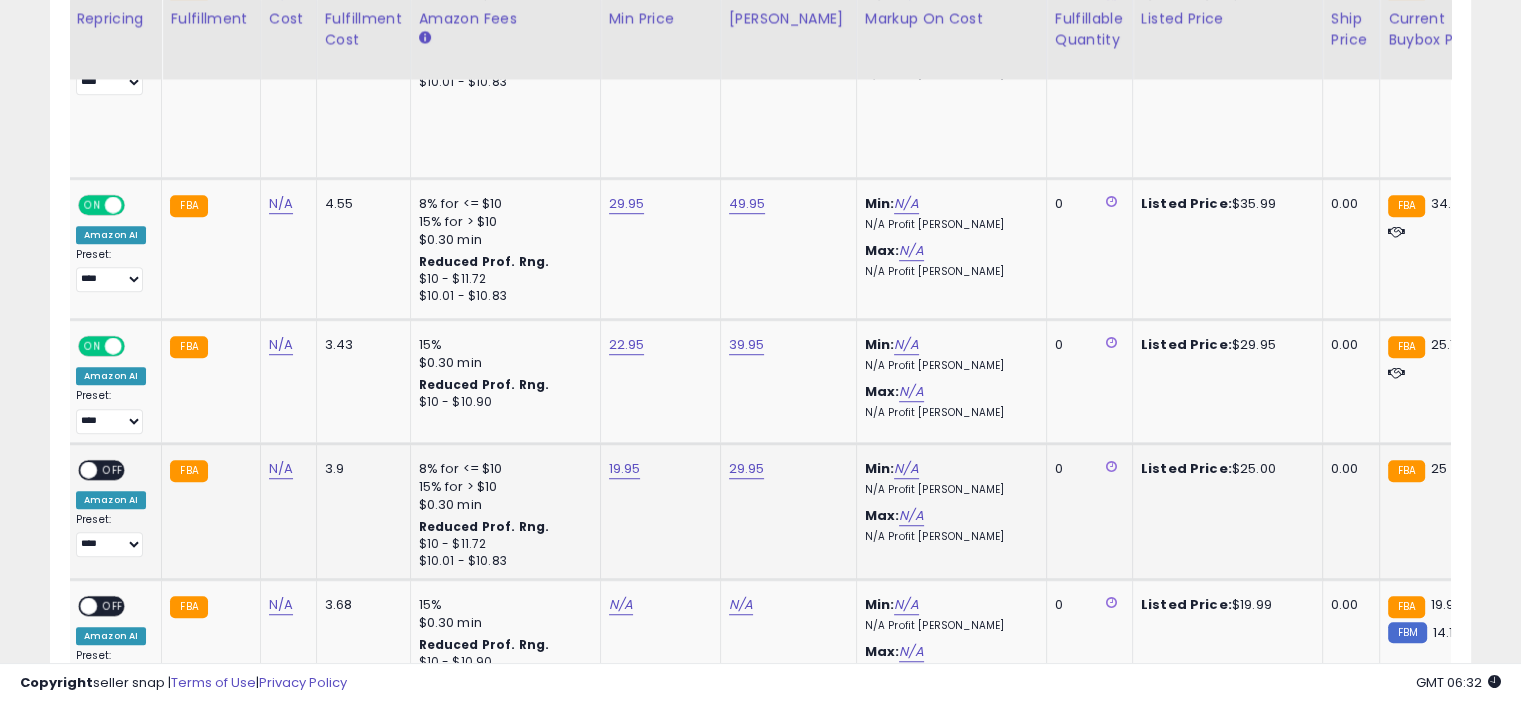 click on "OFF" at bounding box center (113, 469) 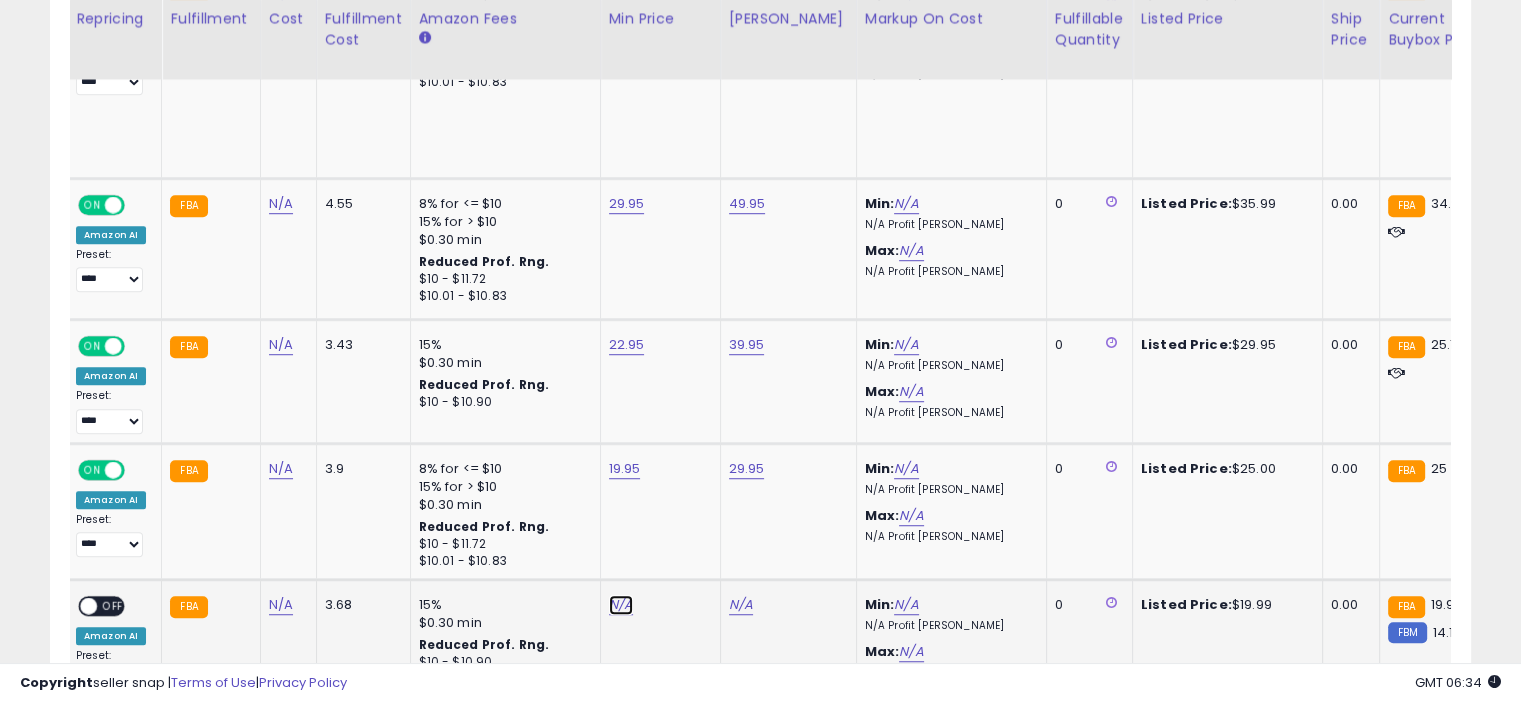 click on "N/A" at bounding box center [621, 605] 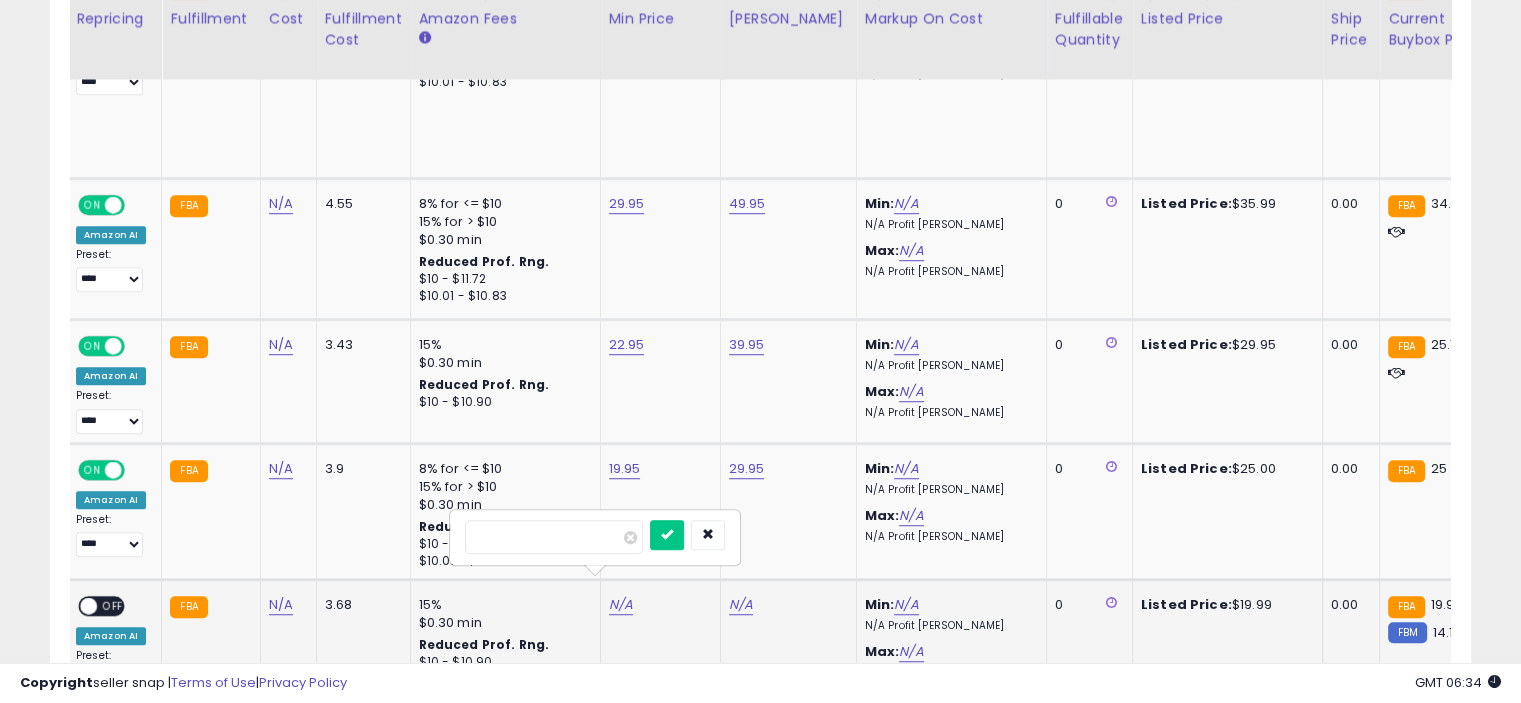 type on "*****" 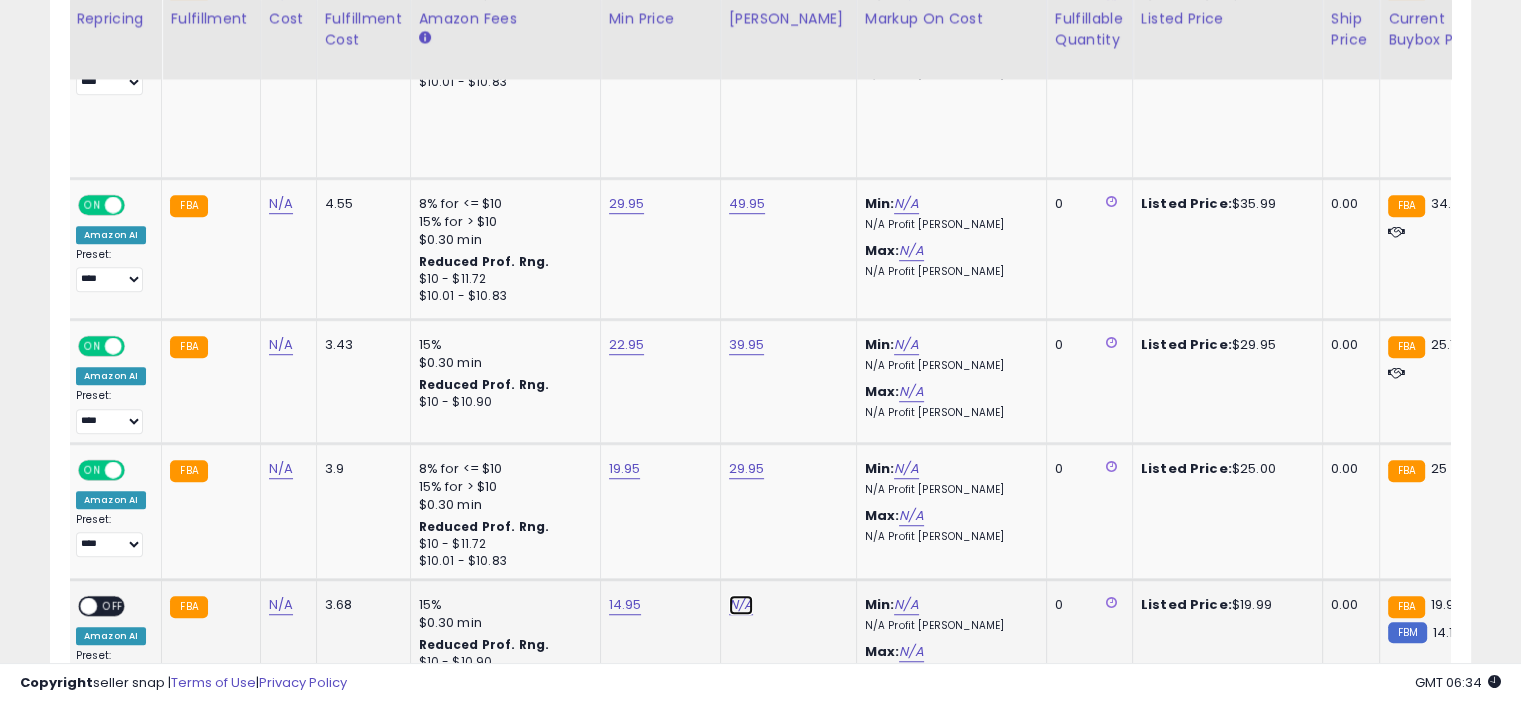 click on "N/A" at bounding box center (741, 605) 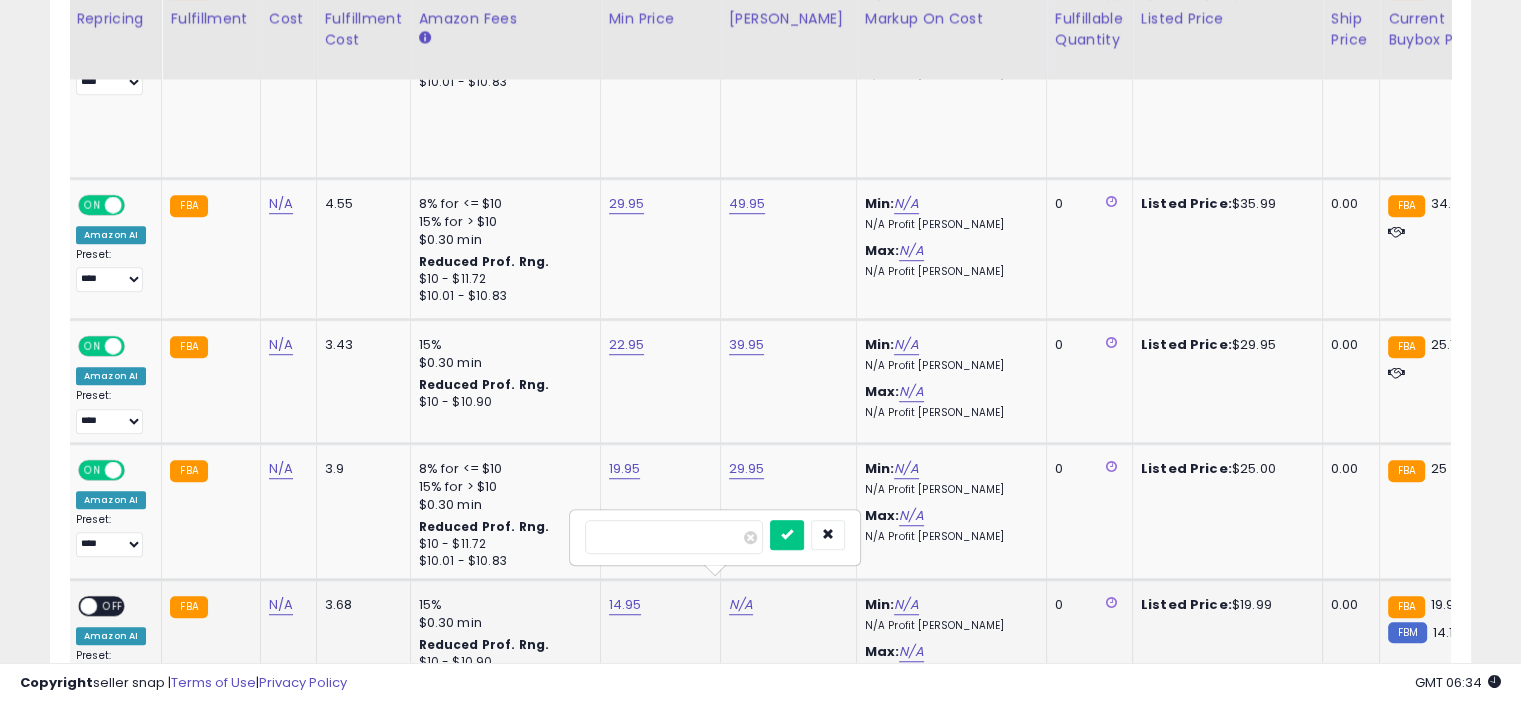 type on "*****" 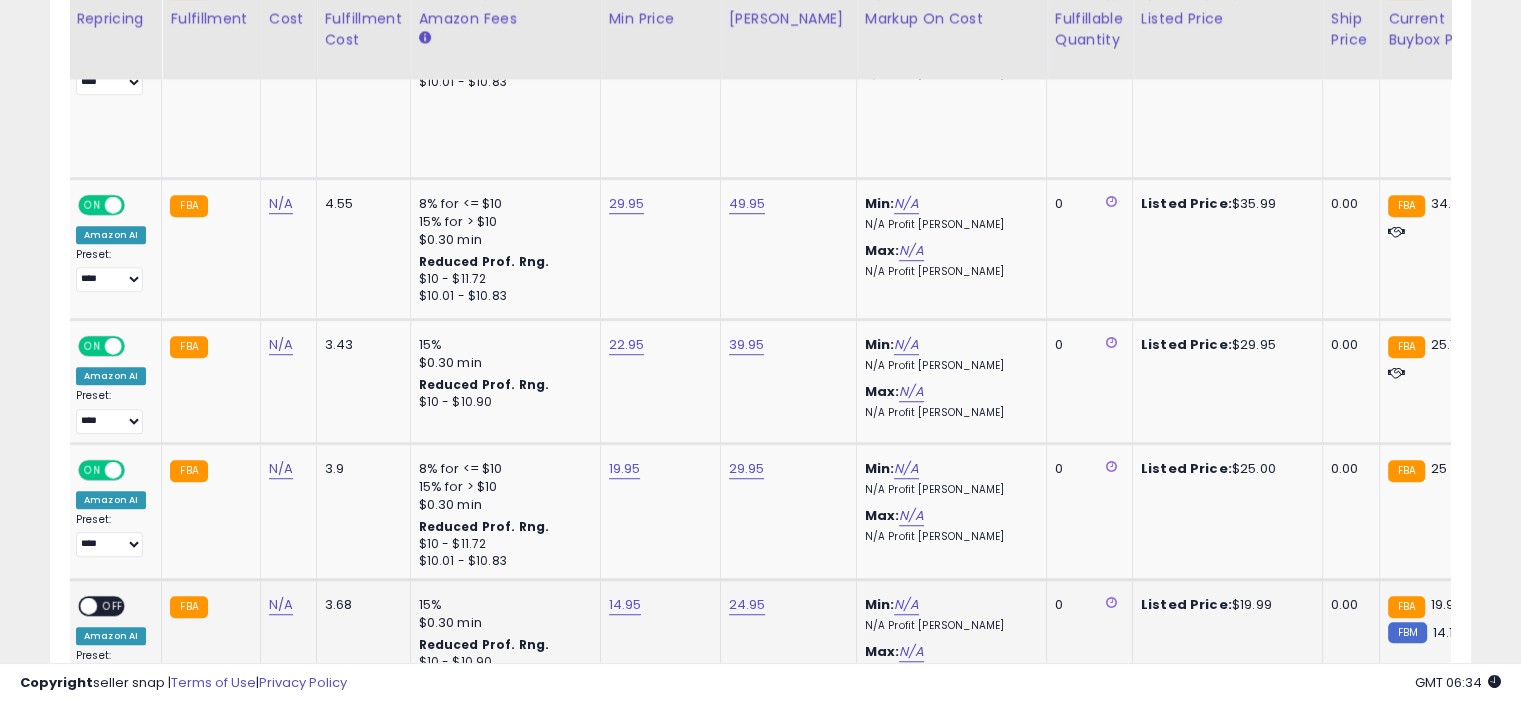 click on "OFF" at bounding box center [113, 605] 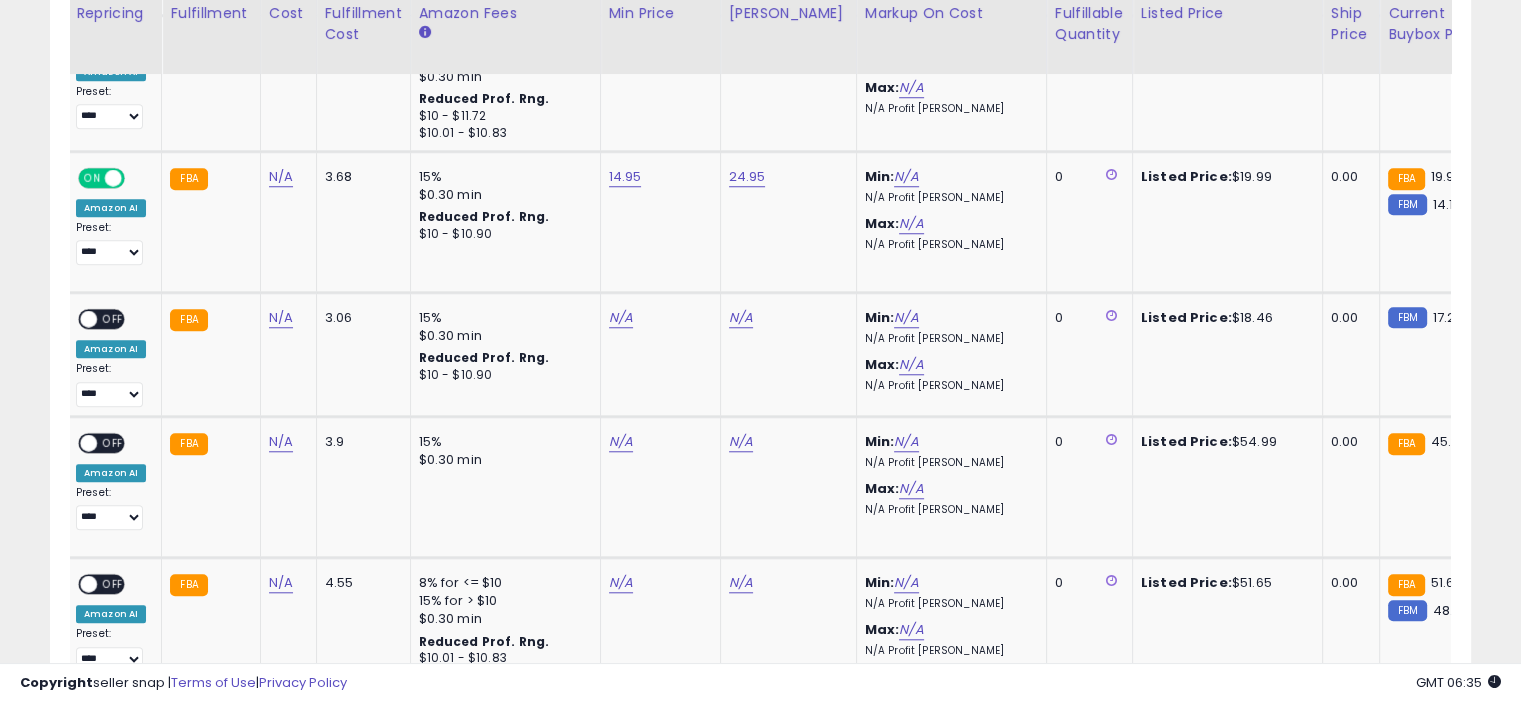 scroll, scrollTop: 1732, scrollLeft: 0, axis: vertical 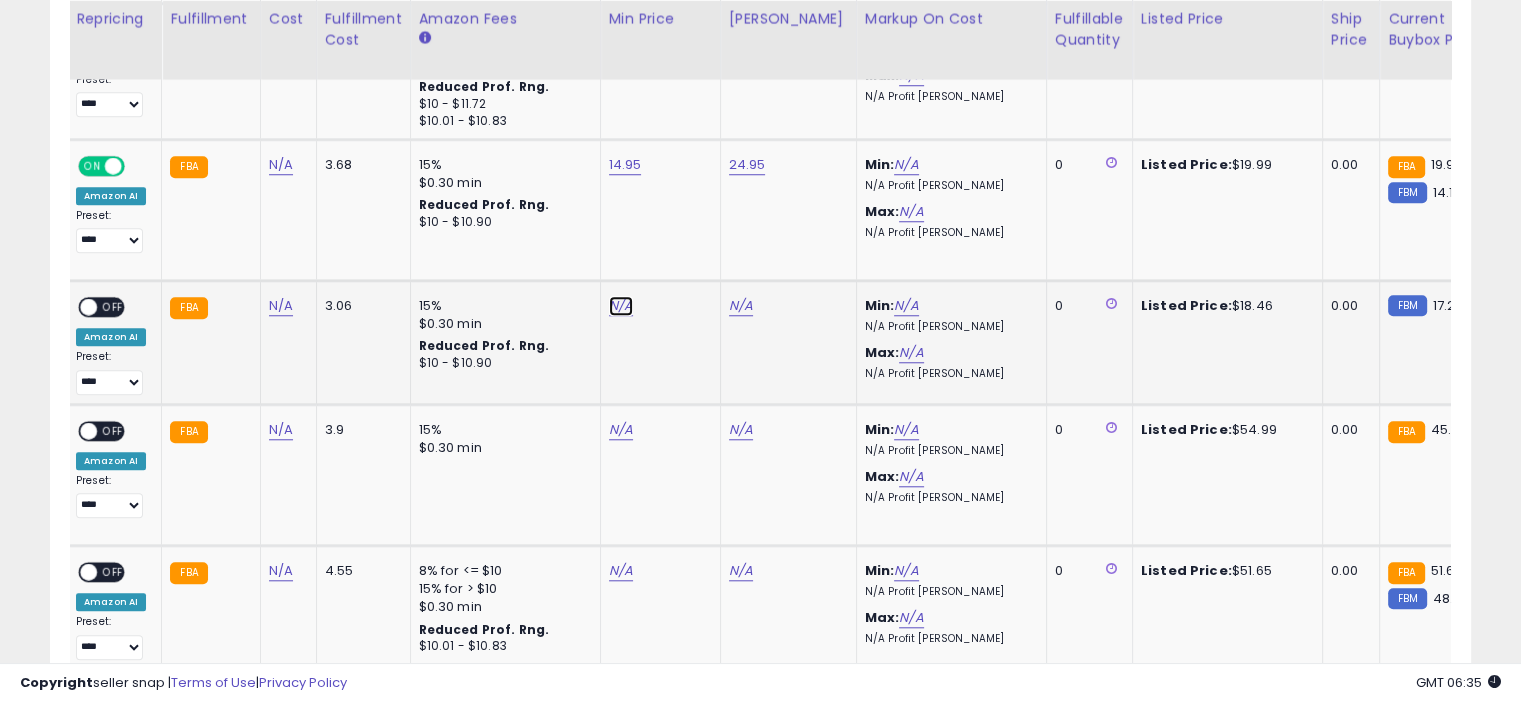 click on "N/A" at bounding box center [621, 306] 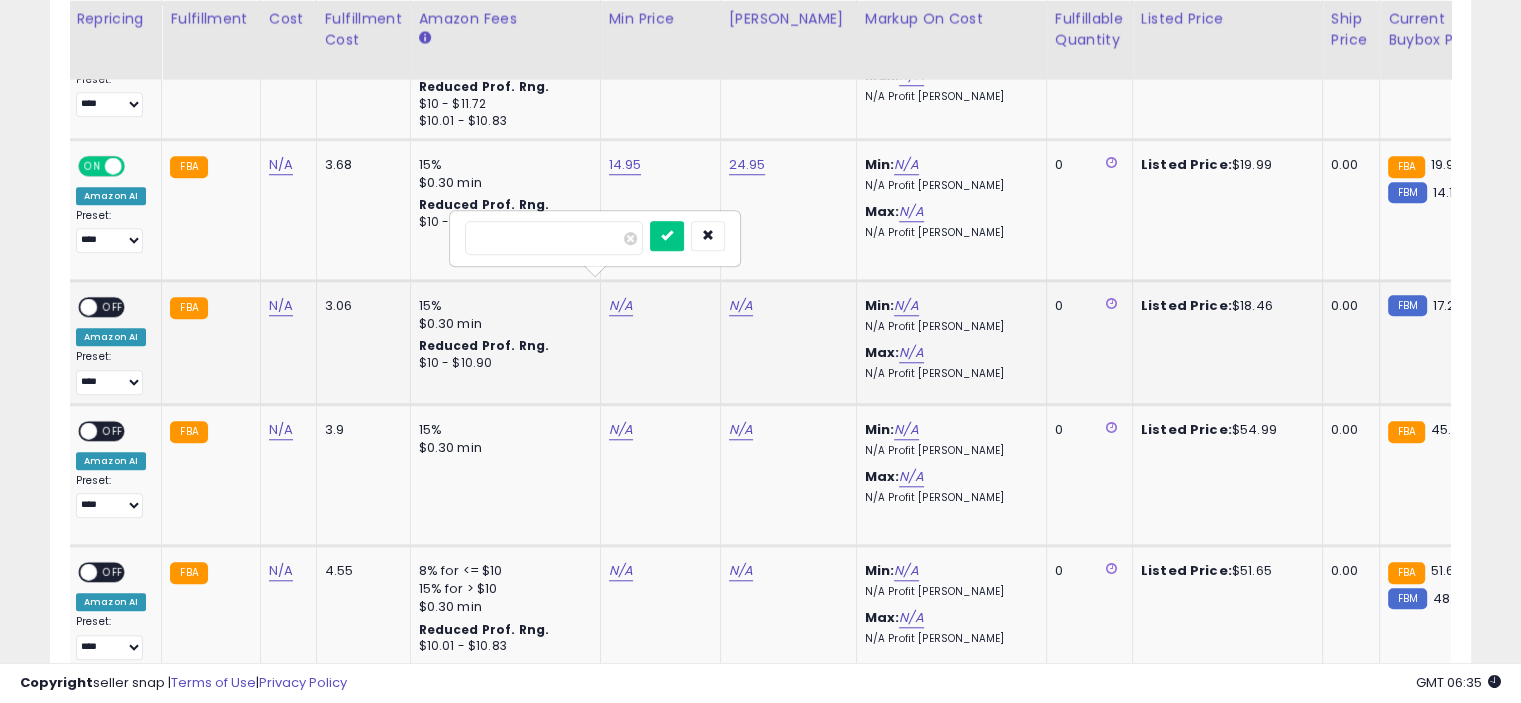 type on "*****" 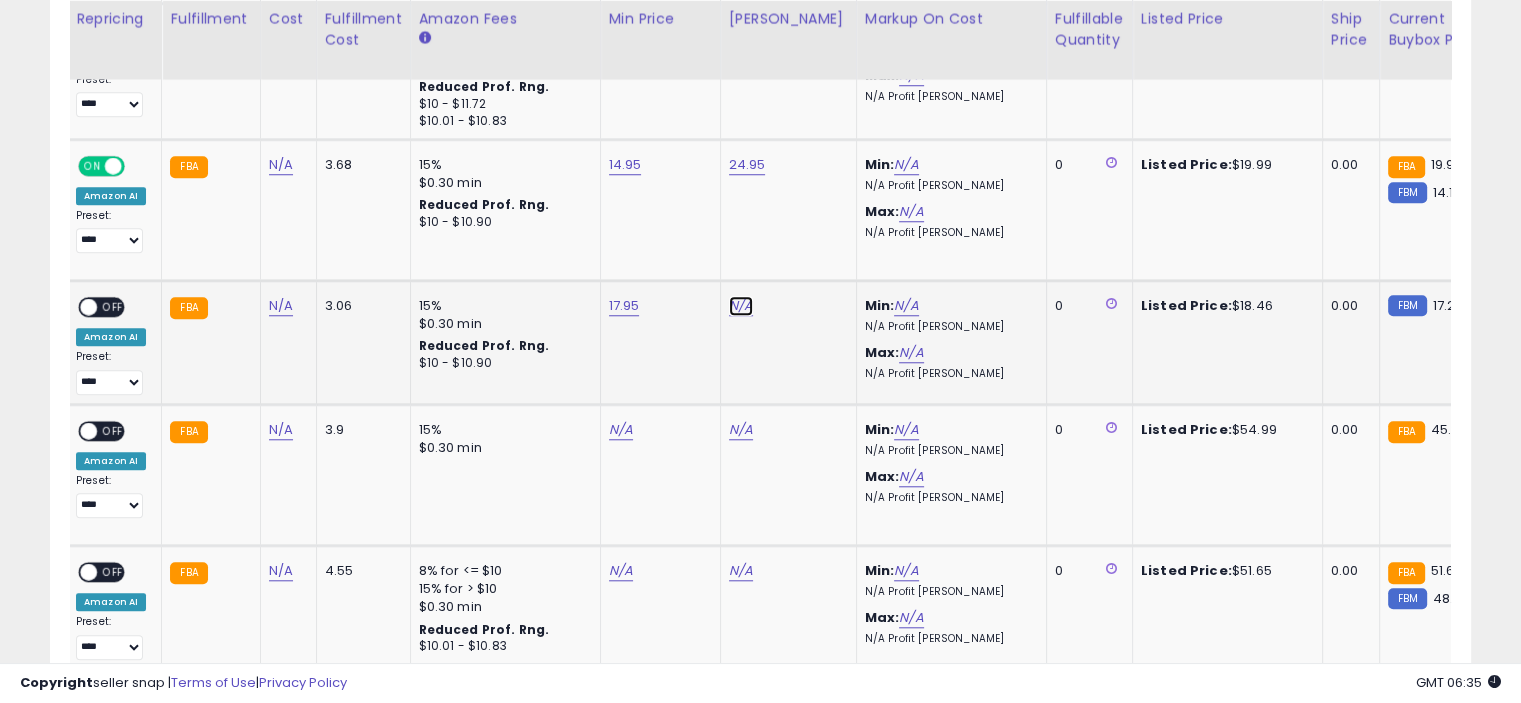 click on "N/A" at bounding box center (741, 306) 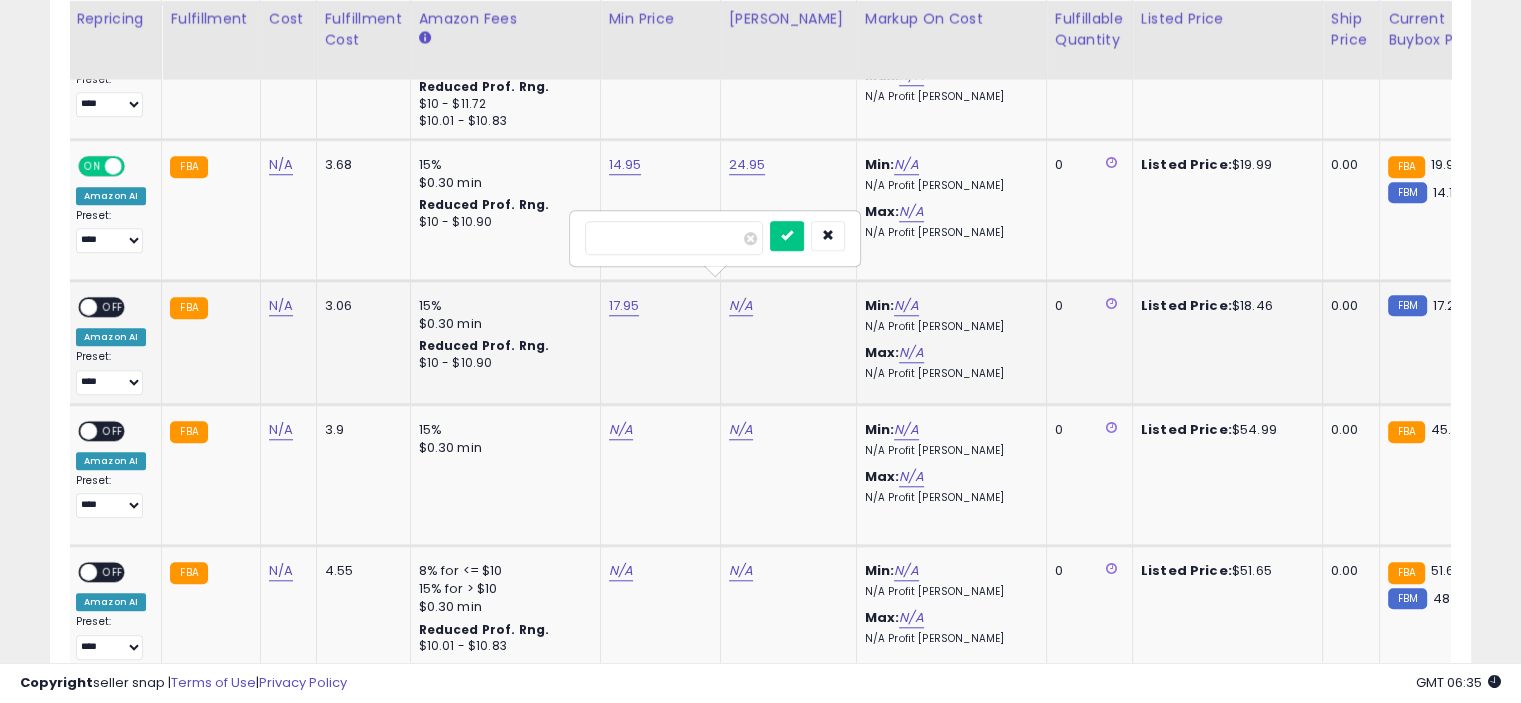 type on "*****" 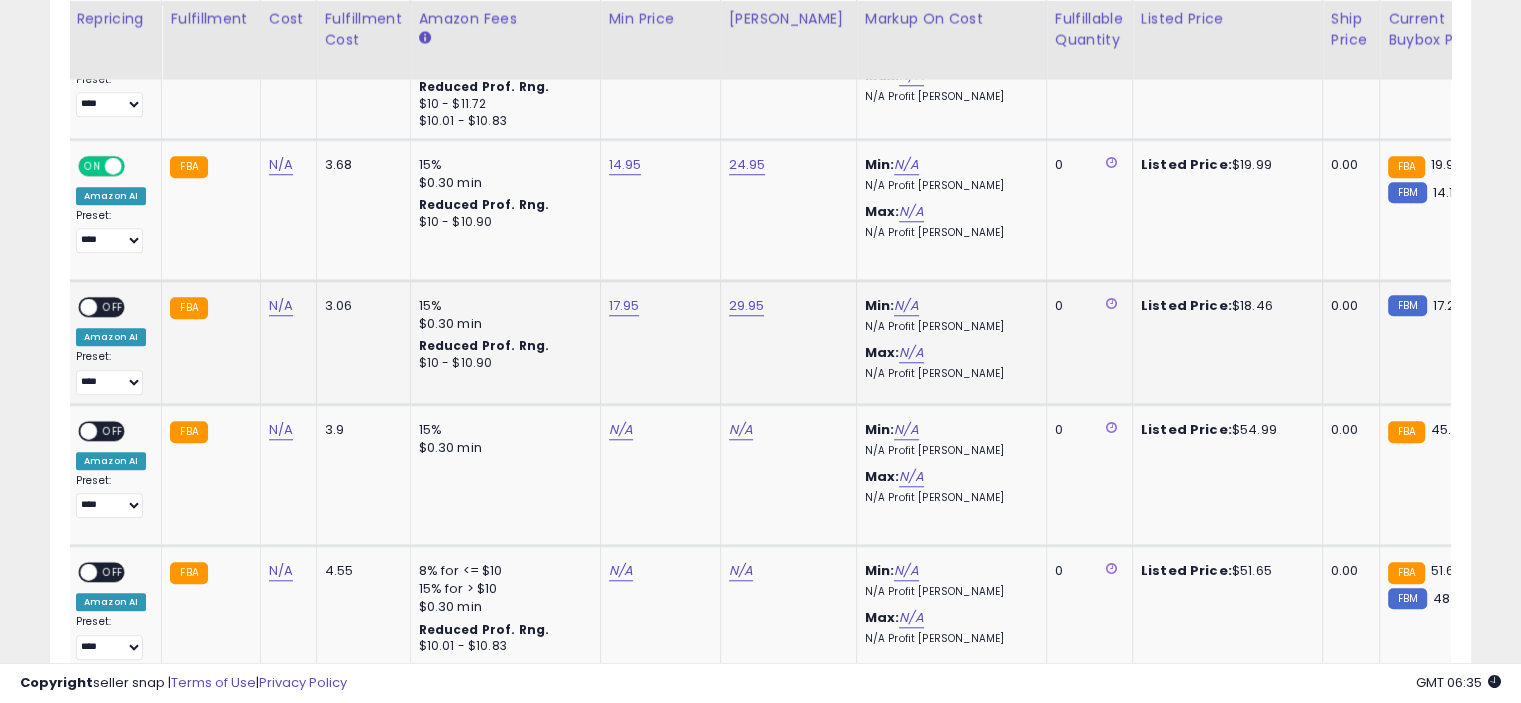 click on "OFF" at bounding box center [113, 307] 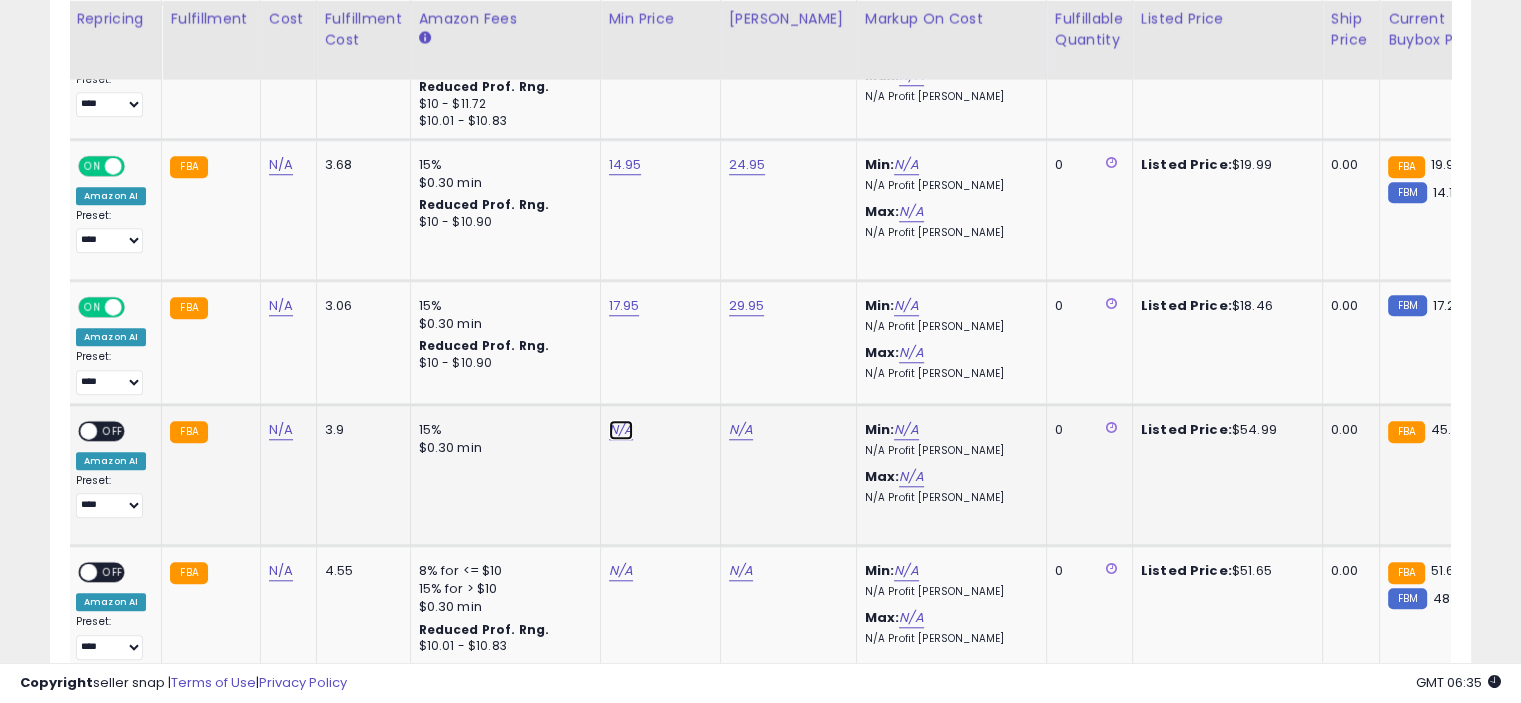 click on "N/A" at bounding box center [621, 430] 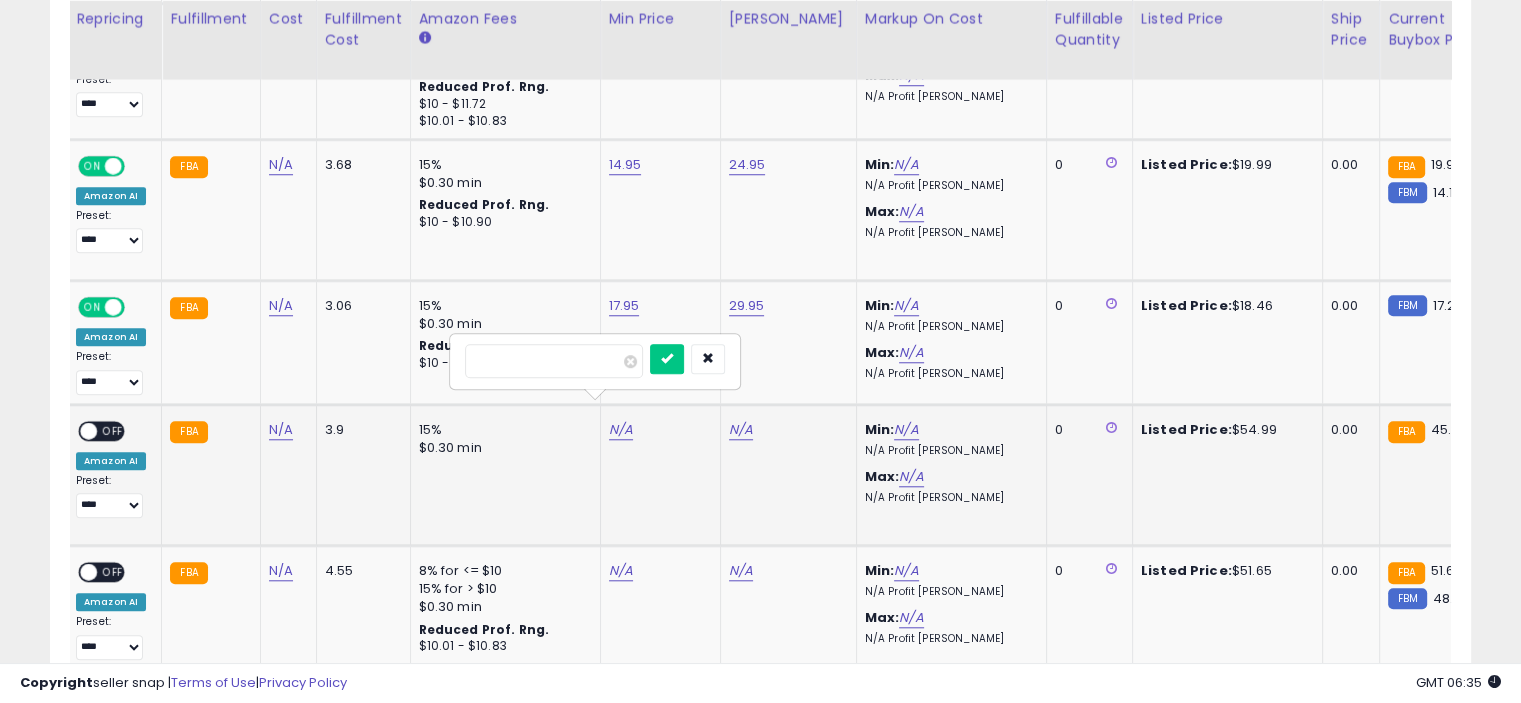 type on "*****" 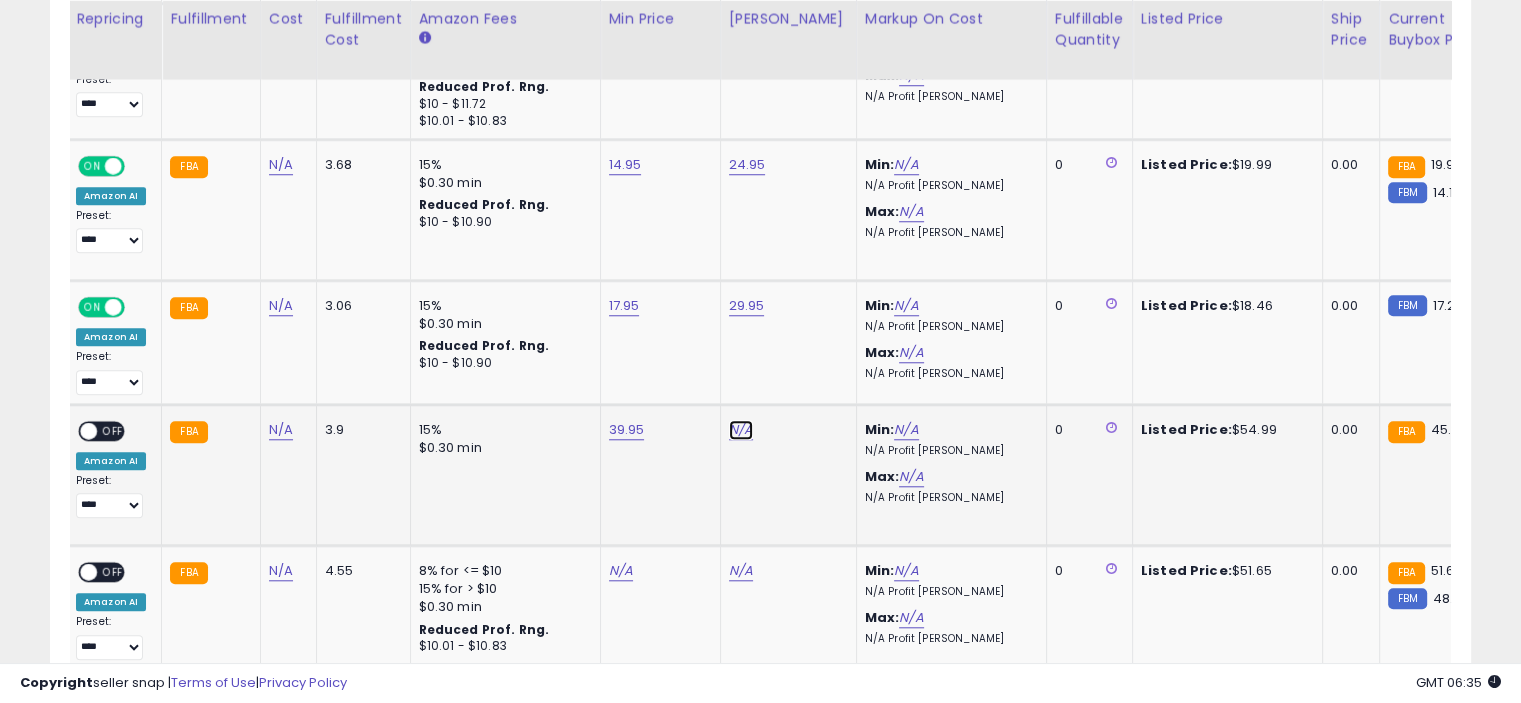 click on "N/A" at bounding box center (741, 430) 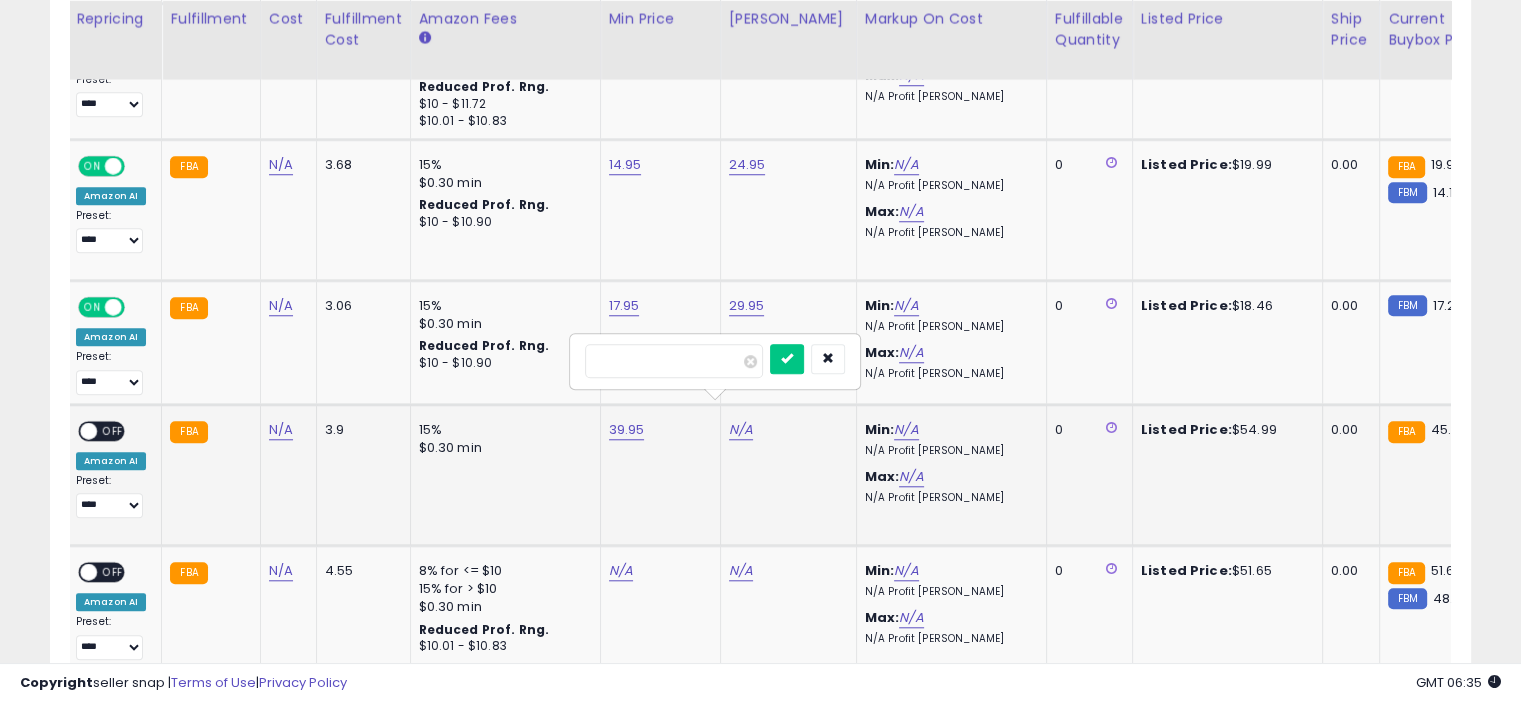 type on "*****" 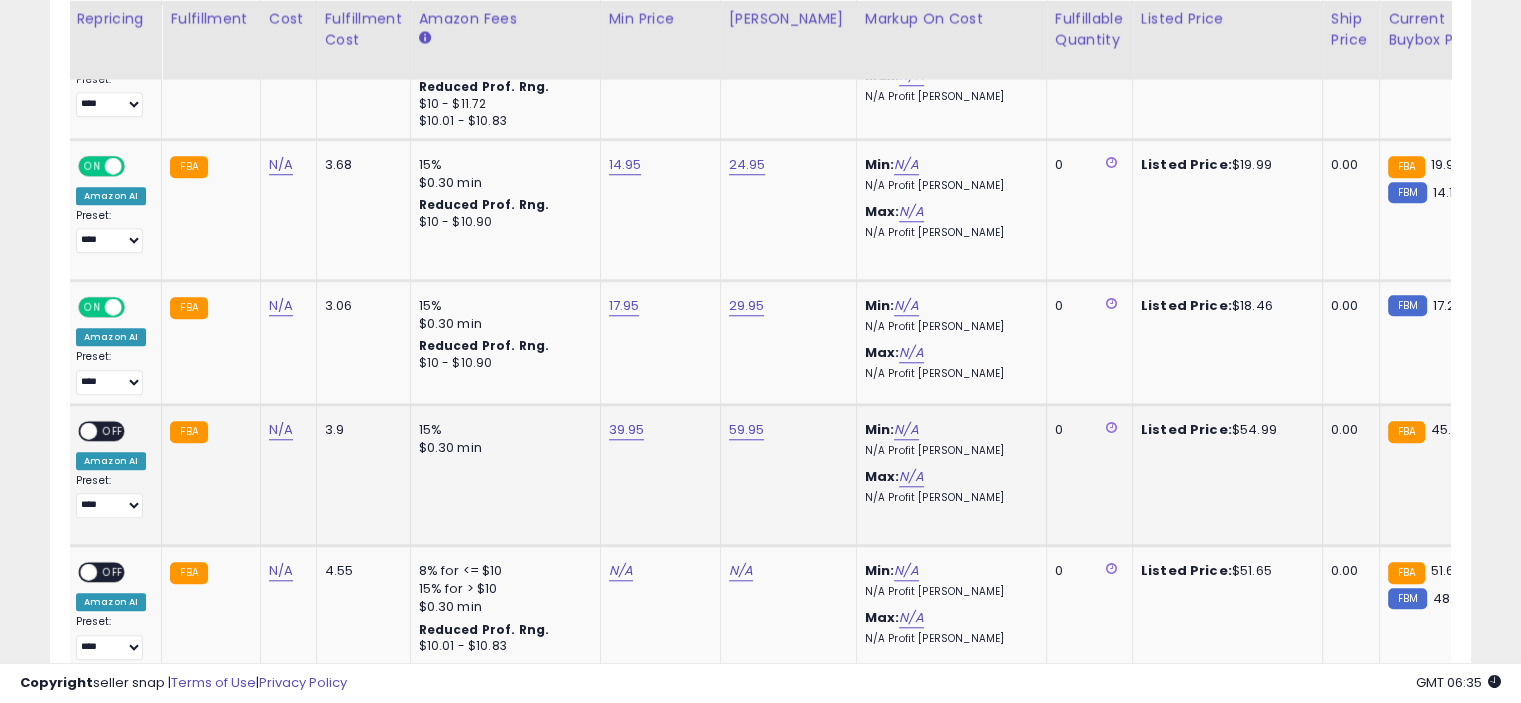 click on "OFF" at bounding box center [113, 430] 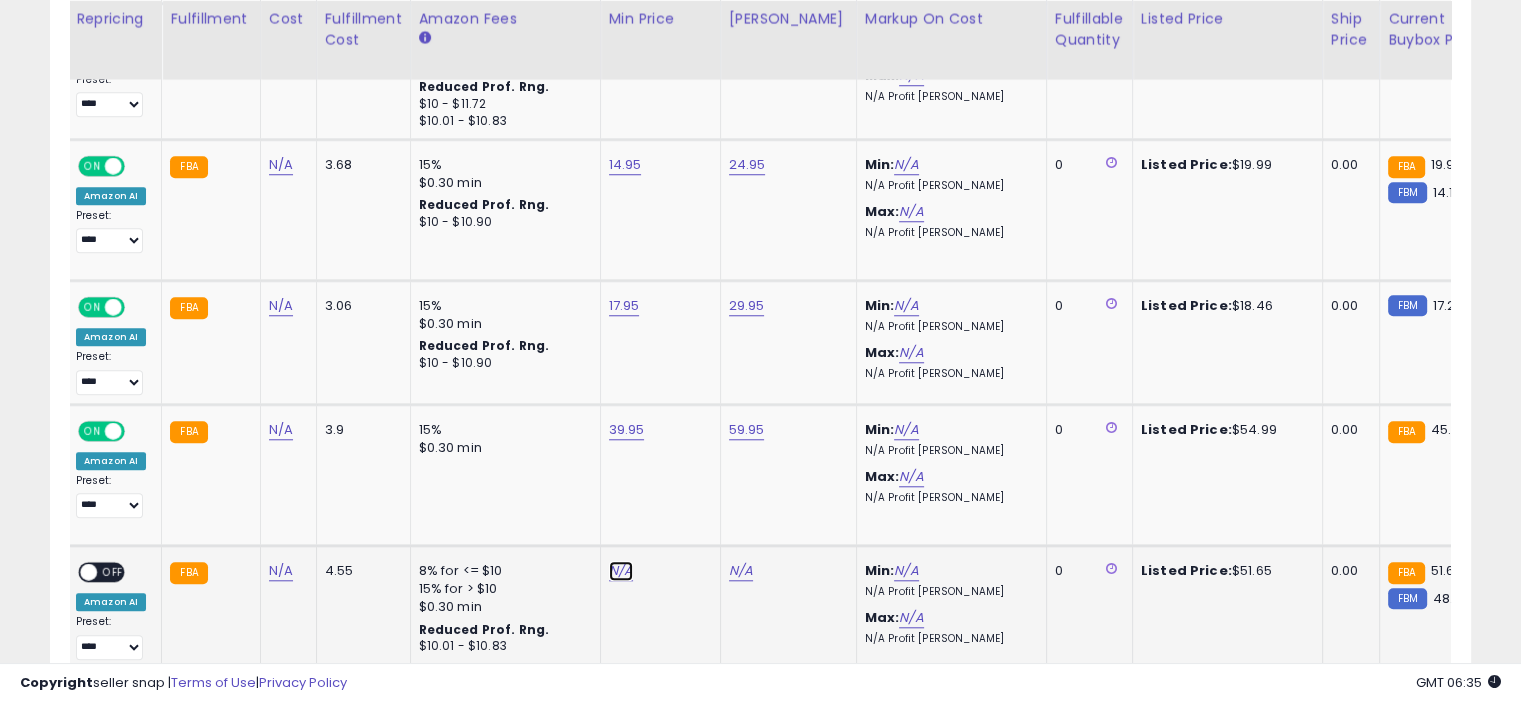 click on "N/A" at bounding box center (621, 571) 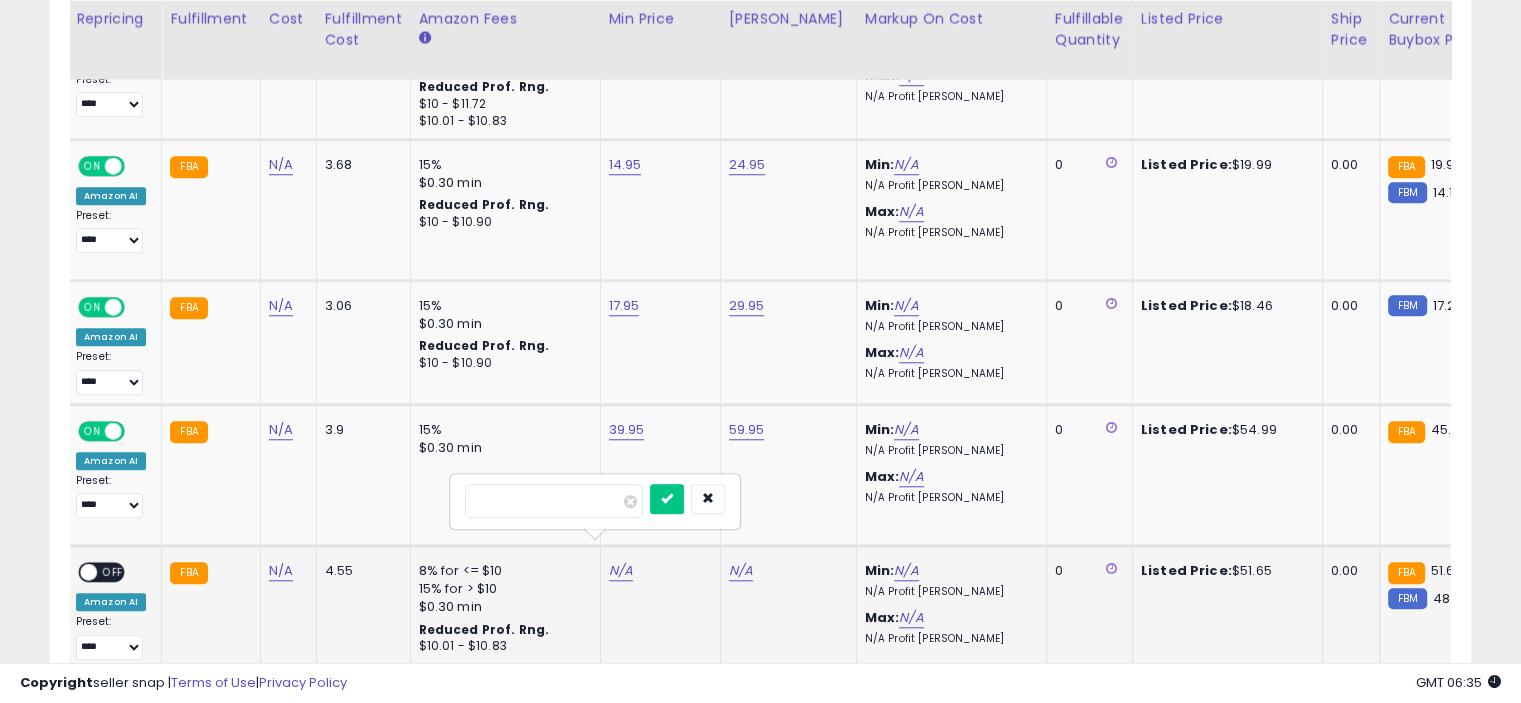 type on "*****" 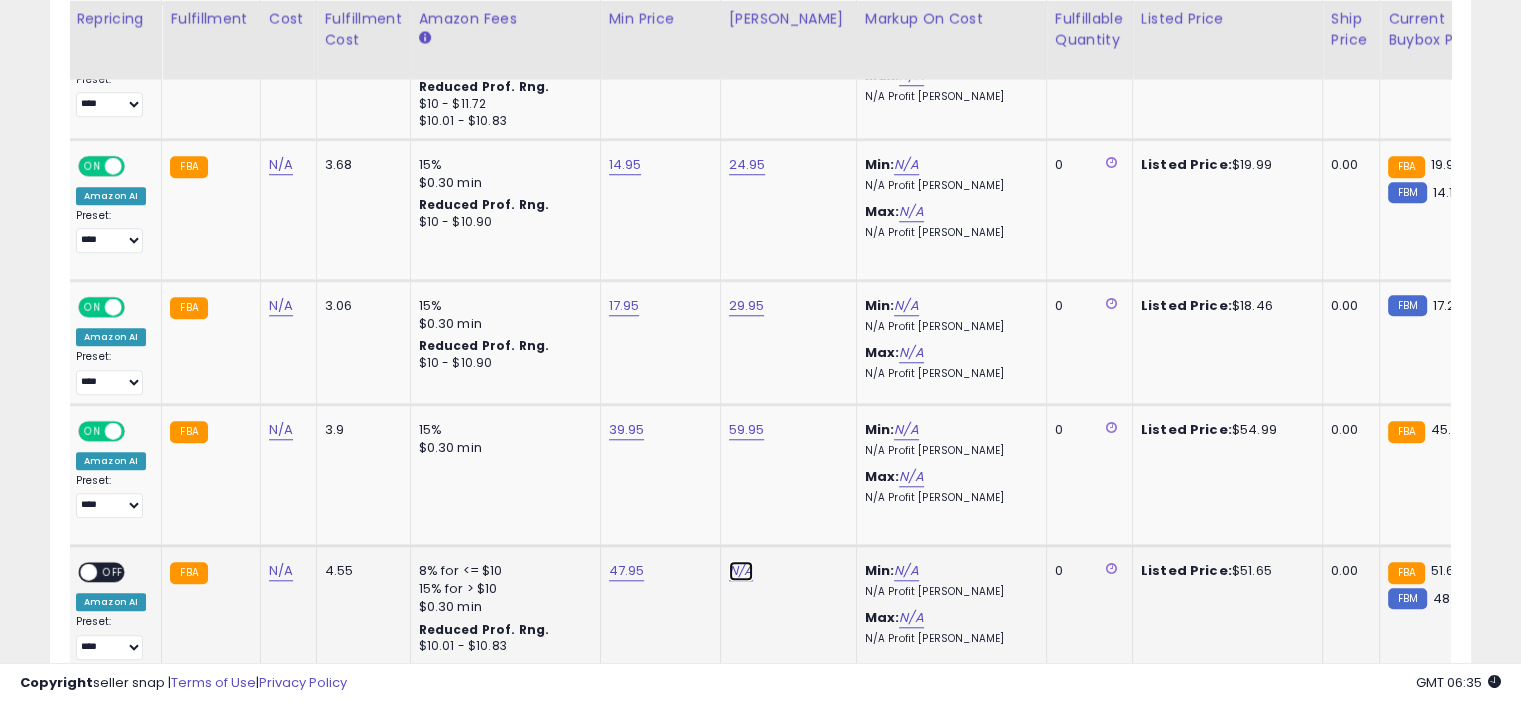 click on "N/A" at bounding box center (741, 571) 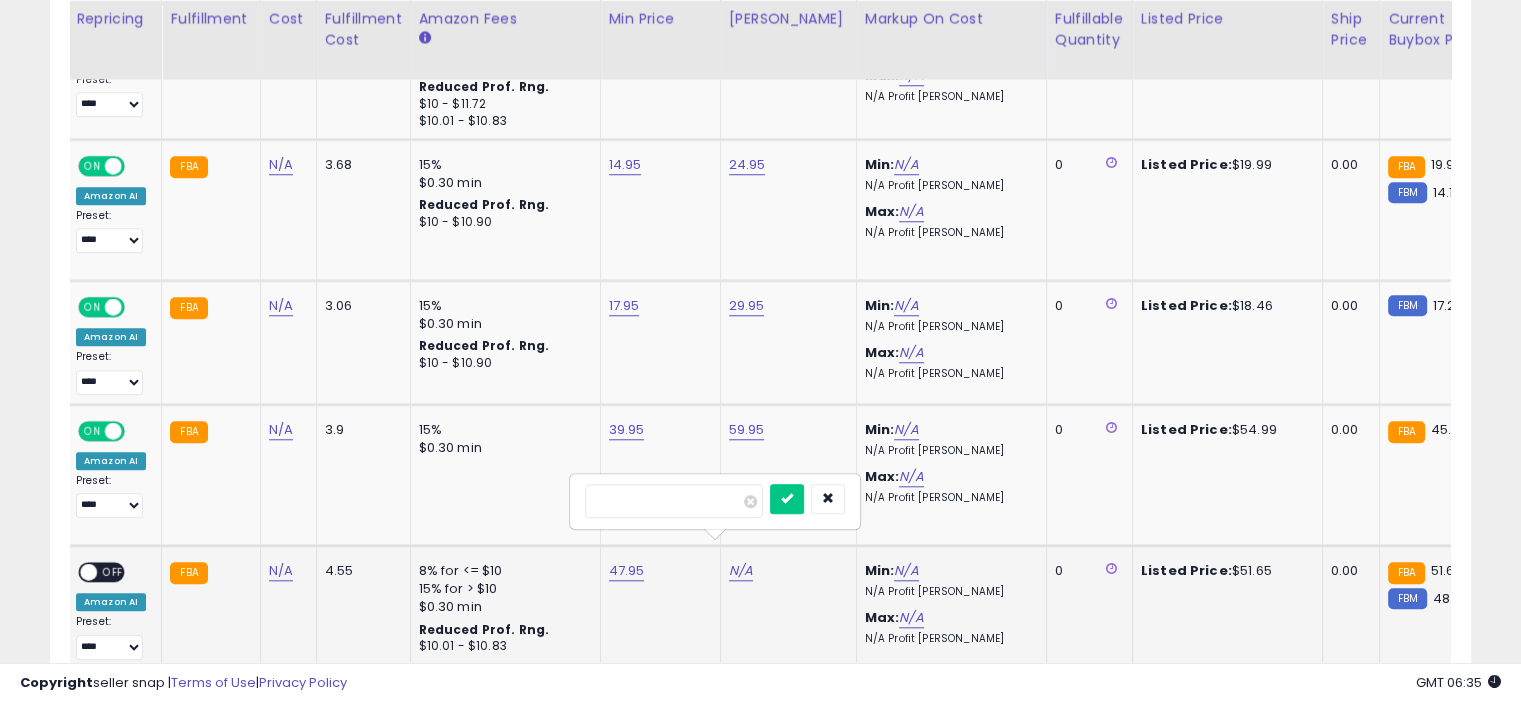 type on "*****" 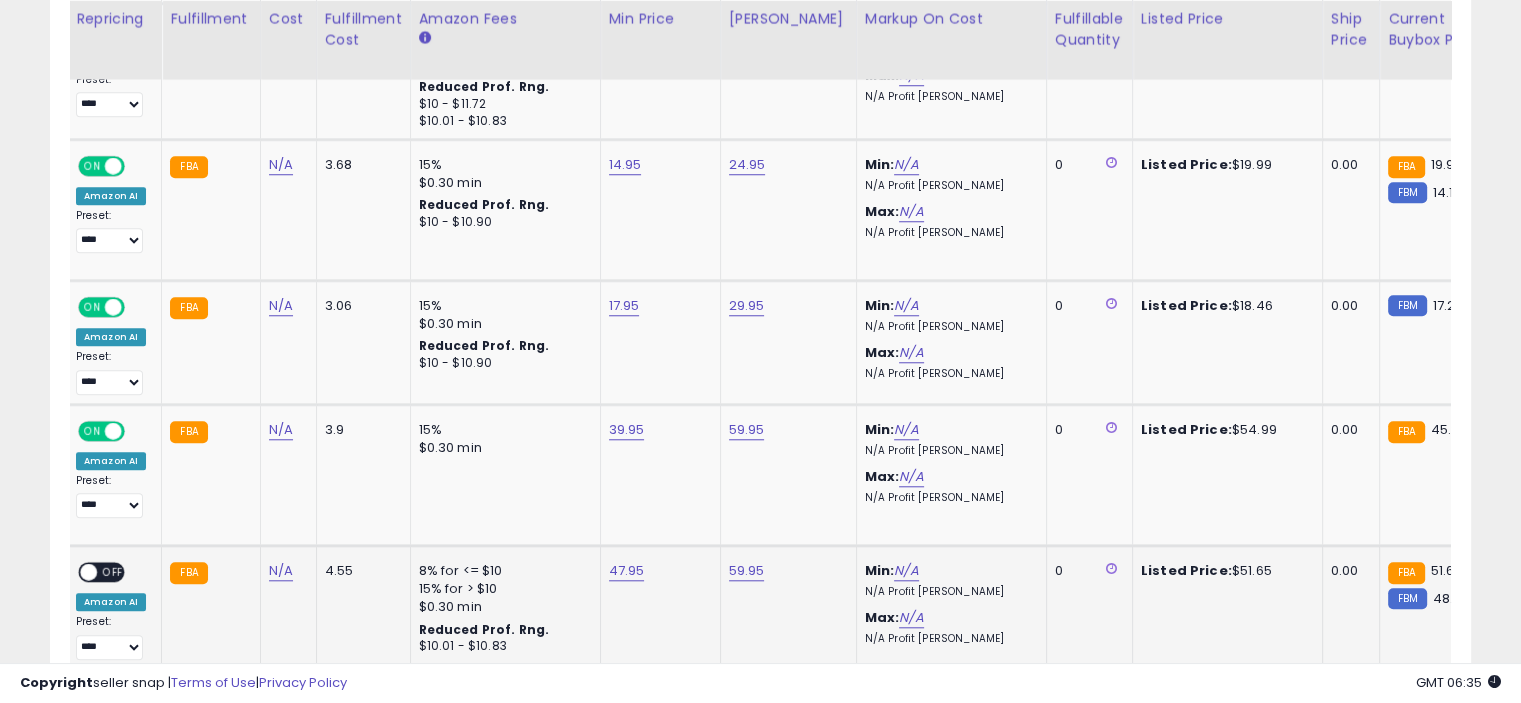 click on "OFF" at bounding box center (113, 572) 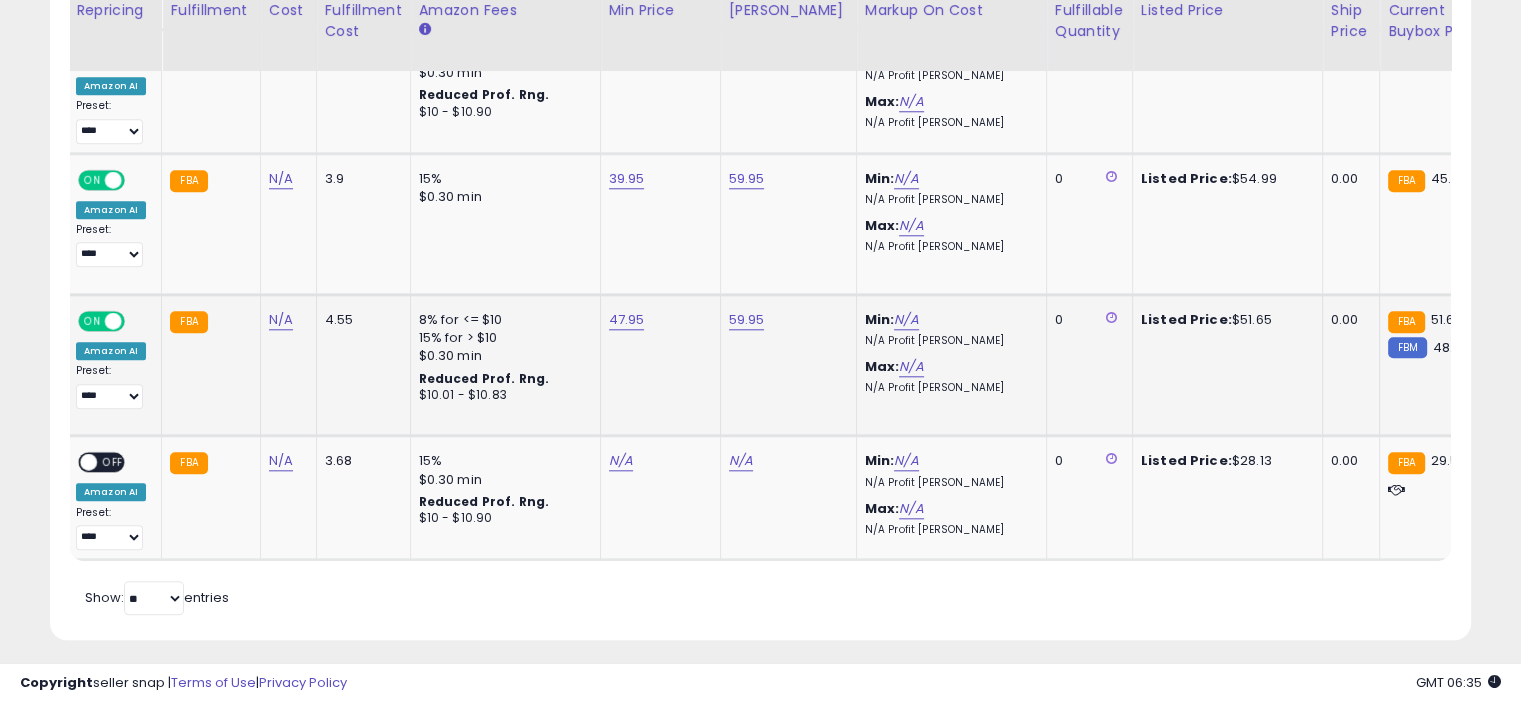 scroll, scrollTop: 1987, scrollLeft: 0, axis: vertical 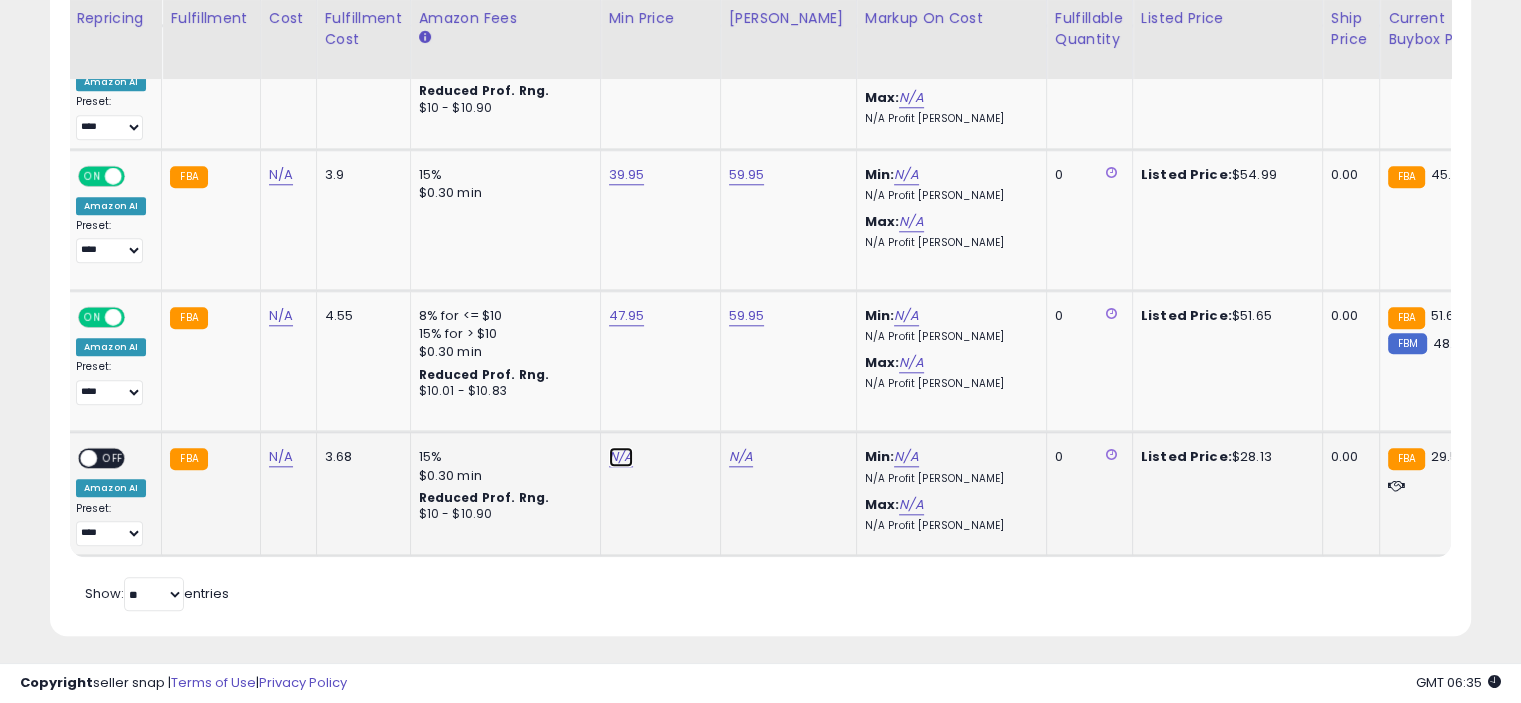 click on "N/A" at bounding box center (621, 457) 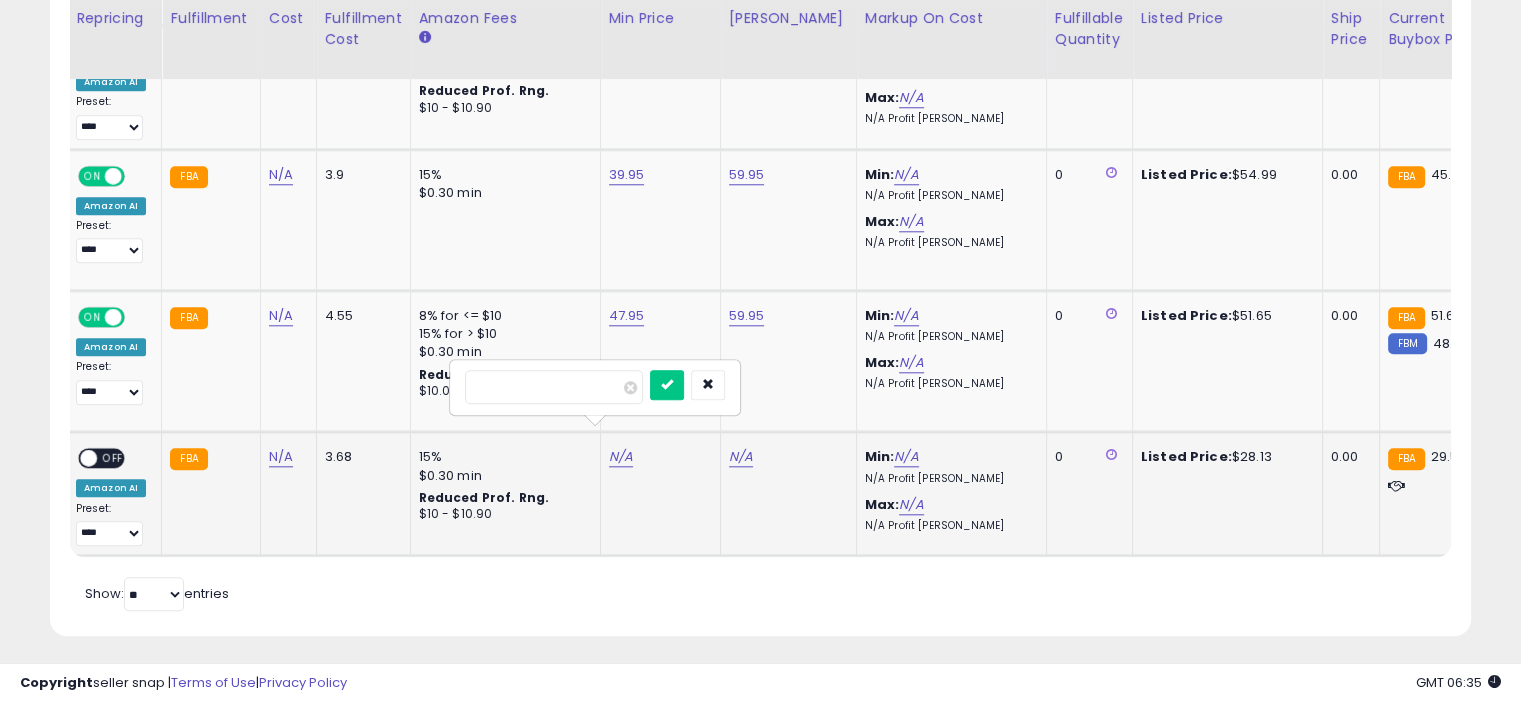 type on "*****" 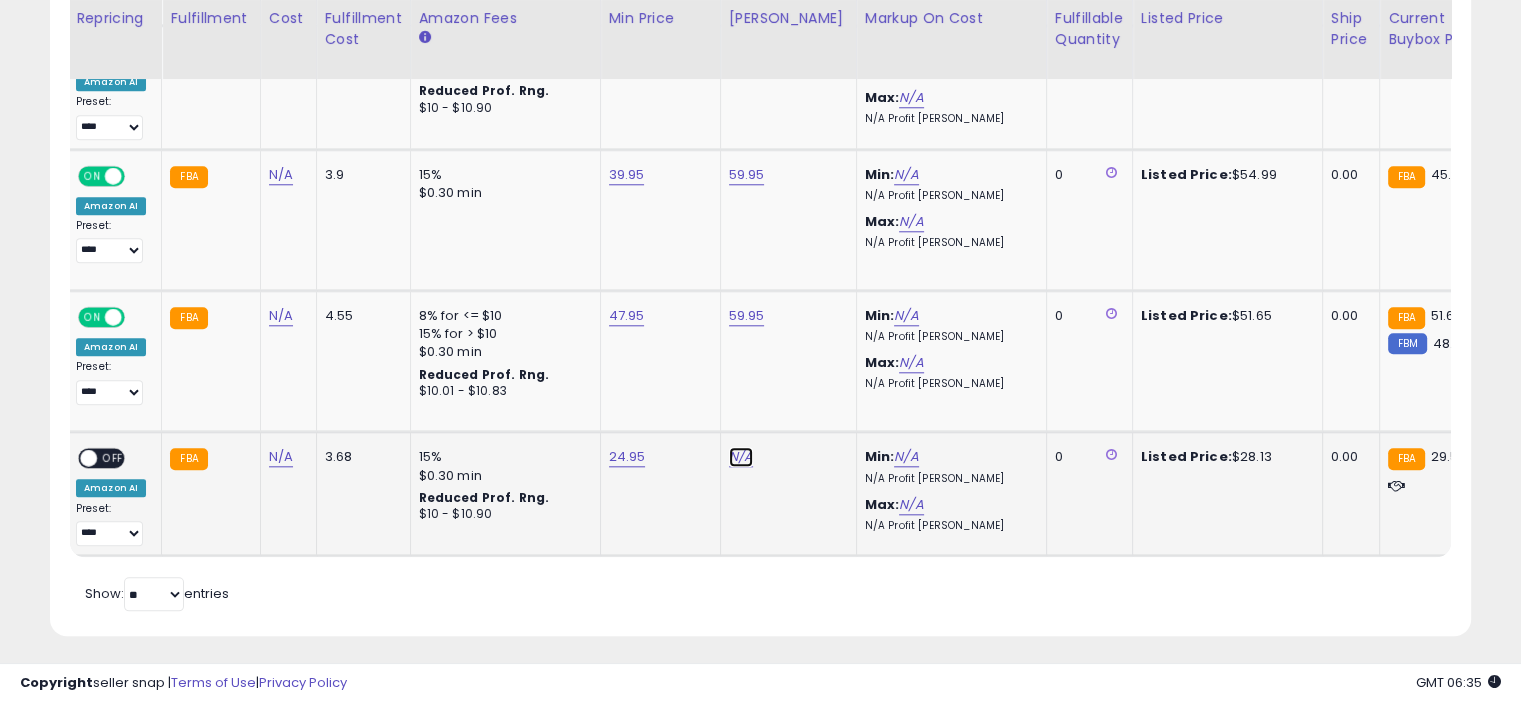click on "N/A" at bounding box center (741, 457) 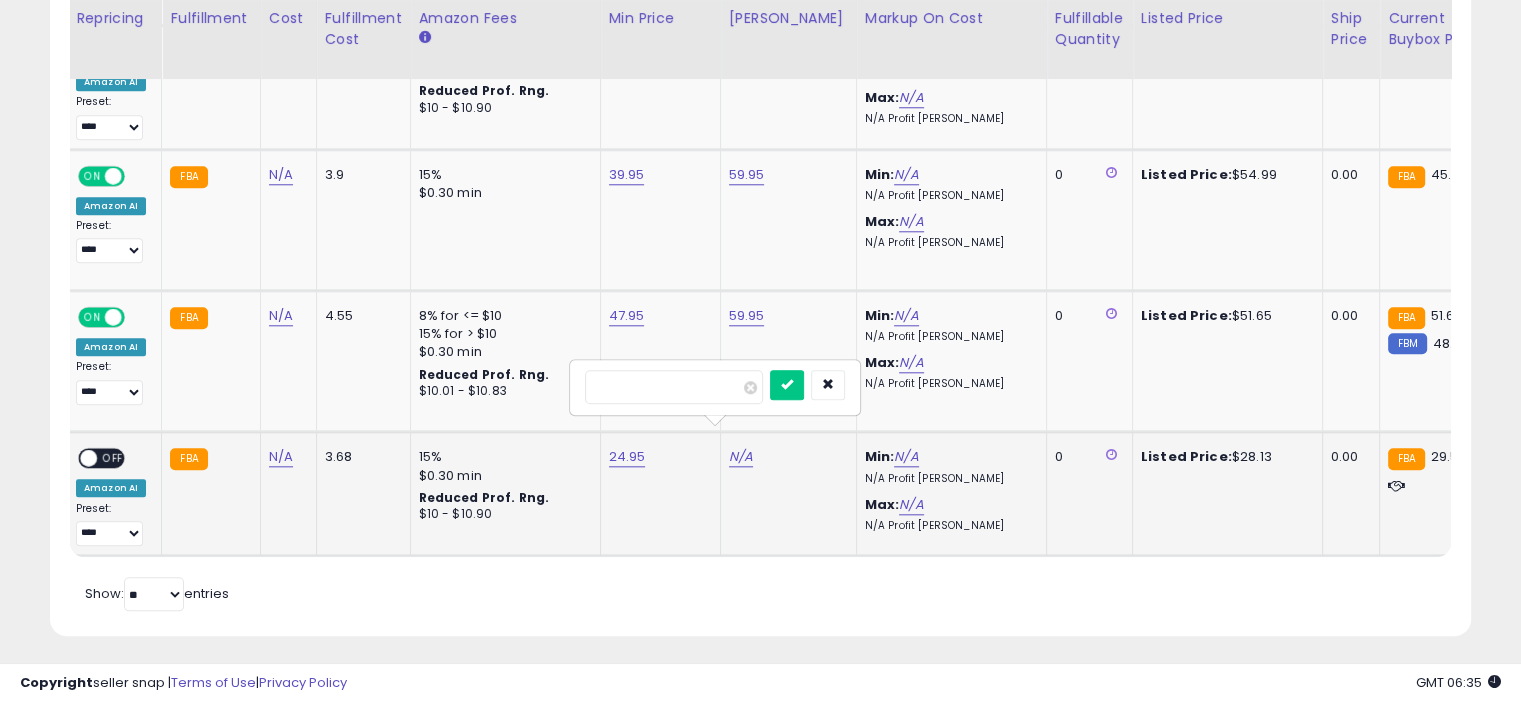 type on "*****" 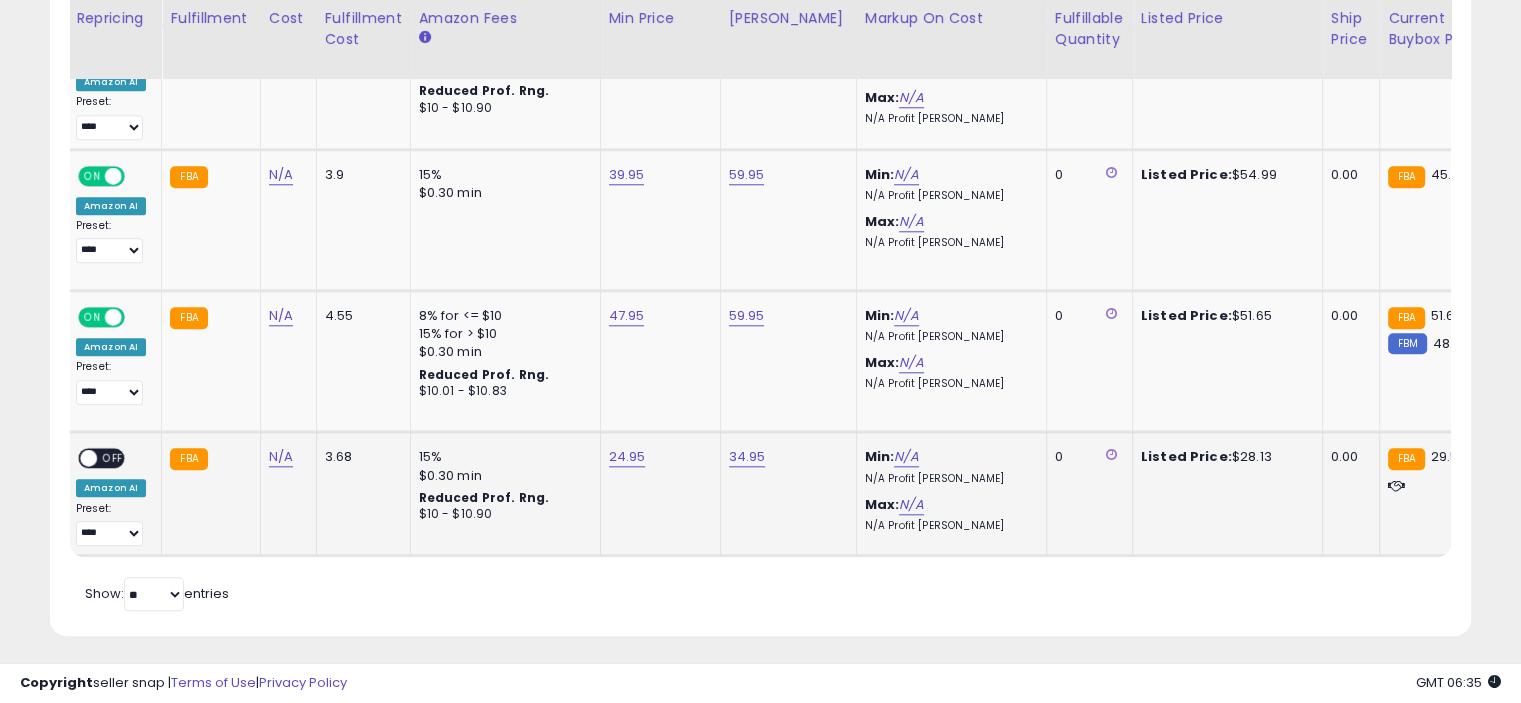 click on "OFF" at bounding box center (113, 458) 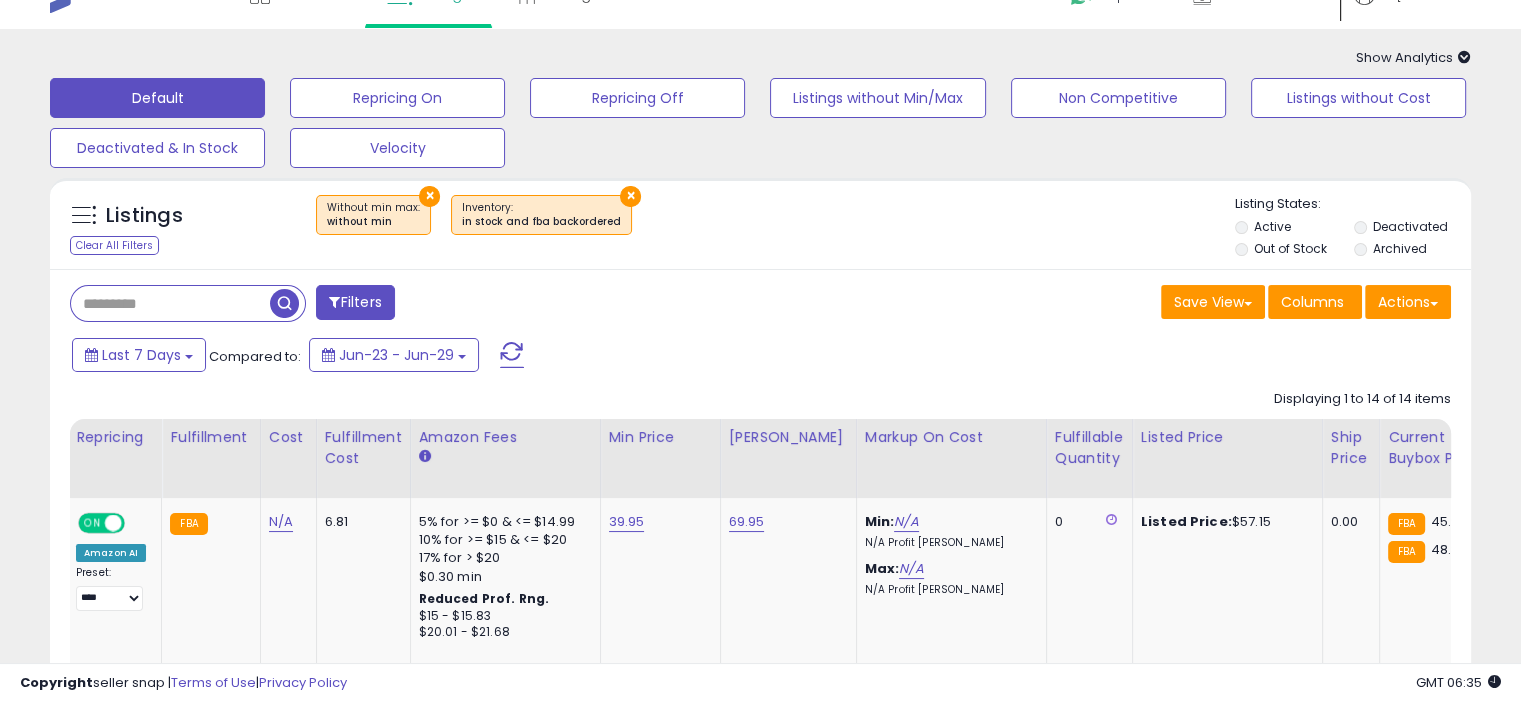 scroll, scrollTop: 0, scrollLeft: 0, axis: both 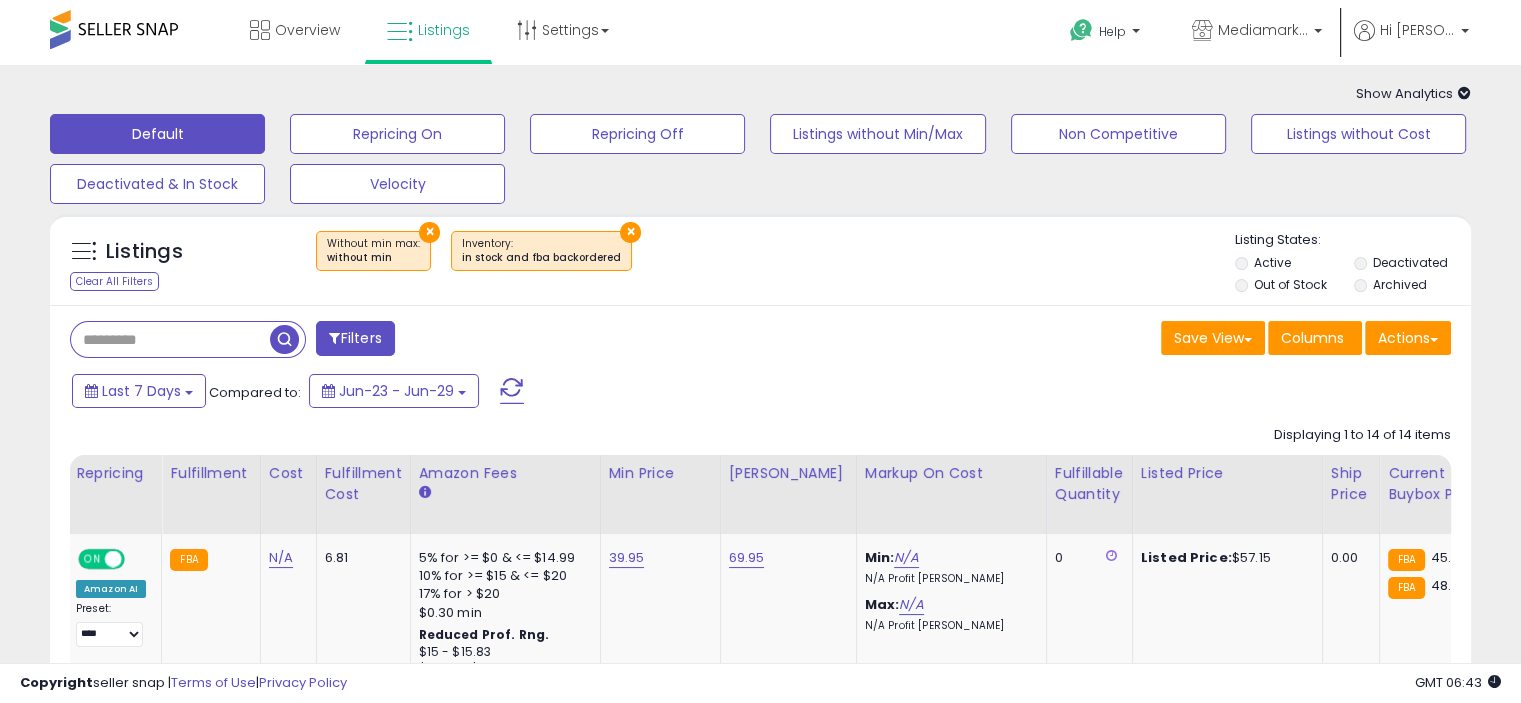 click on "×" at bounding box center (429, 232) 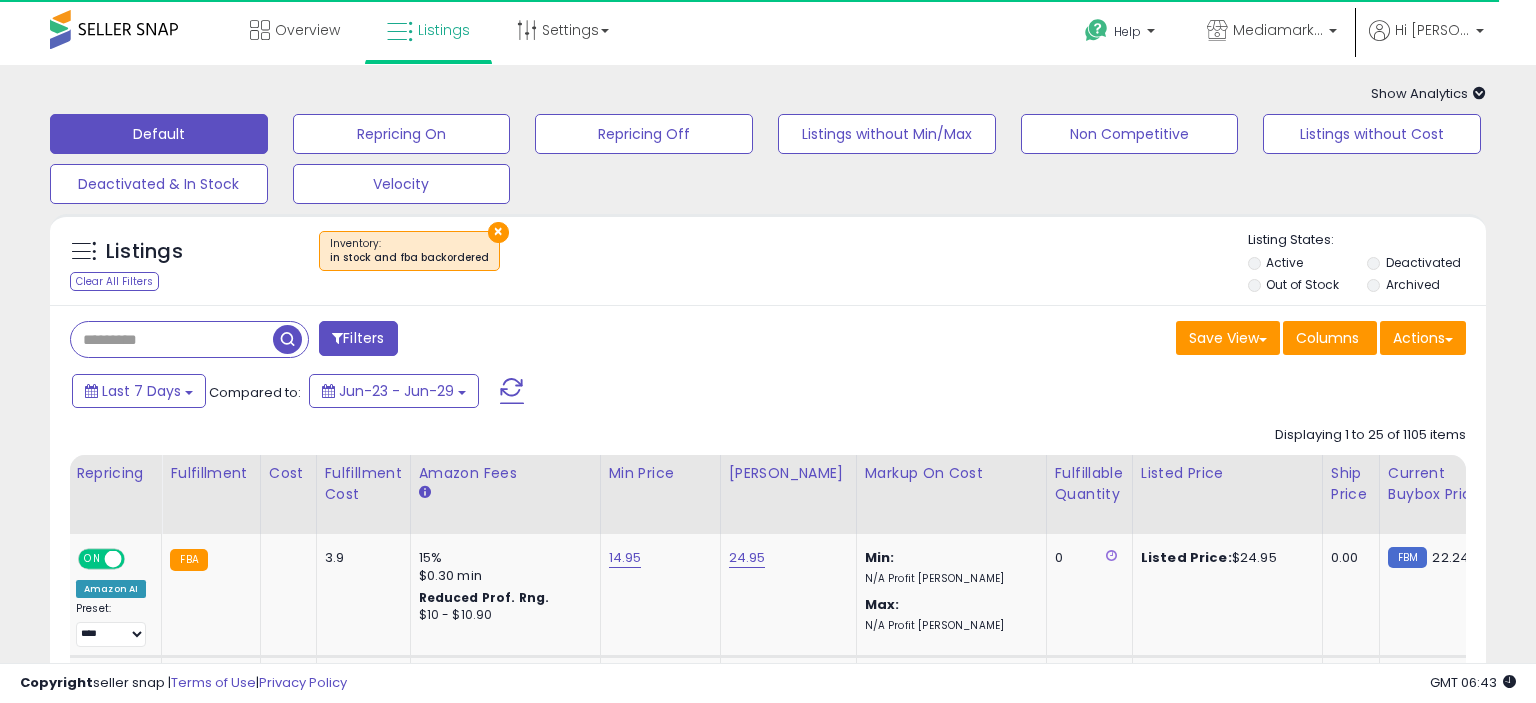 click on "×" at bounding box center (498, 232) 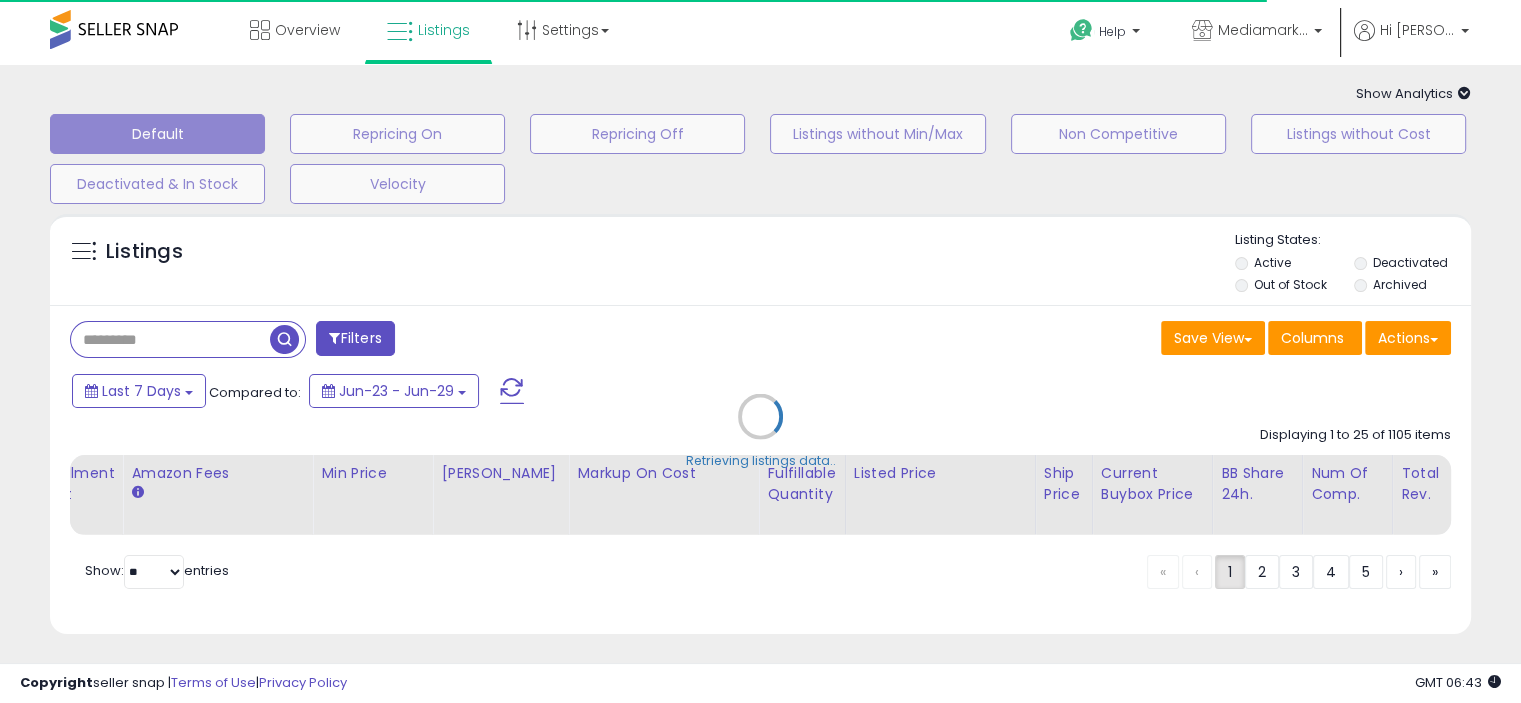 click on "Retrieving listings data.." at bounding box center (760, 431) 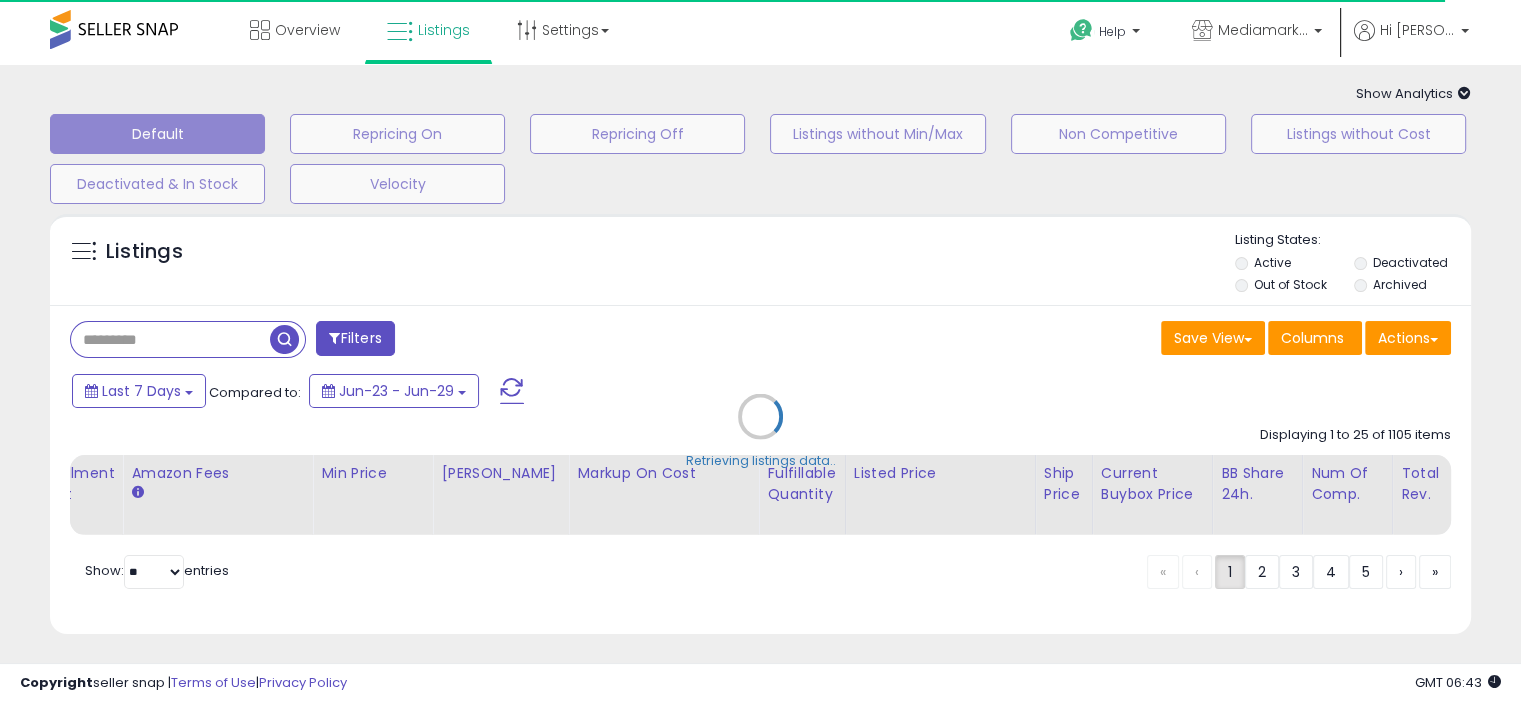 click on "Filters
Save View
Save As New View
Update Current View
Columns" at bounding box center [760, 469] 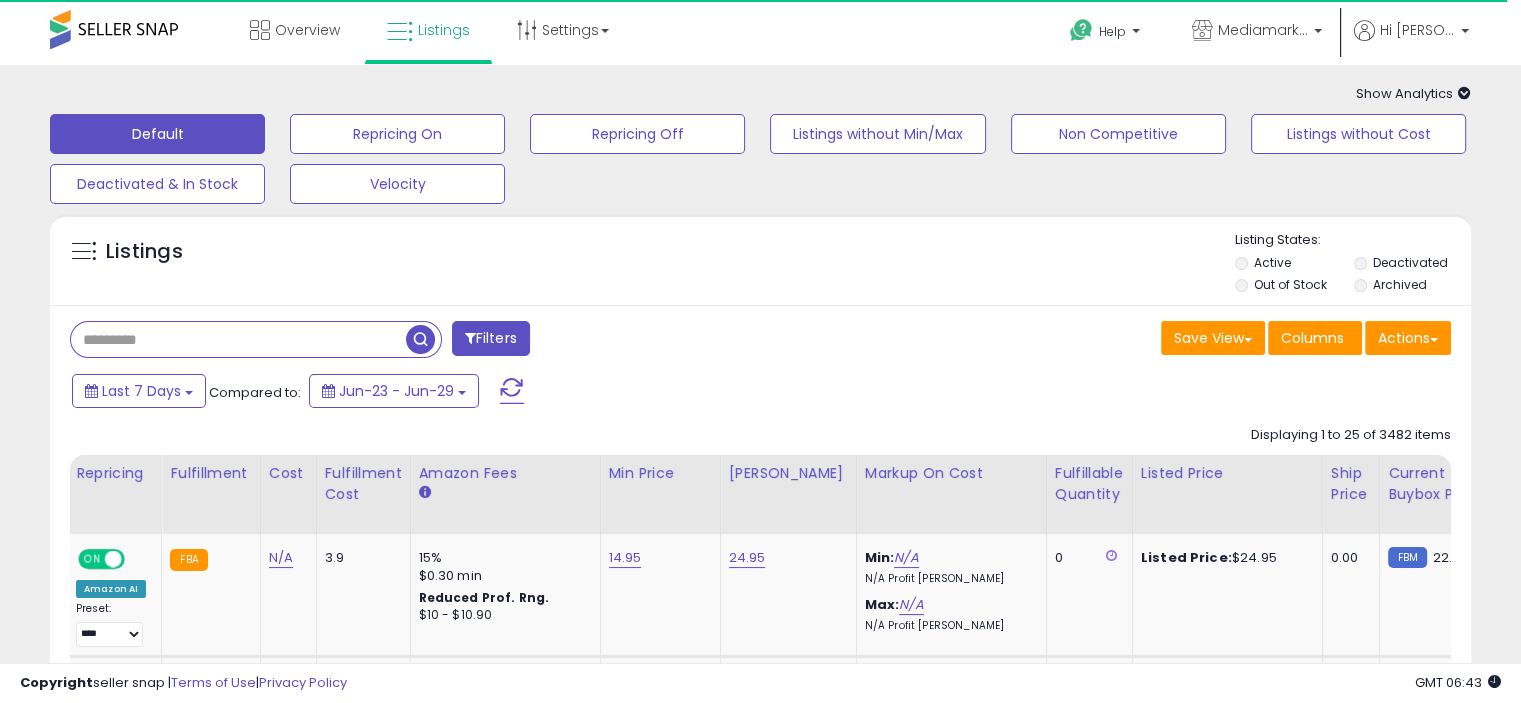 click at bounding box center [238, 339] 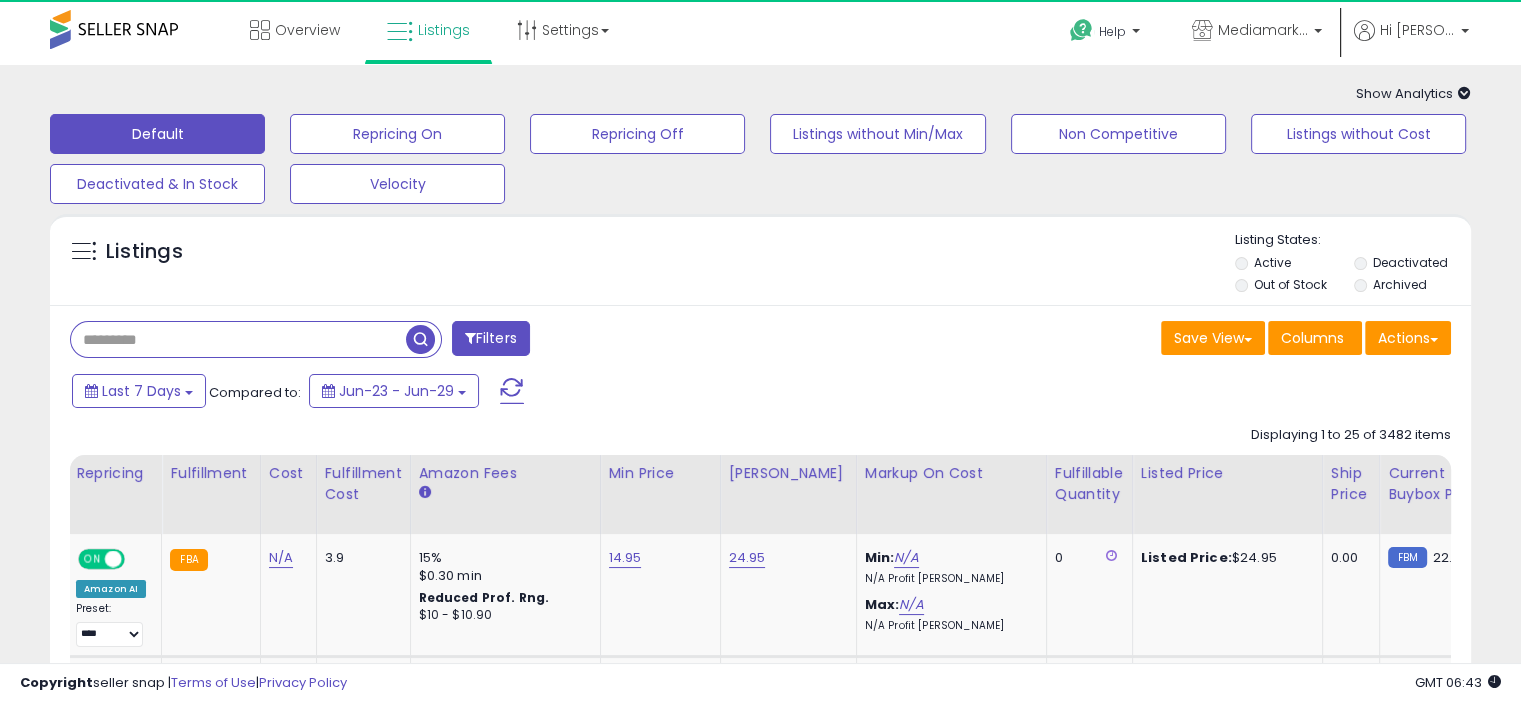 paste on "**********" 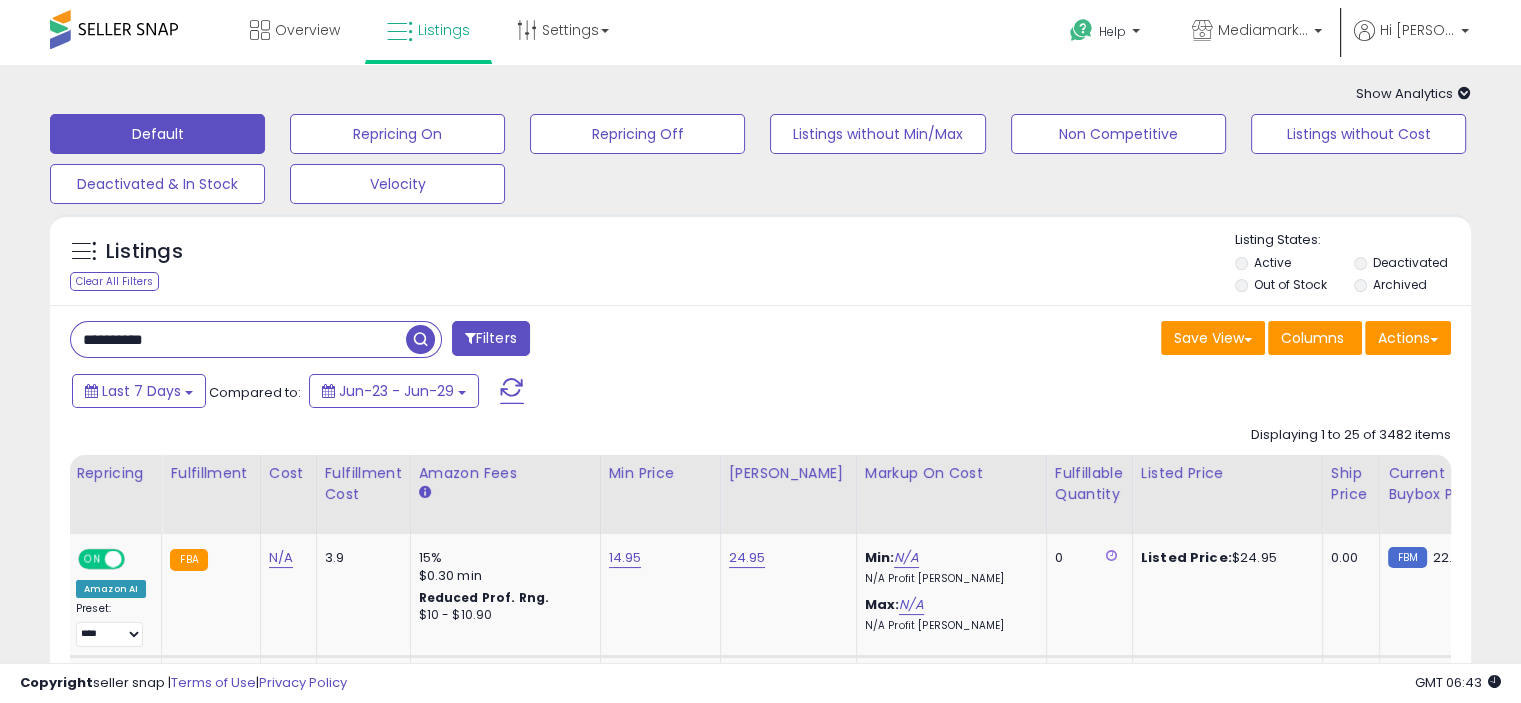 type on "**********" 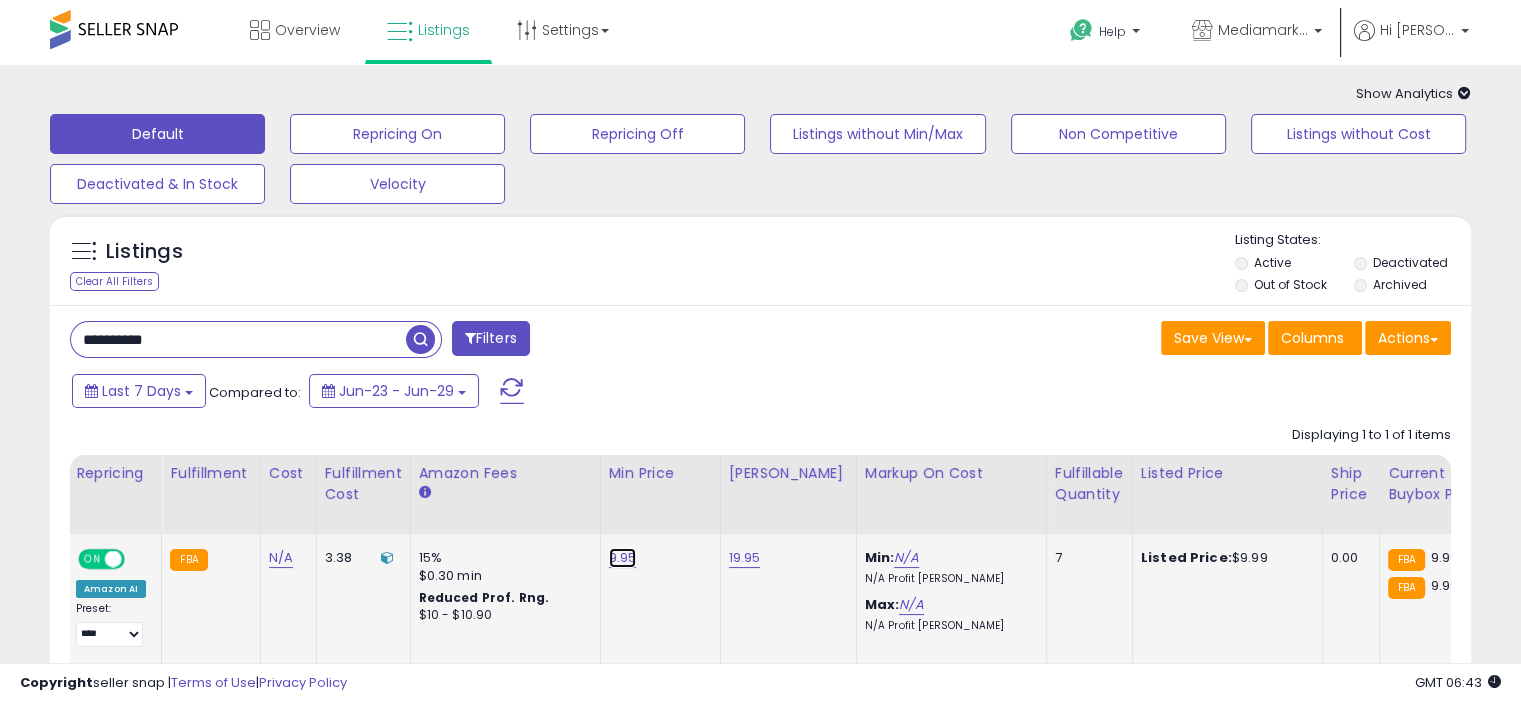 click on "9.95" at bounding box center (623, 558) 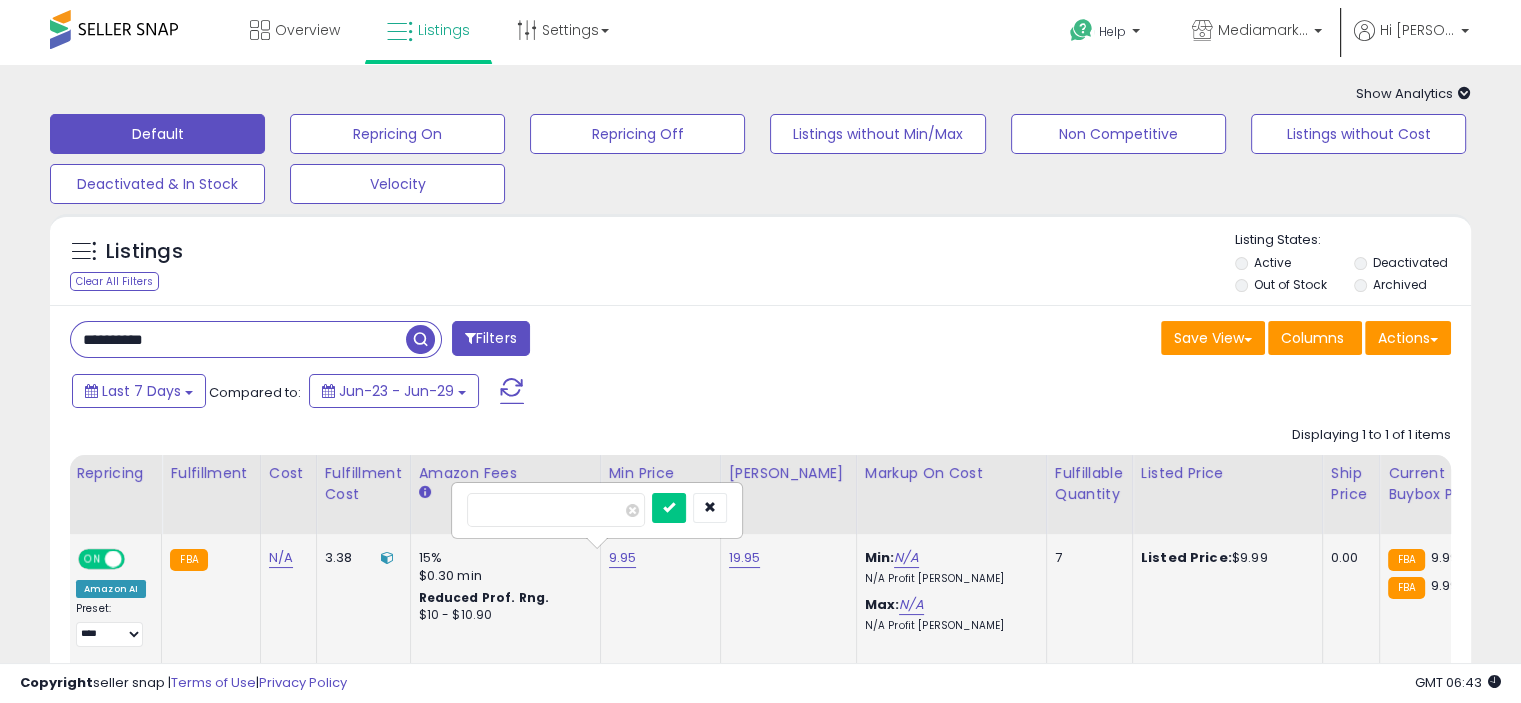 type on "*" 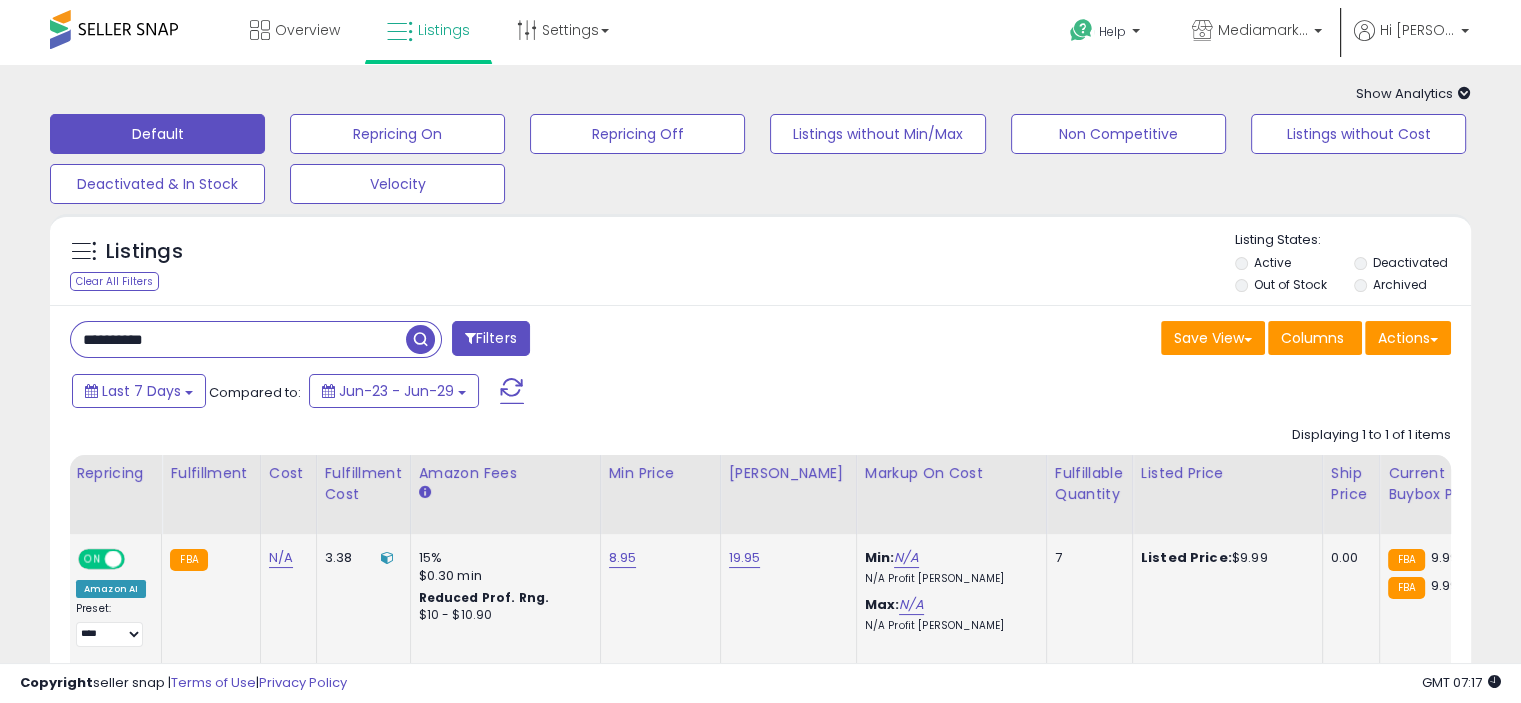 click on "**********" at bounding box center [238, 339] 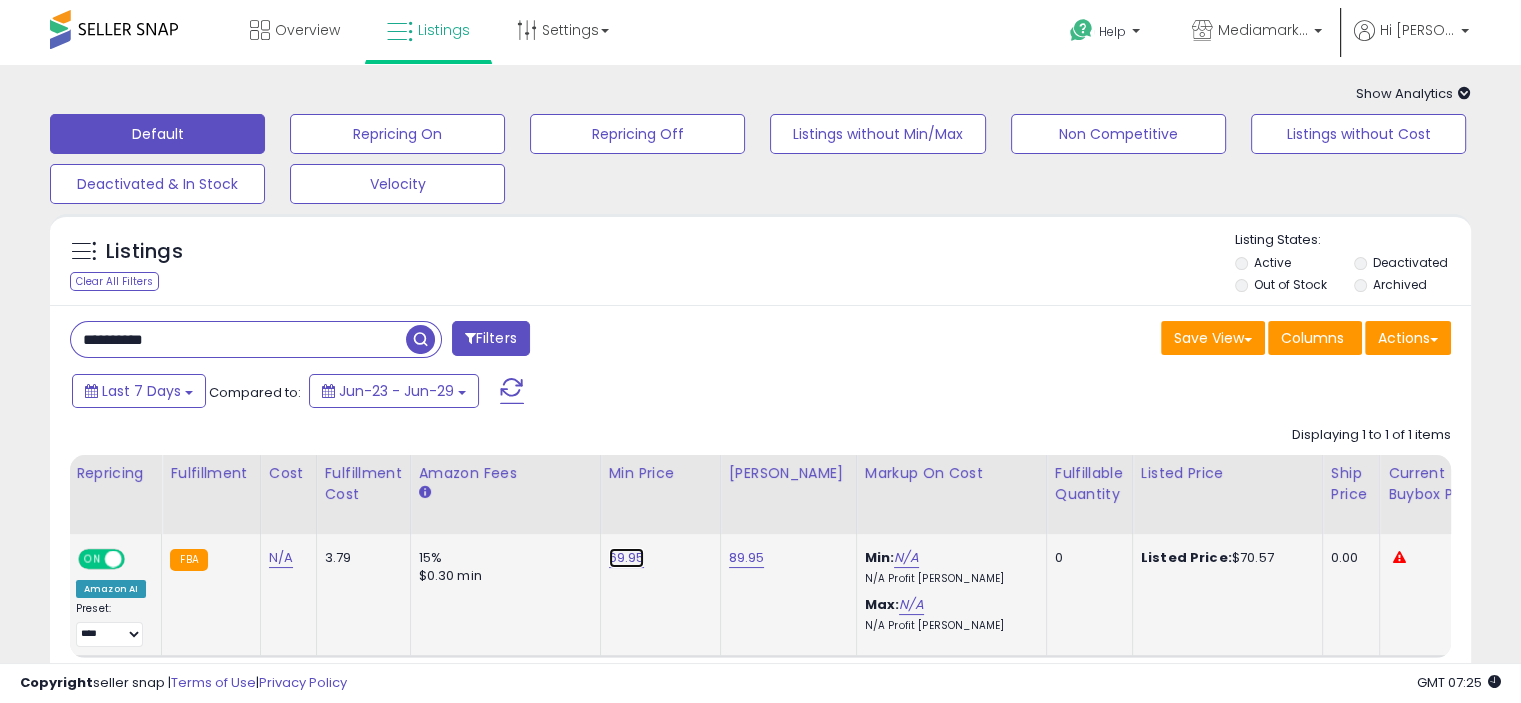 click on "69.95" at bounding box center (627, 558) 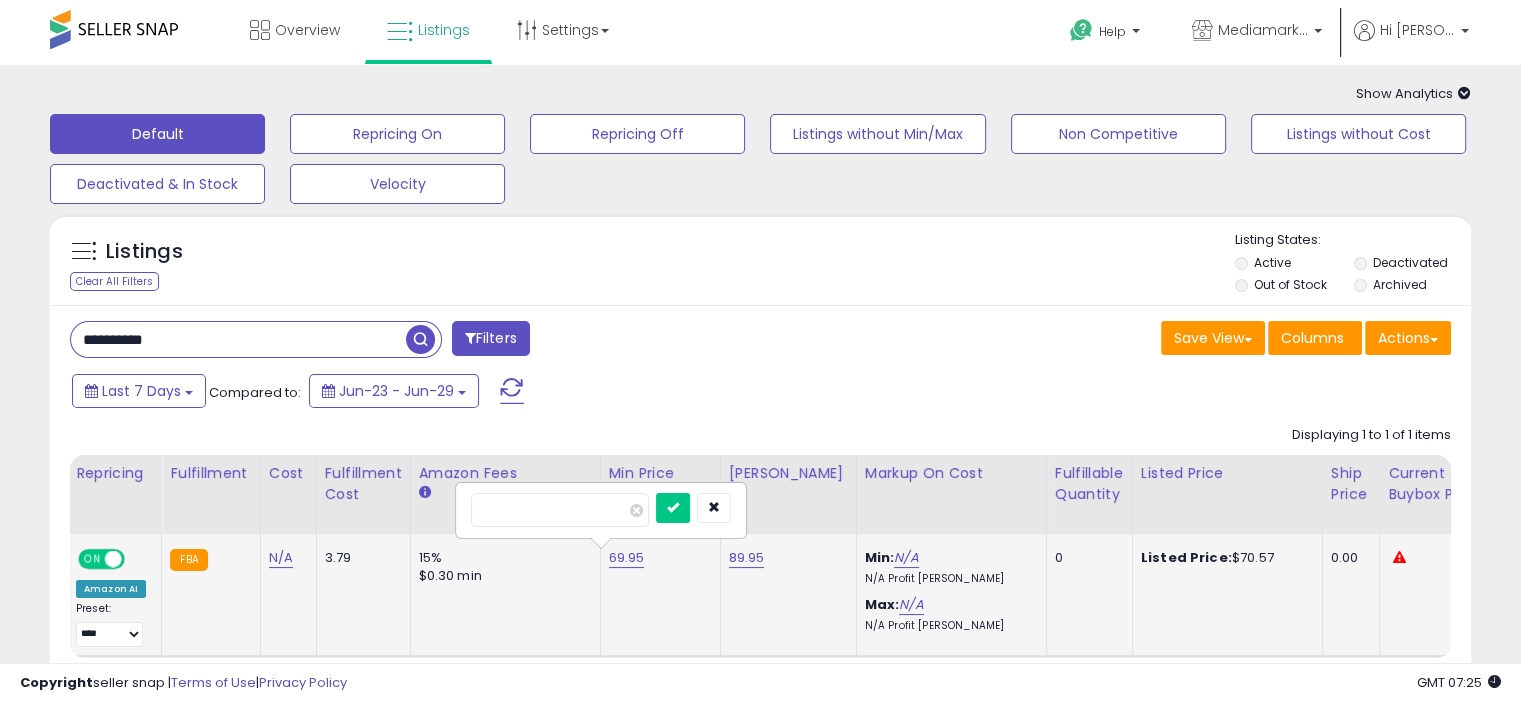 type on "*" 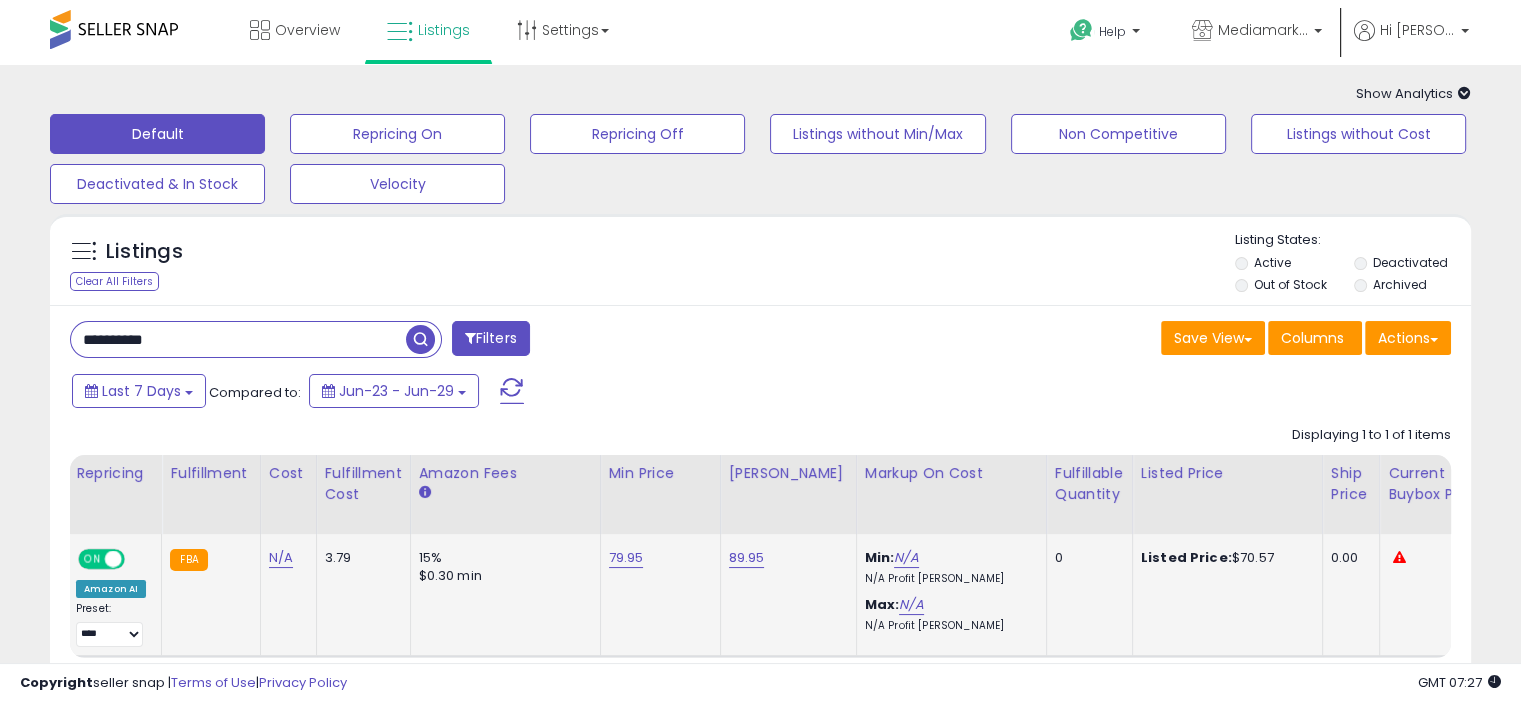 click on "**********" at bounding box center (238, 339) 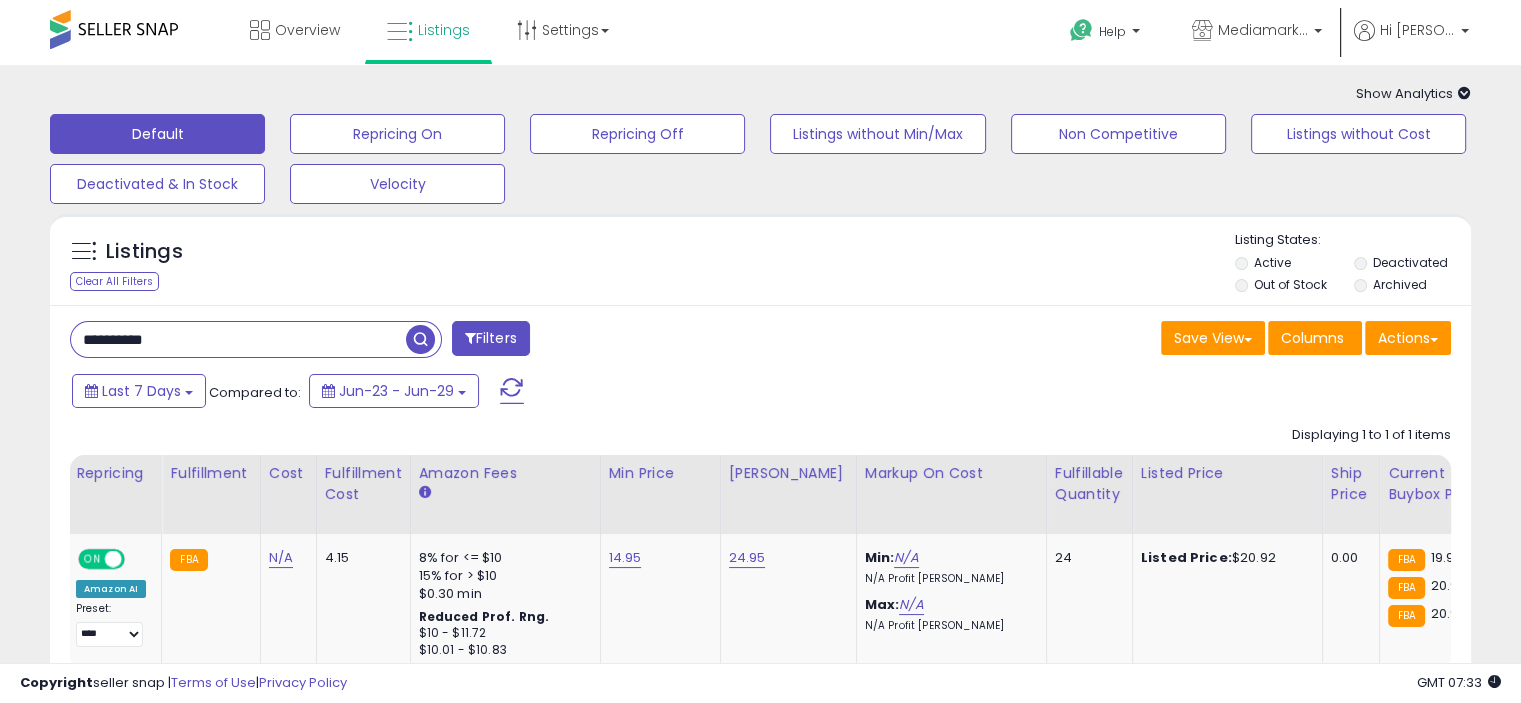 click on "**********" at bounding box center (238, 339) 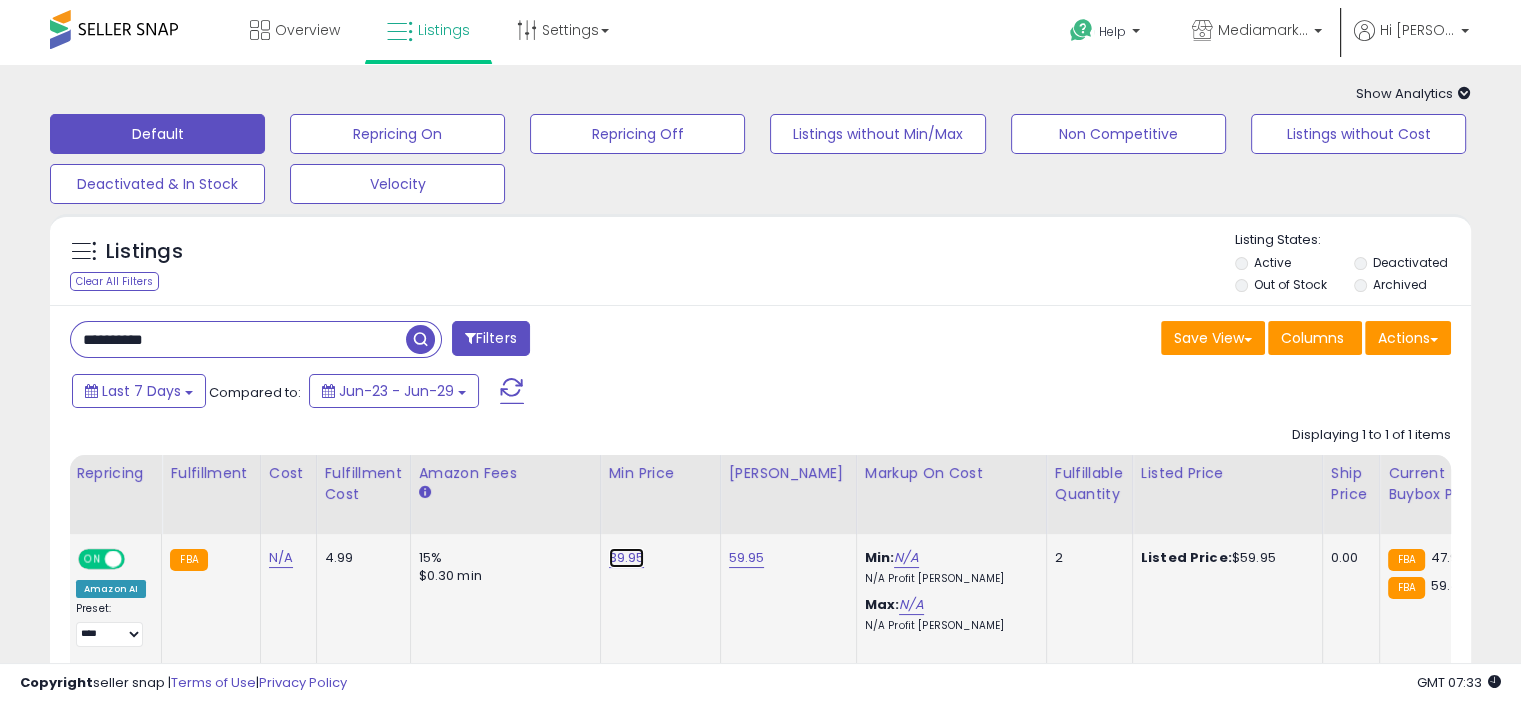 click on "39.95" at bounding box center [627, 558] 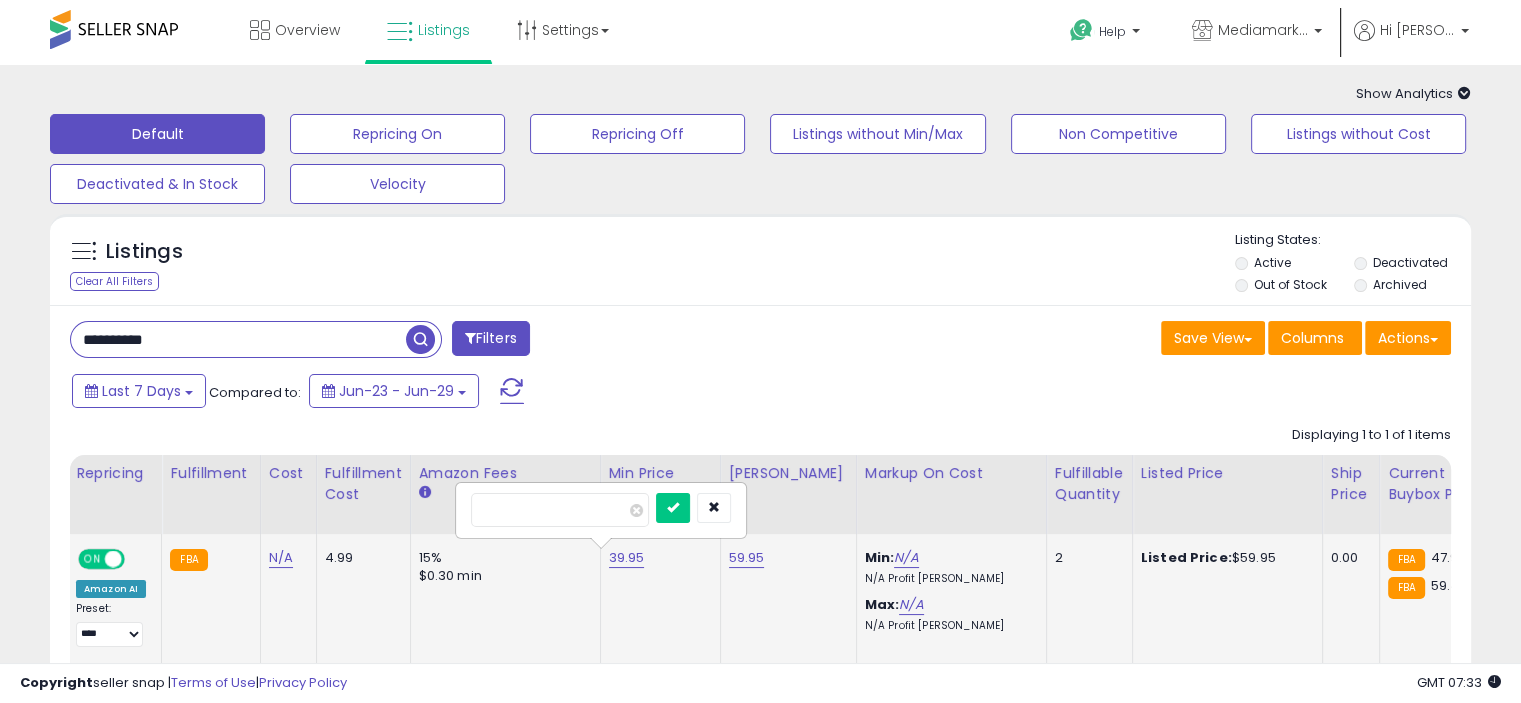 type on "*" 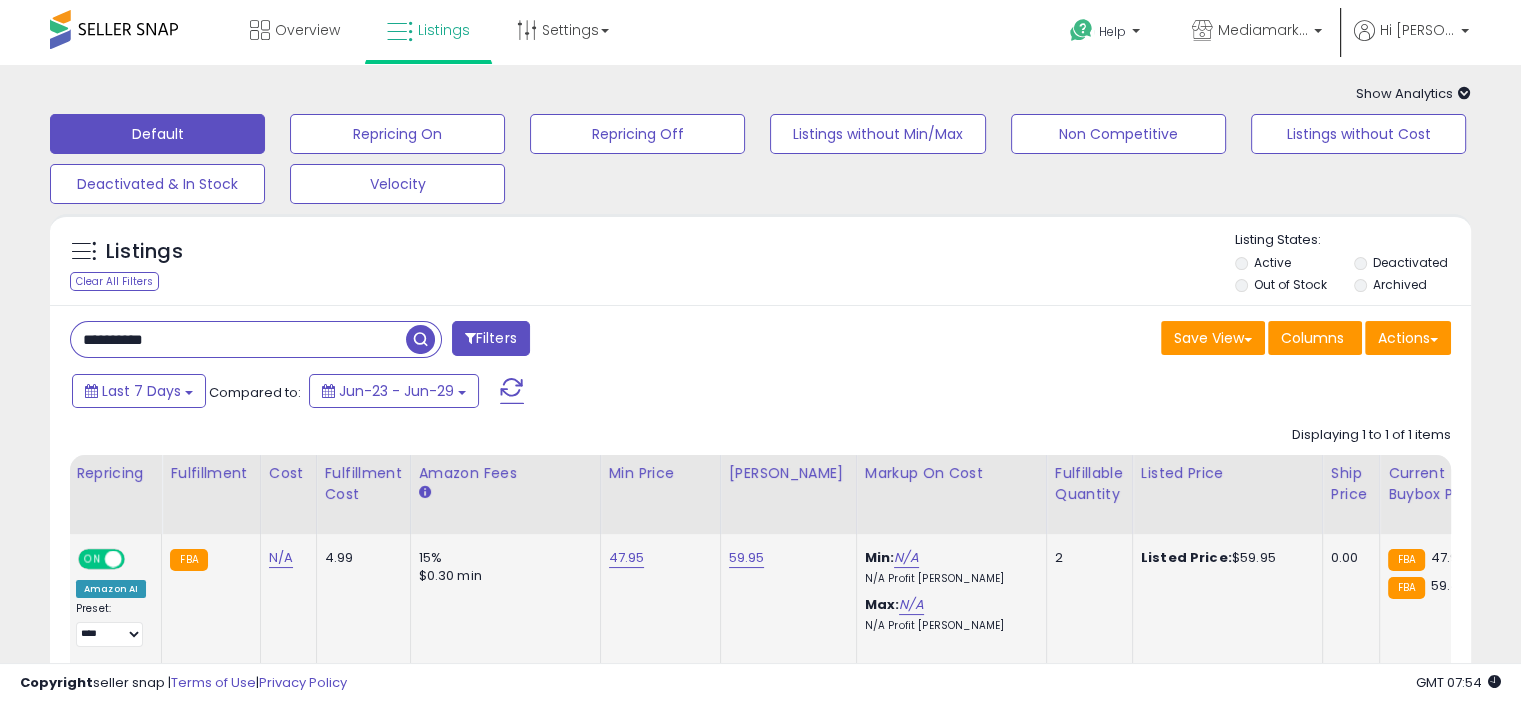 click on "**********" at bounding box center (238, 339) 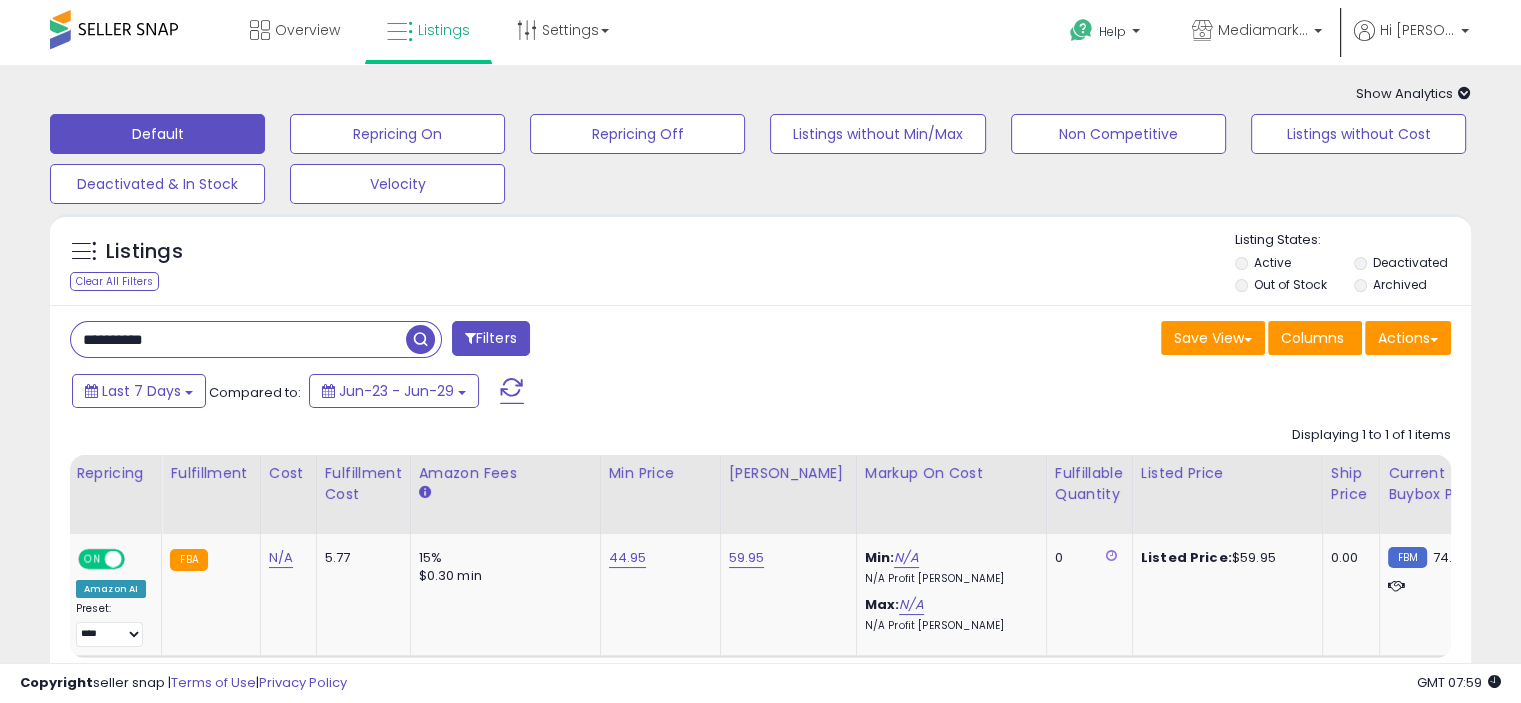 click on "**********" at bounding box center (238, 339) 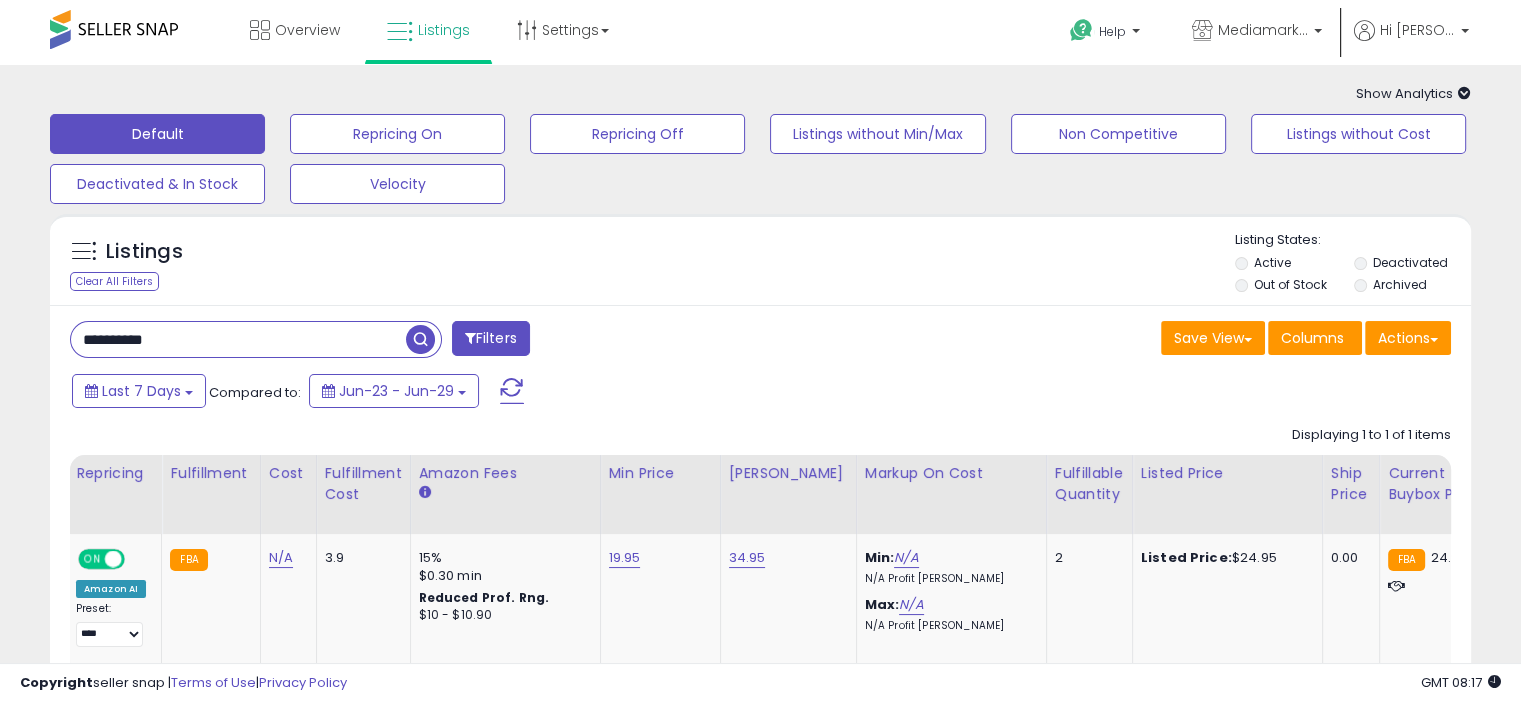 click on "**********" at bounding box center (238, 339) 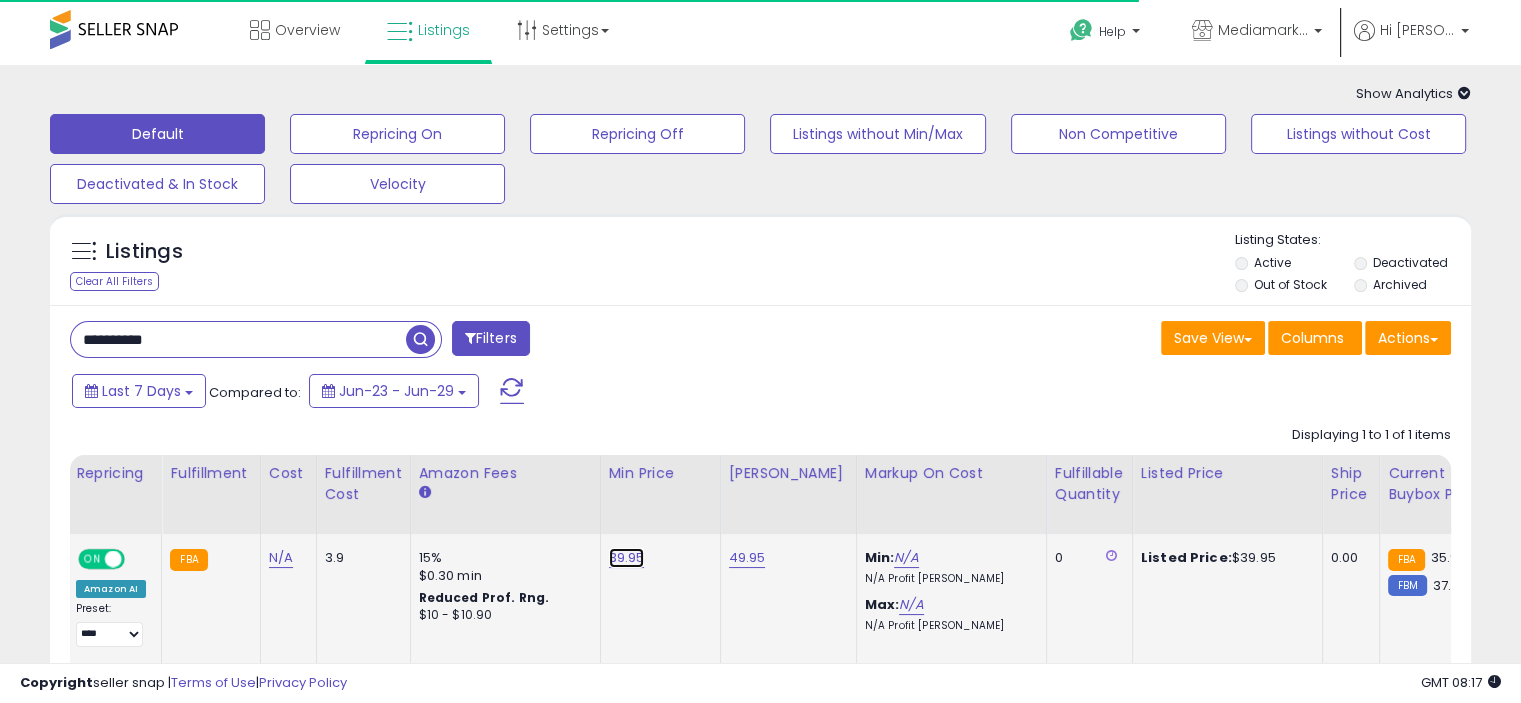 click on "39.95" at bounding box center (627, 558) 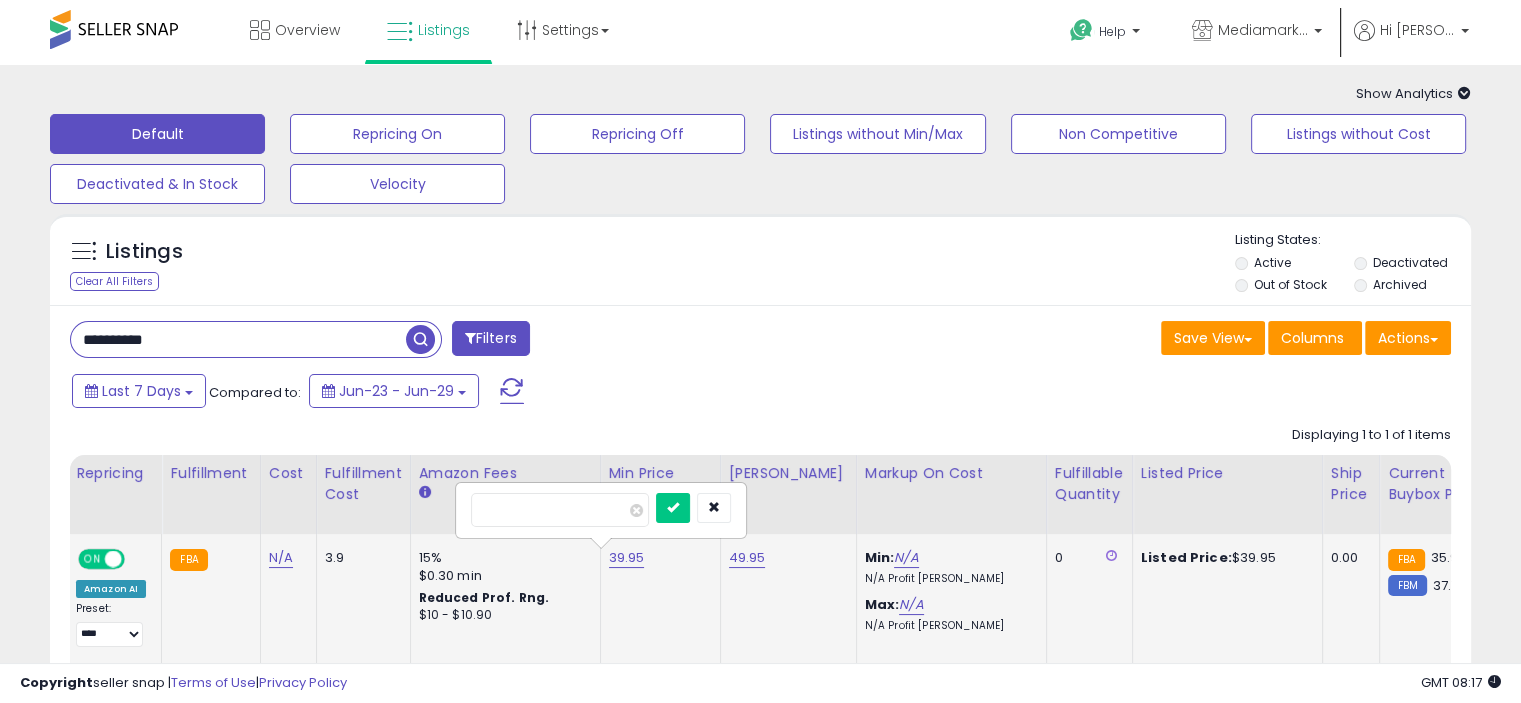 type on "*" 